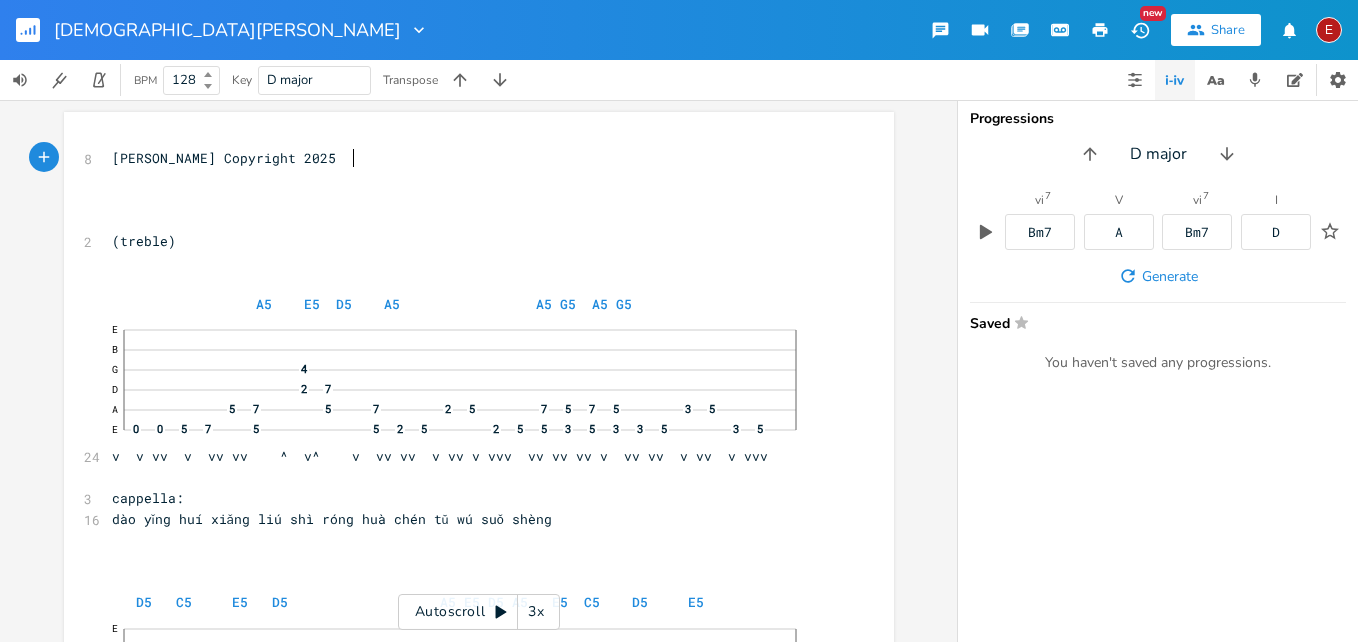 scroll, scrollTop: 0, scrollLeft: 0, axis: both 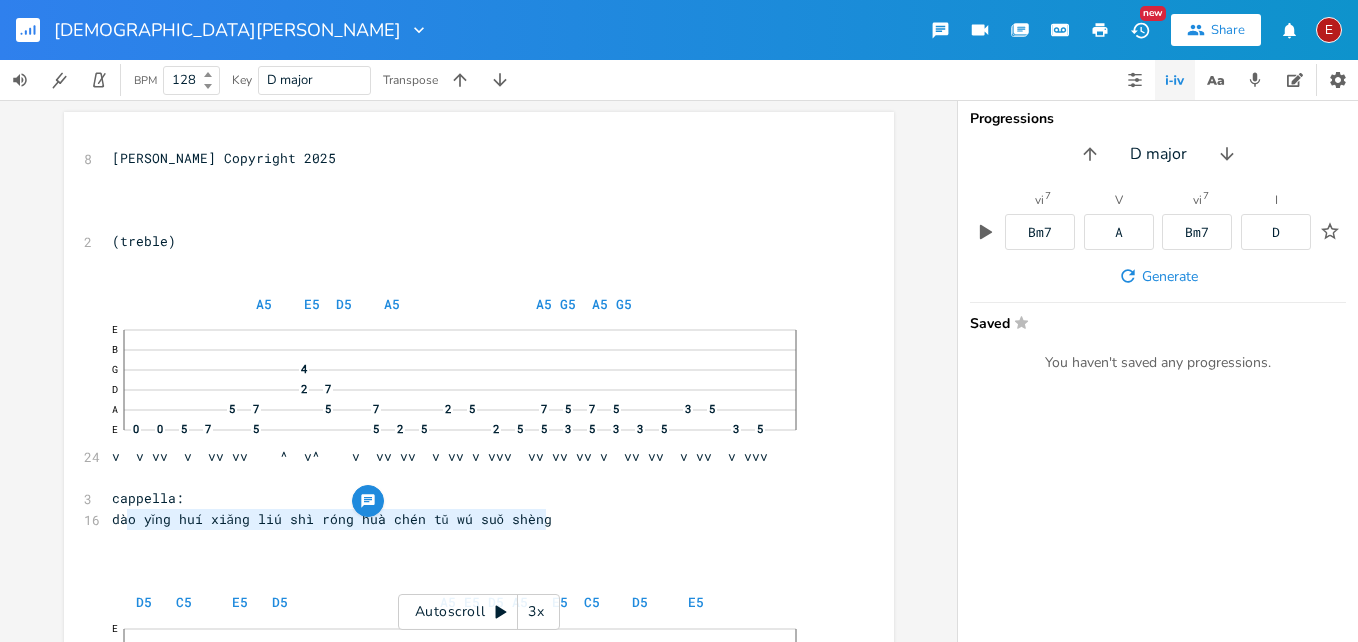type on "dào yǐng huí xiǎng liú shì róng huà chén tǔ wú suǒ shèng" 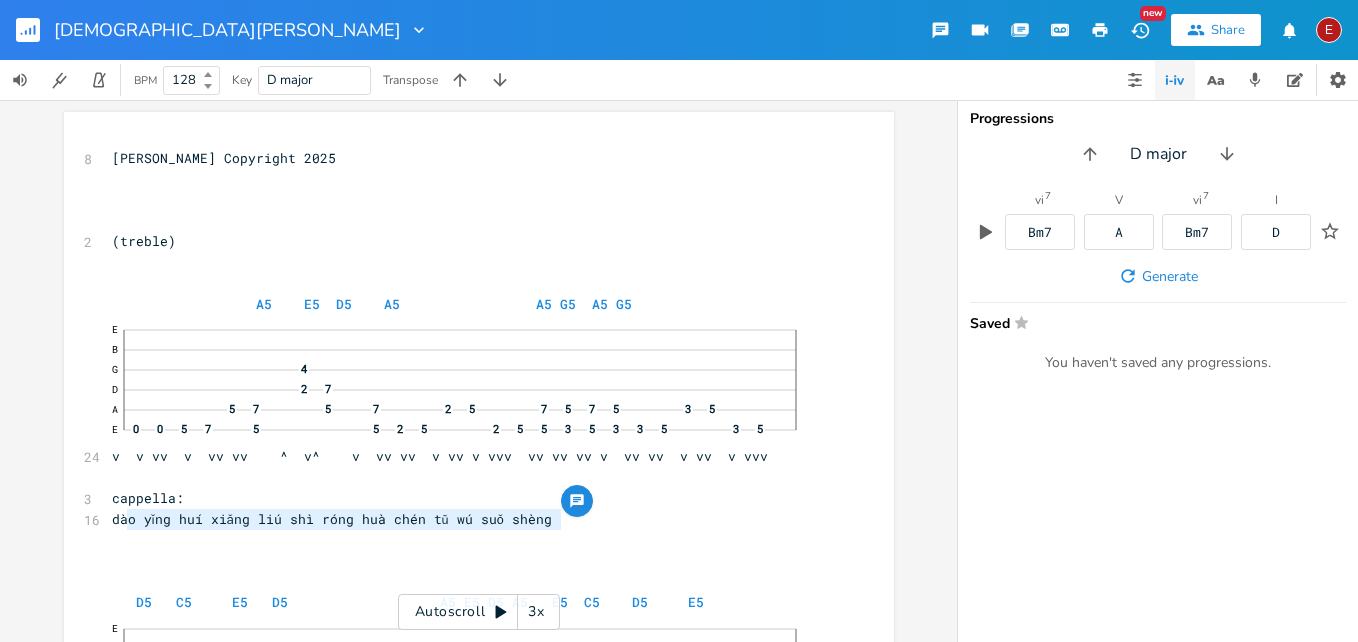 drag, startPoint x: 119, startPoint y: 522, endPoint x: 557, endPoint y: 525, distance: 438.01028 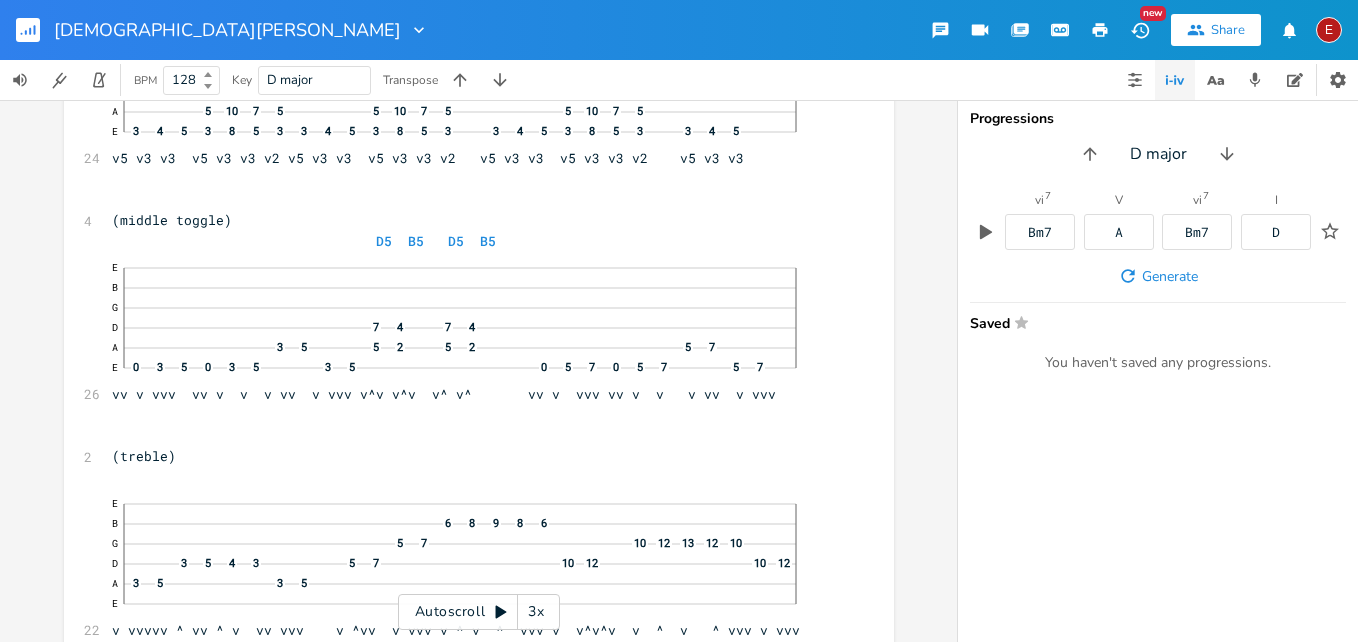scroll, scrollTop: 1035, scrollLeft: 0, axis: vertical 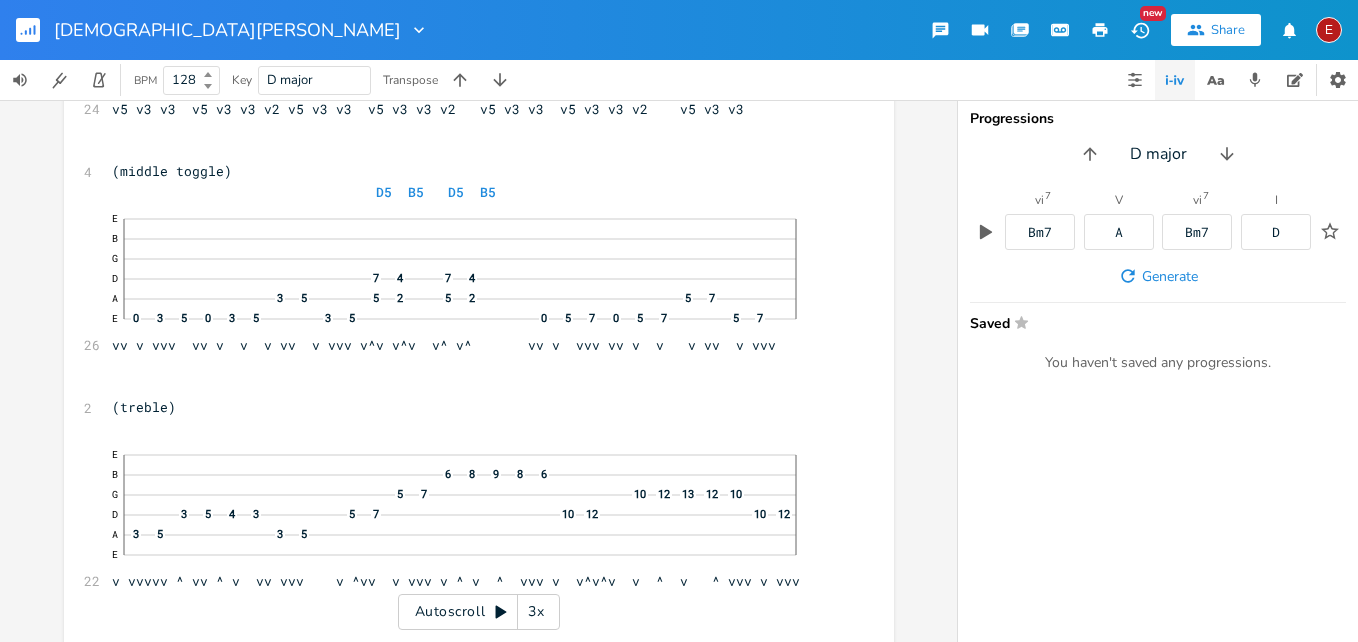 click on "3x" at bounding box center [536, 612] 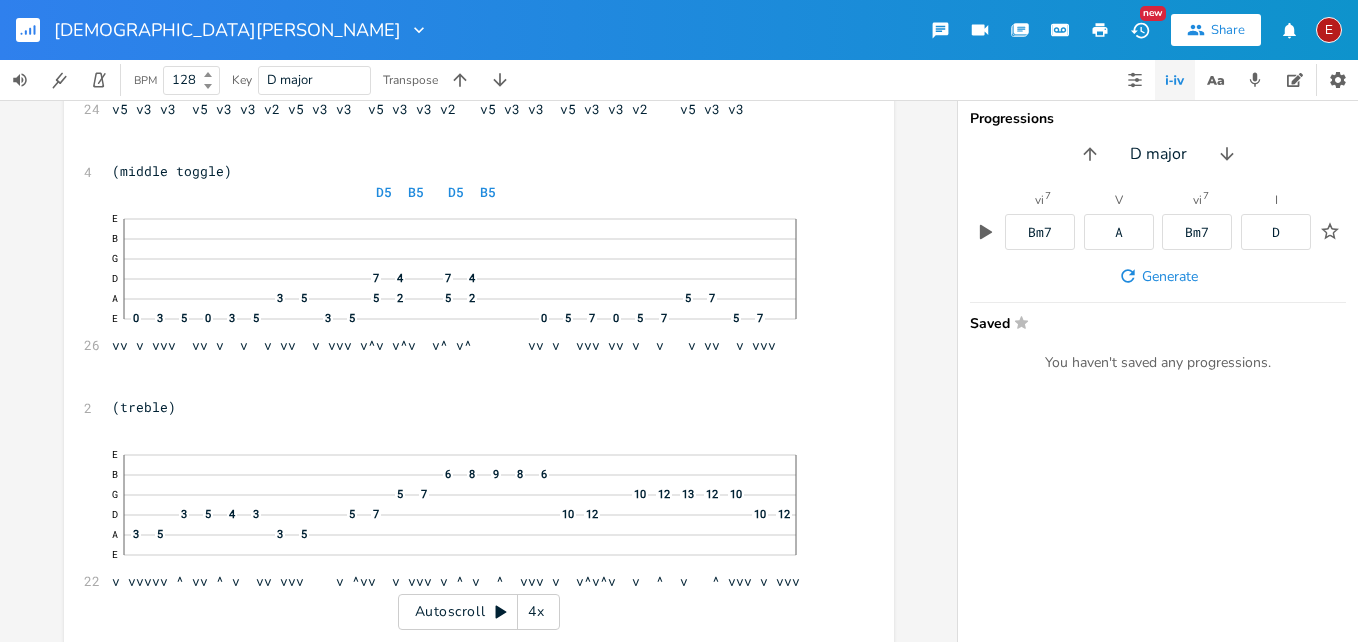 click on "4x" at bounding box center [536, 612] 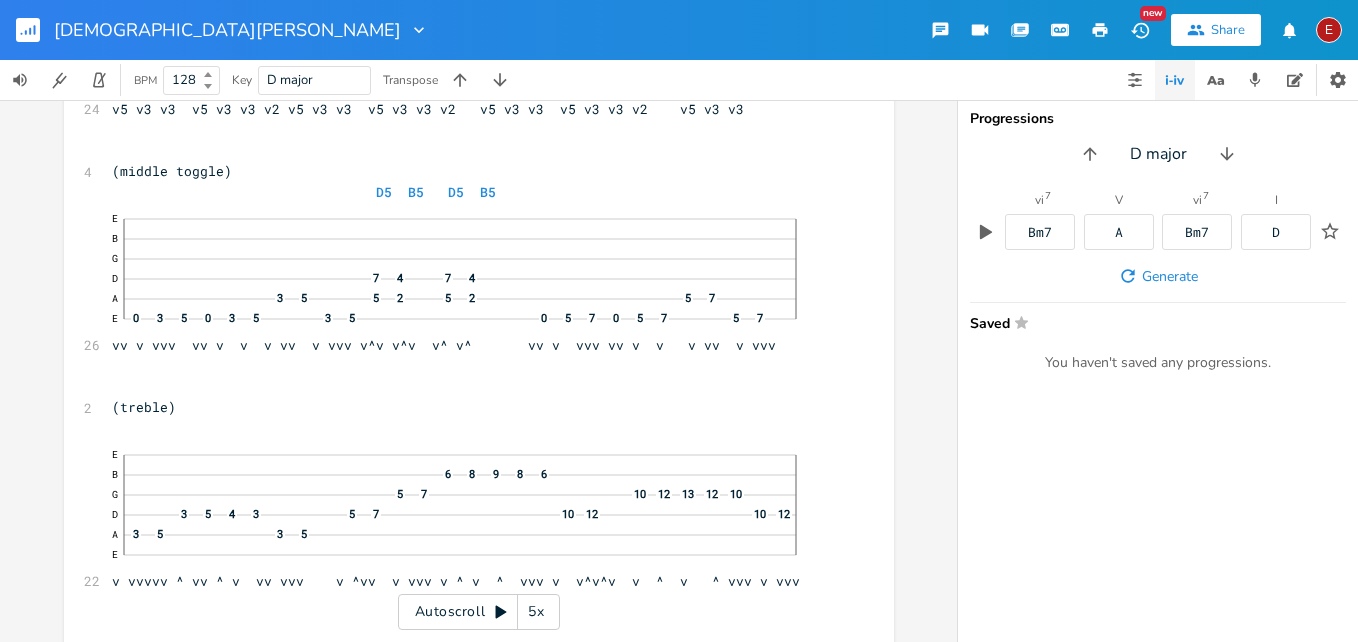 click 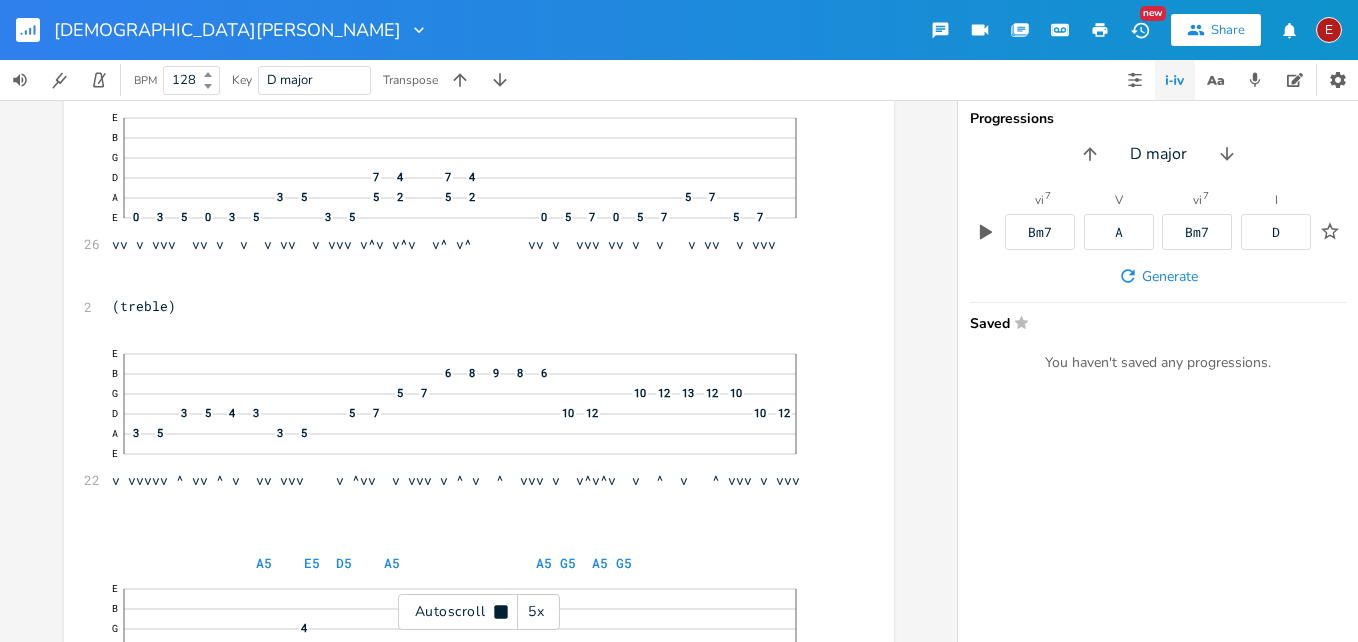 click 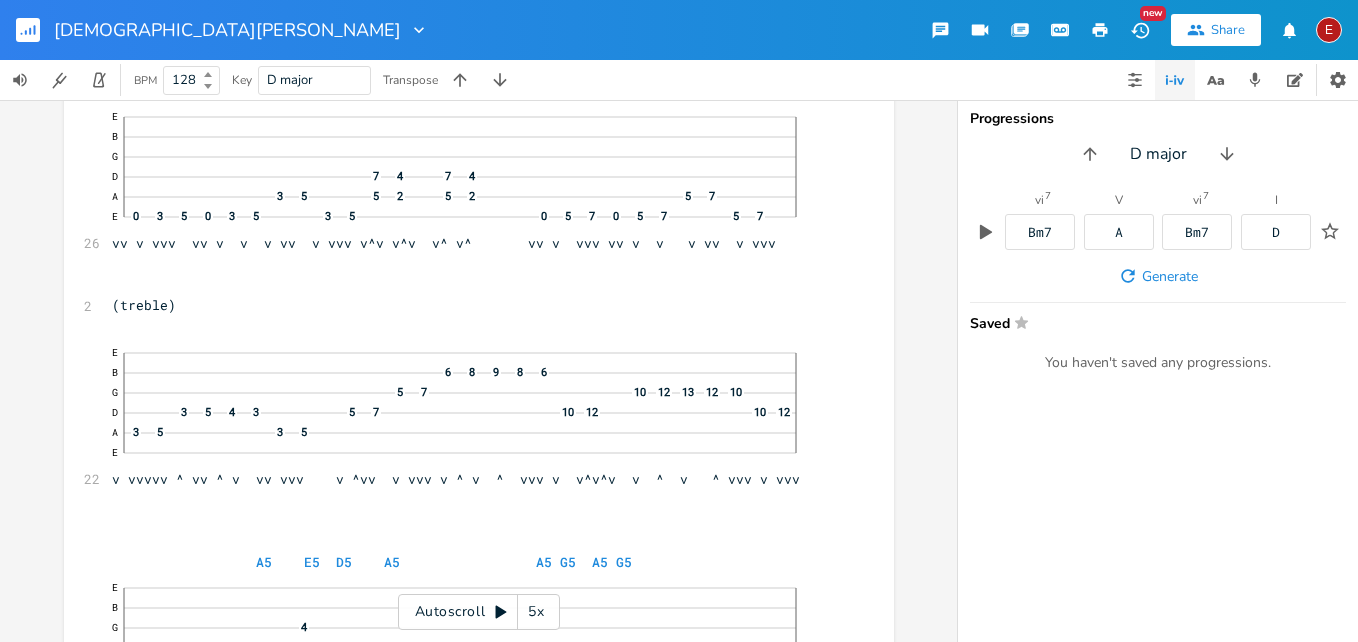 click 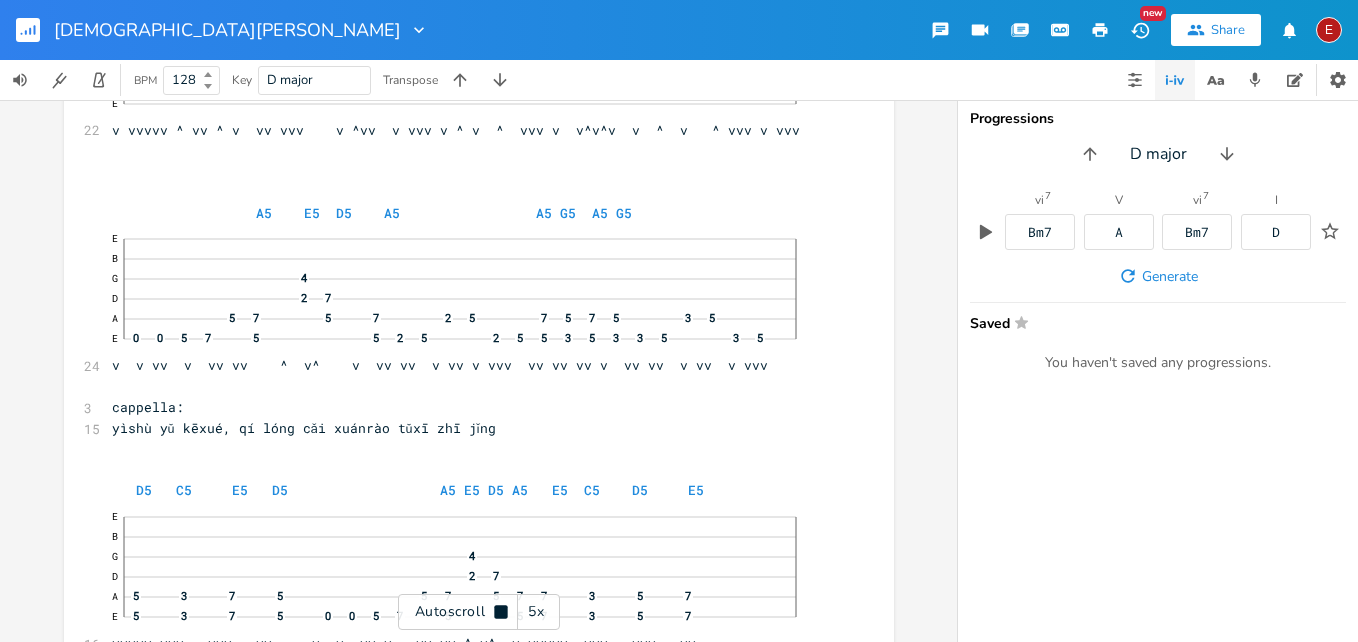click 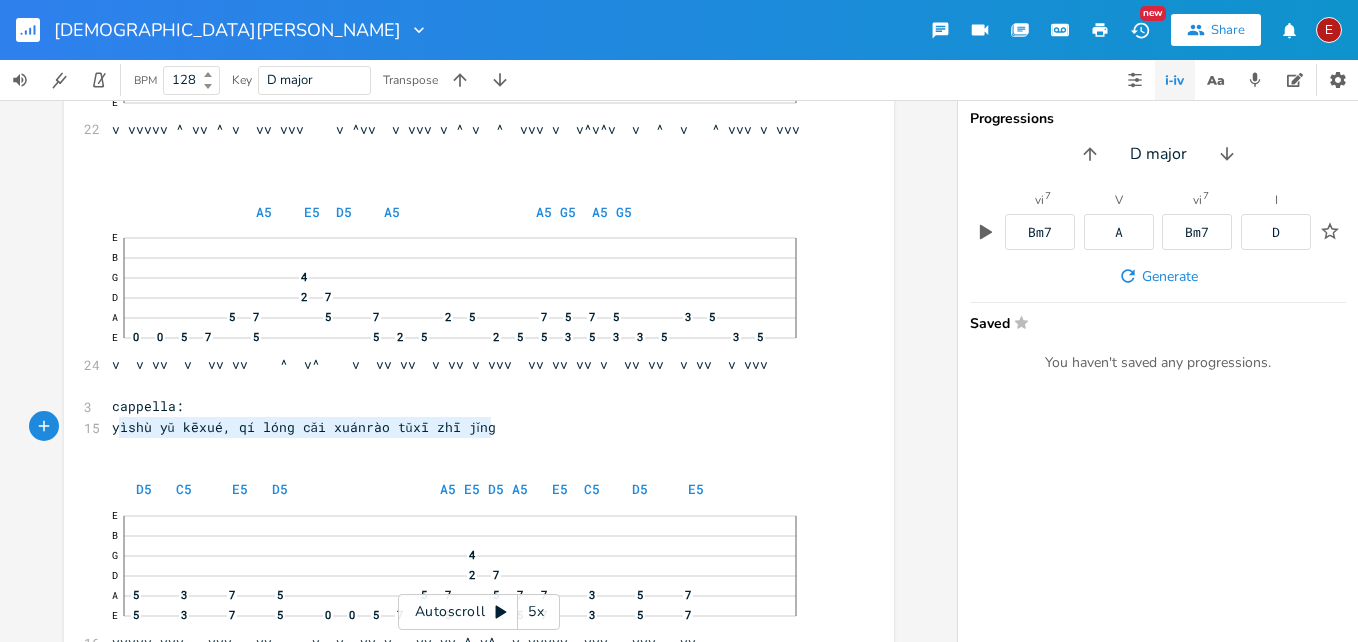 type on "yìshù yǔ kēxué, qí lóng cǎi xuánrào tǔxī zhī jǐng" 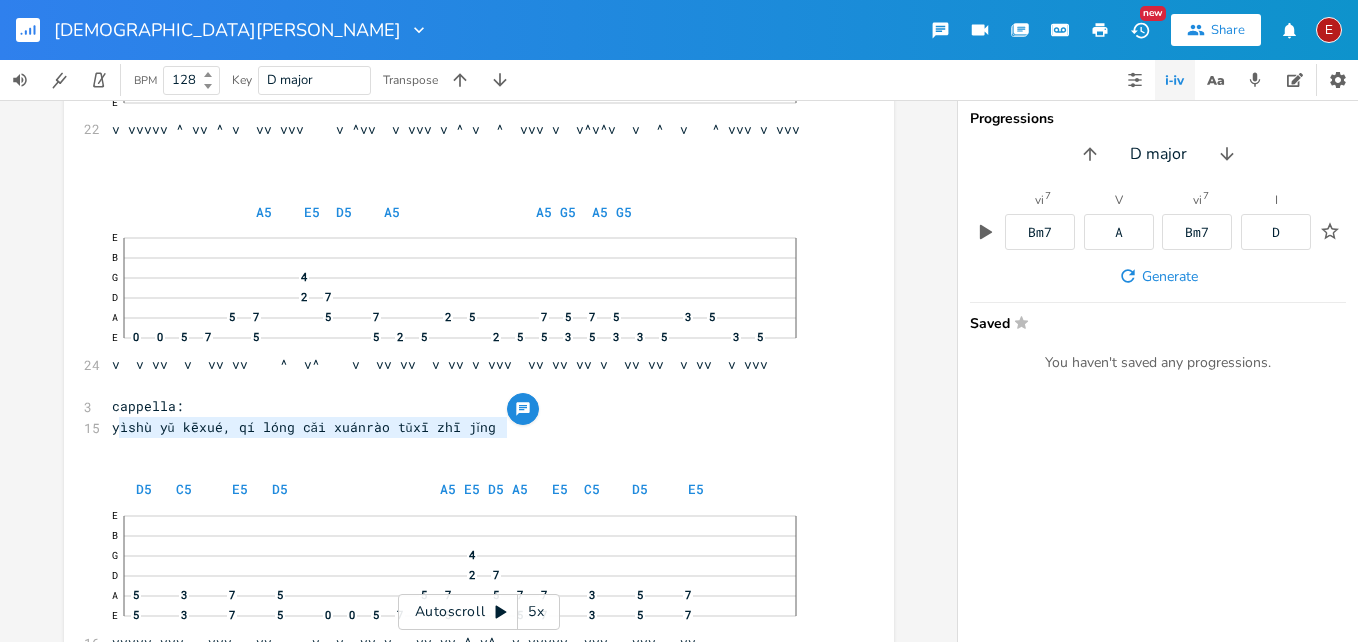 drag, startPoint x: 111, startPoint y: 430, endPoint x: 504, endPoint y: 424, distance: 393.0458 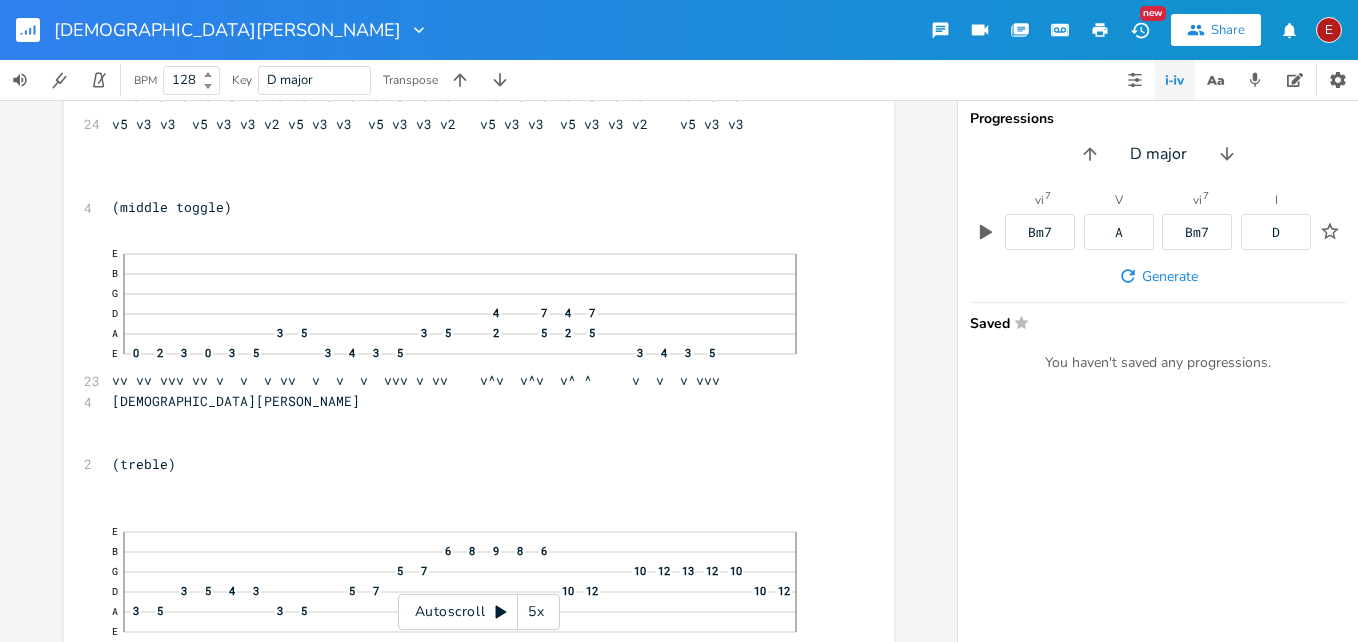 scroll, scrollTop: 2465, scrollLeft: 0, axis: vertical 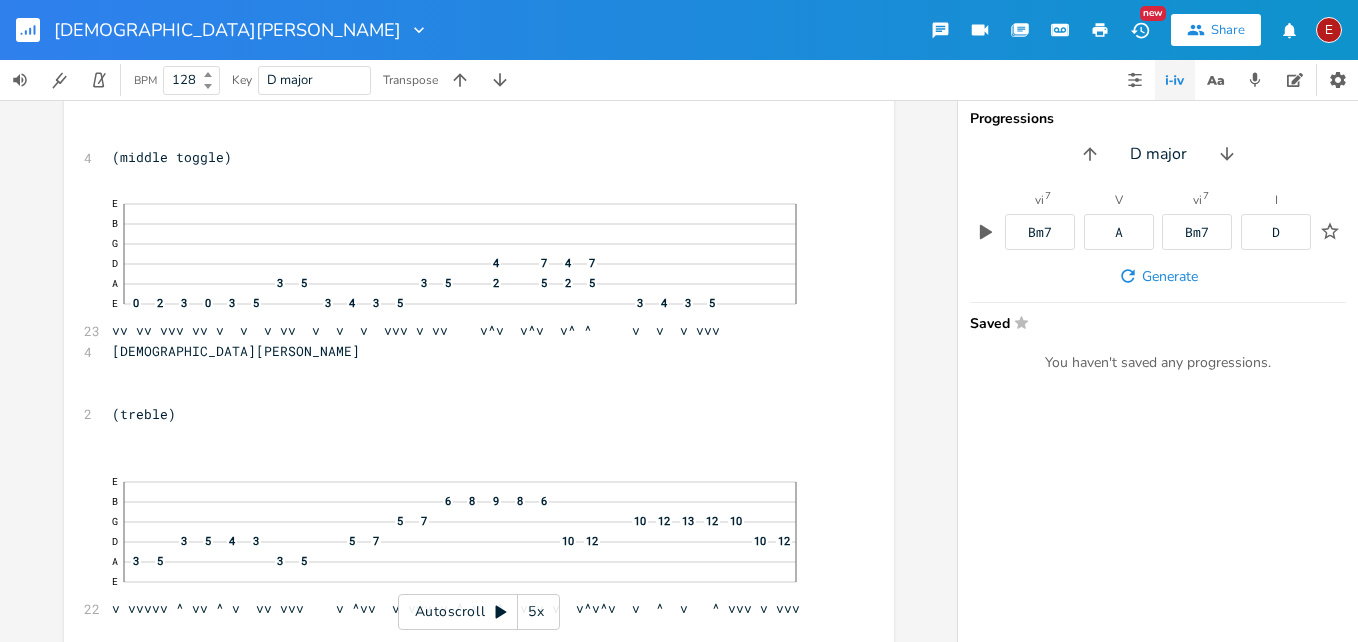 click 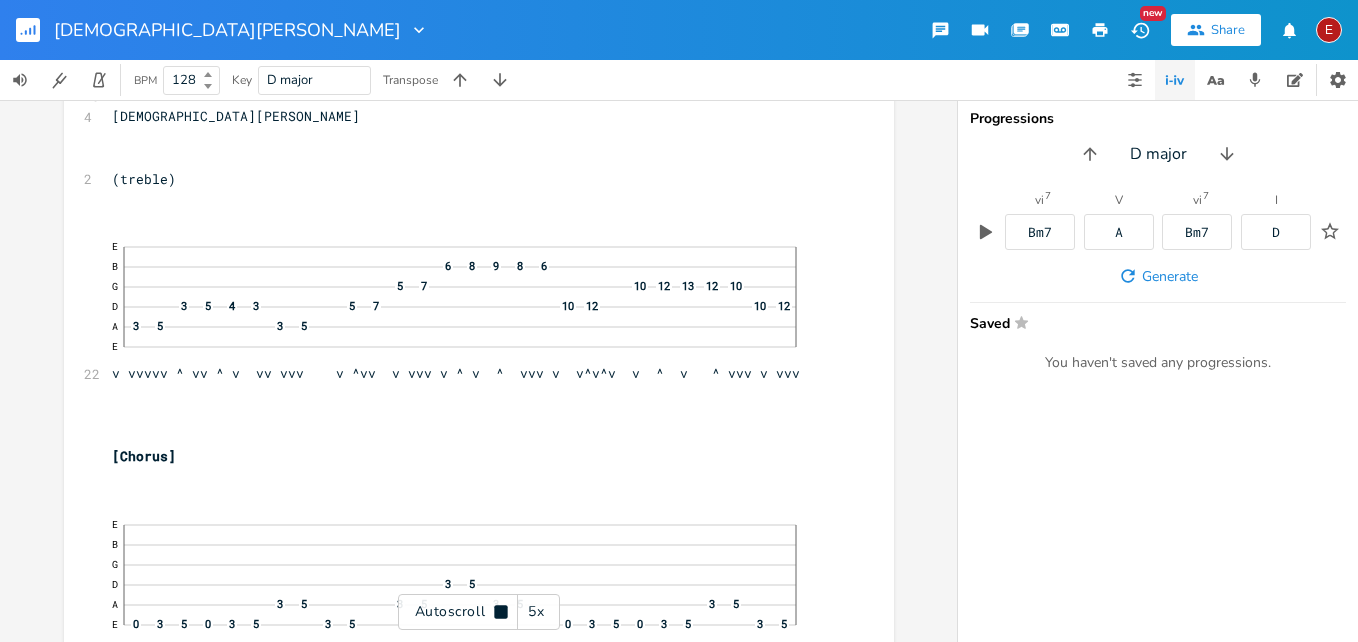 click 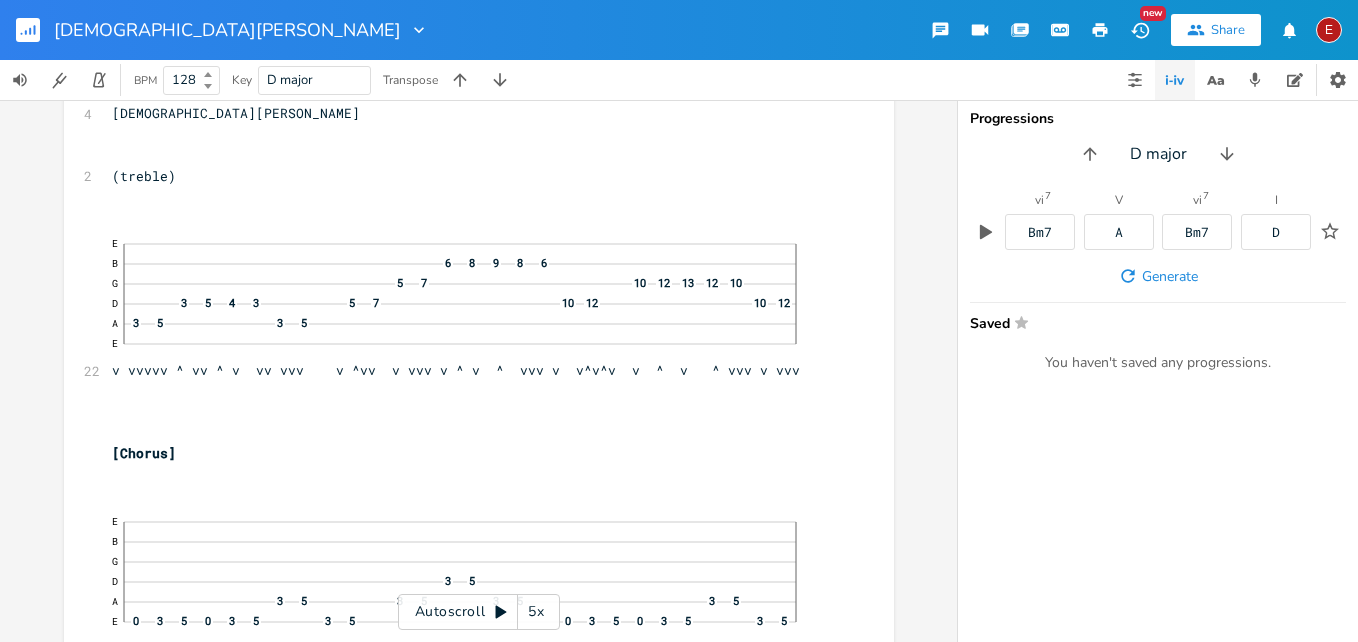 click 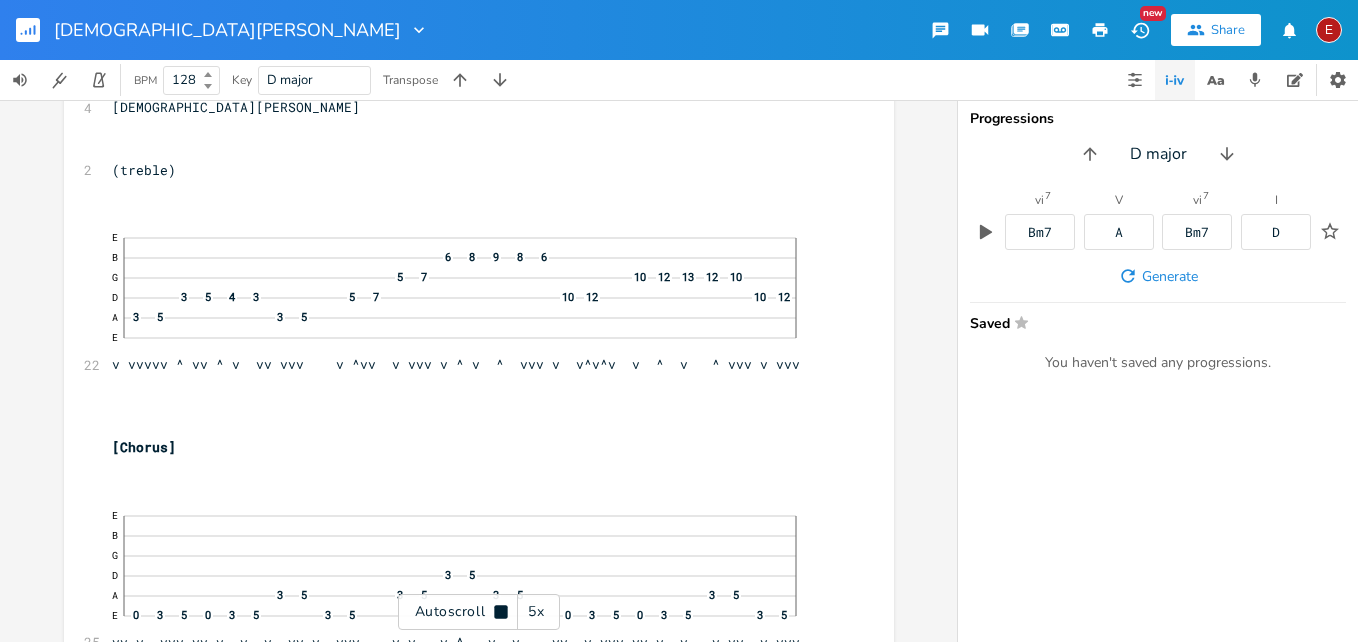 scroll, scrollTop: 2714, scrollLeft: 0, axis: vertical 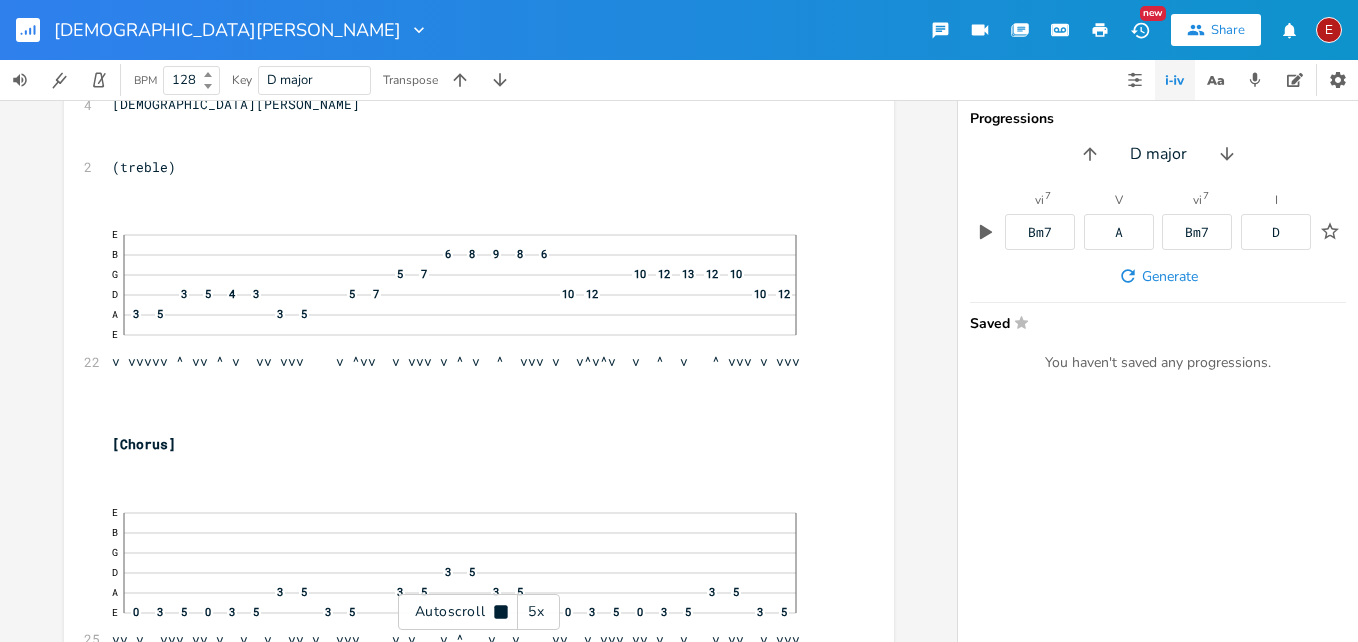 click 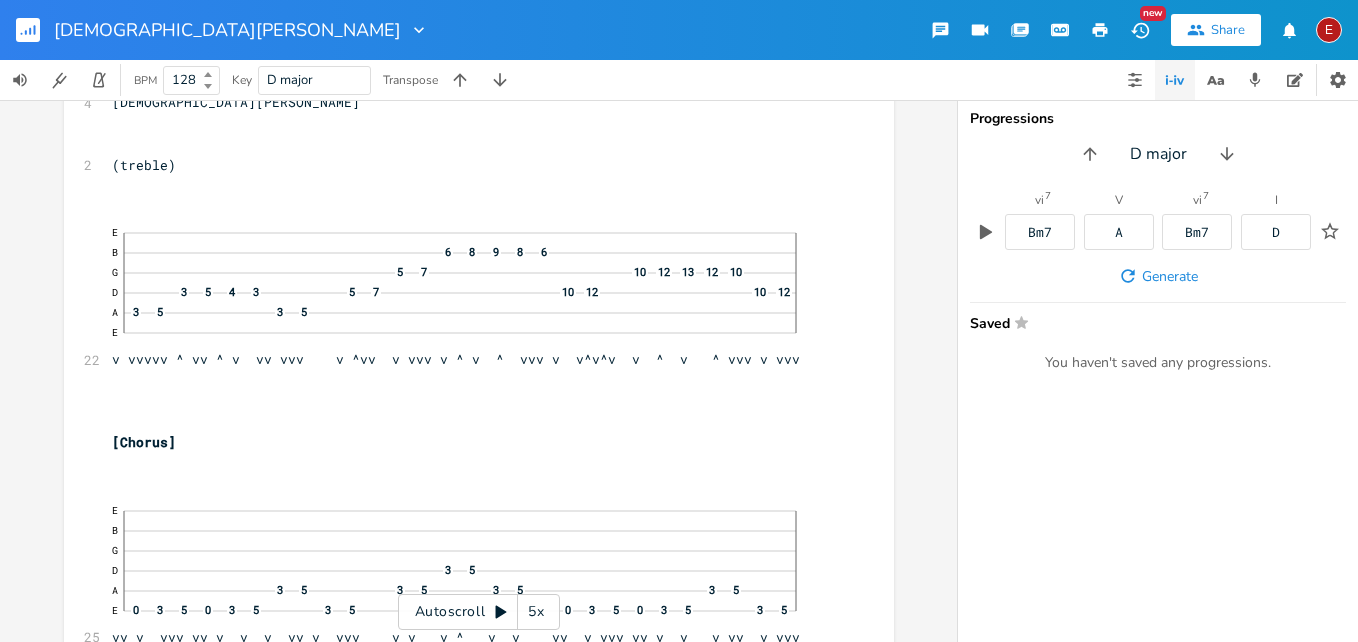 click 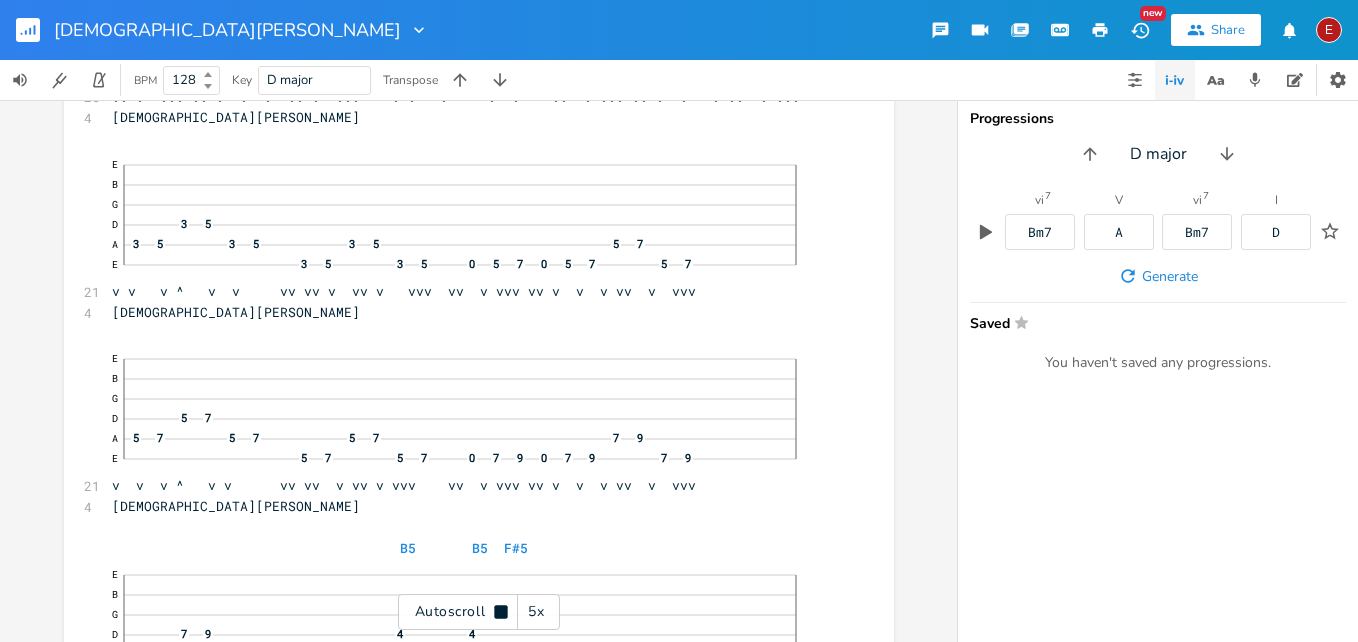 click 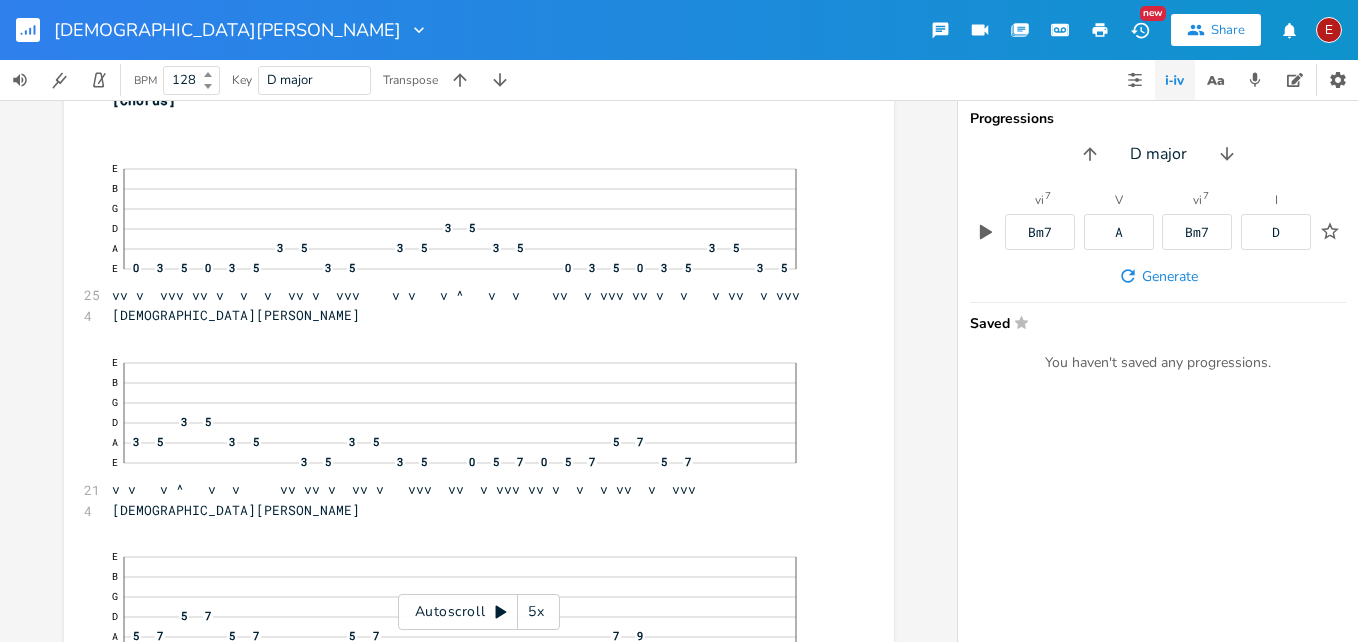 scroll, scrollTop: 2958, scrollLeft: 0, axis: vertical 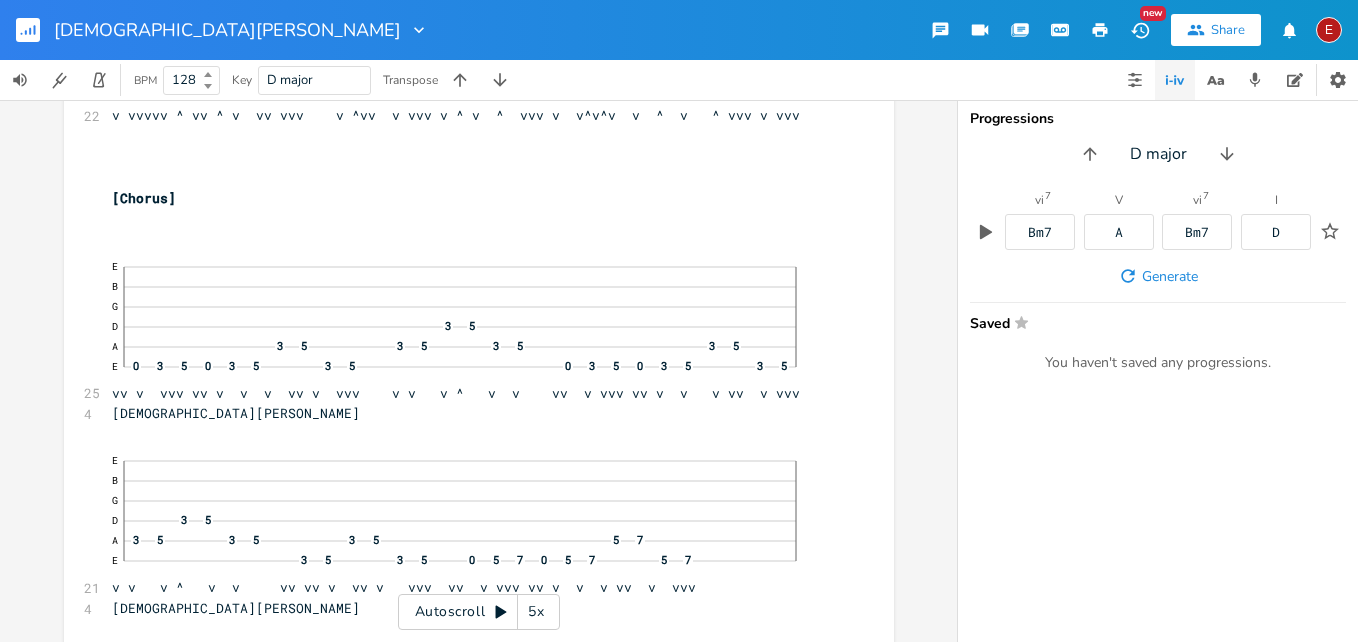click 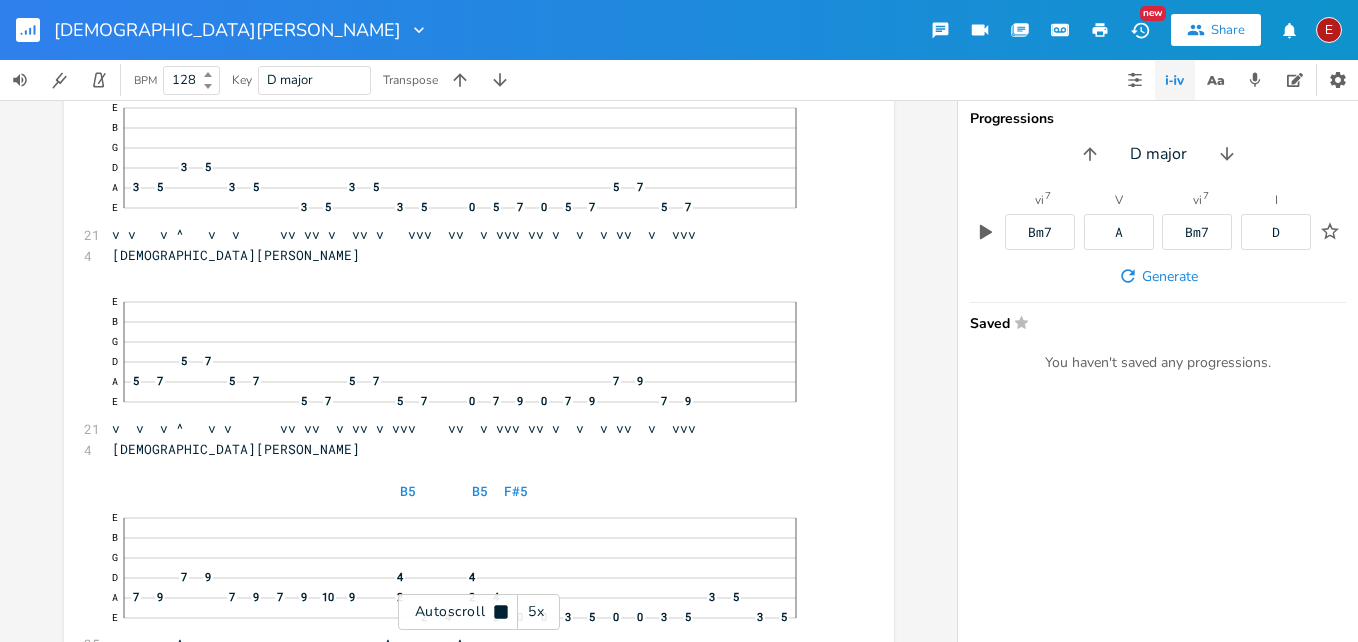 click 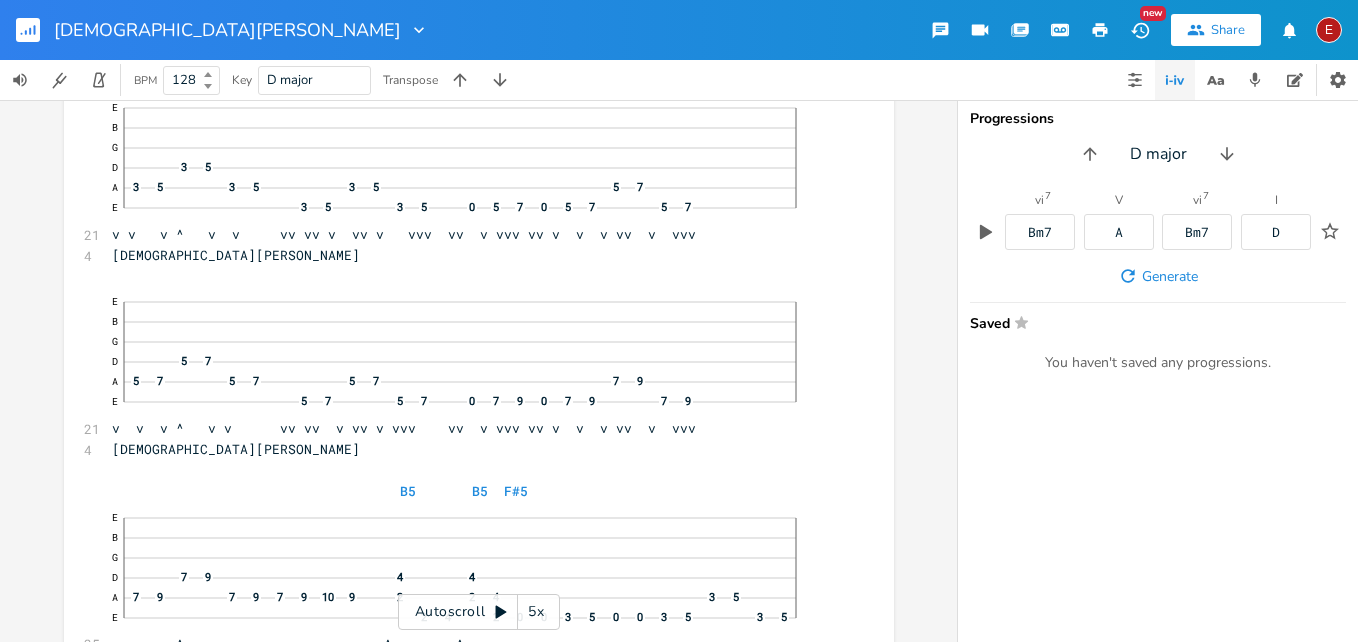 scroll, scrollTop: 3312, scrollLeft: 0, axis: vertical 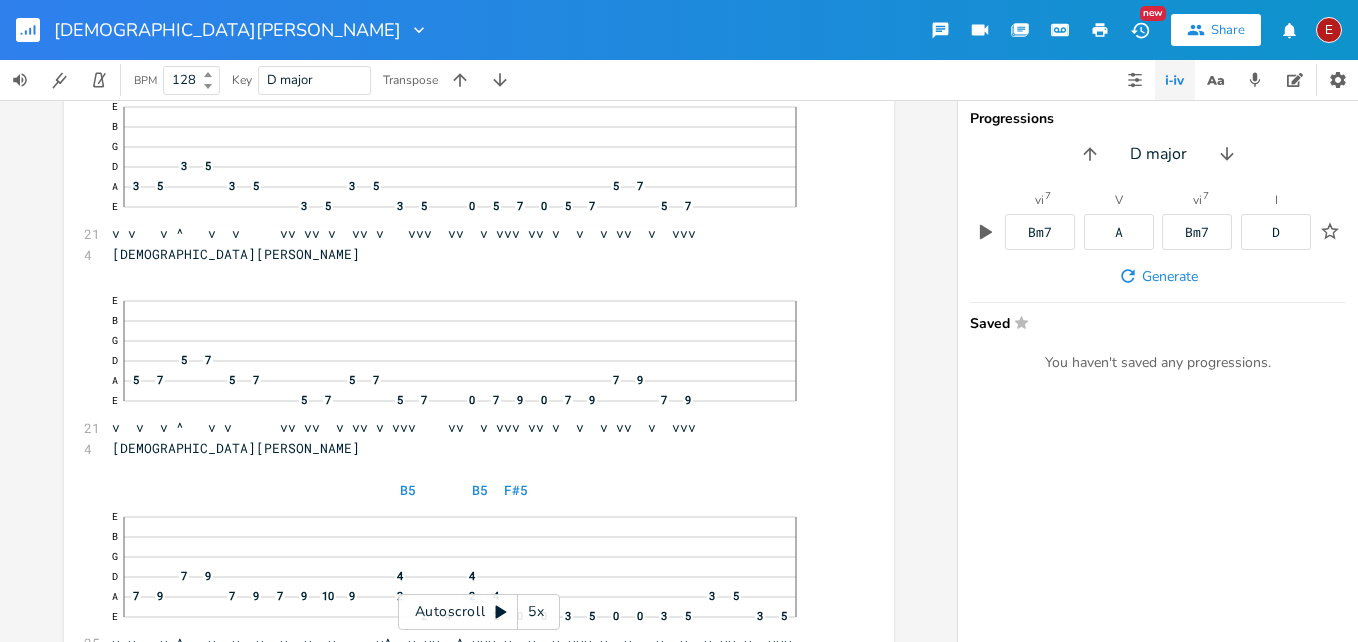 click 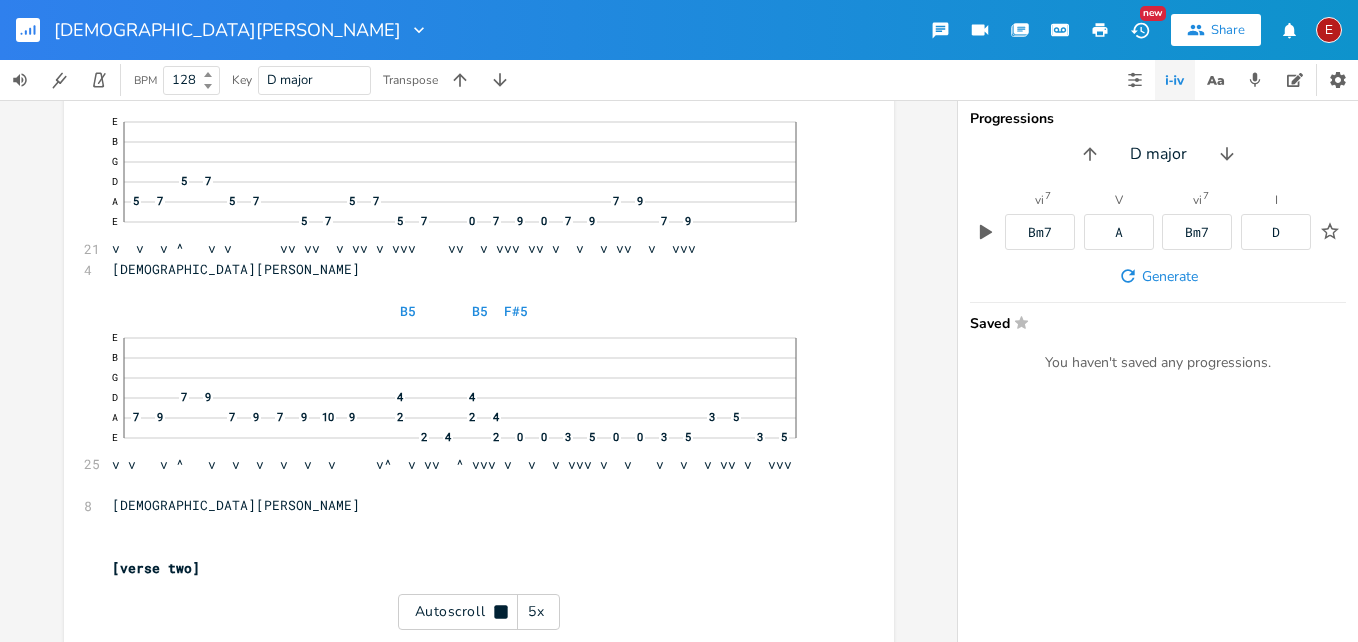 click 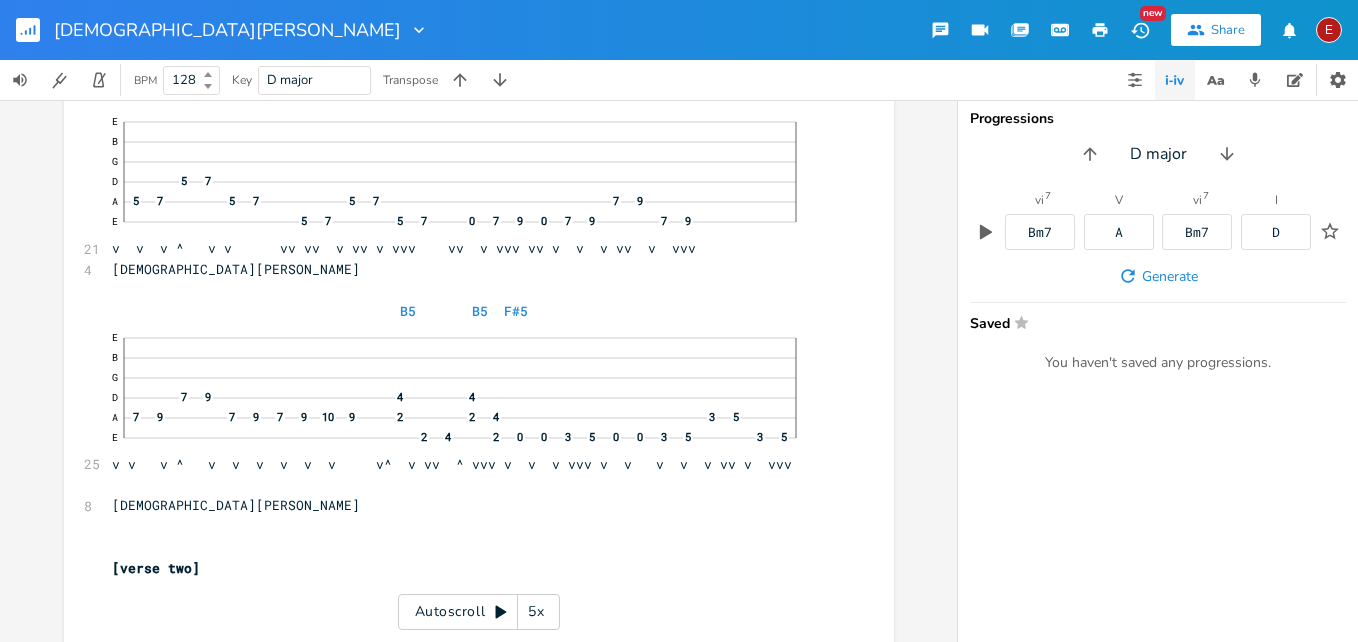 scroll, scrollTop: 3494, scrollLeft: 0, axis: vertical 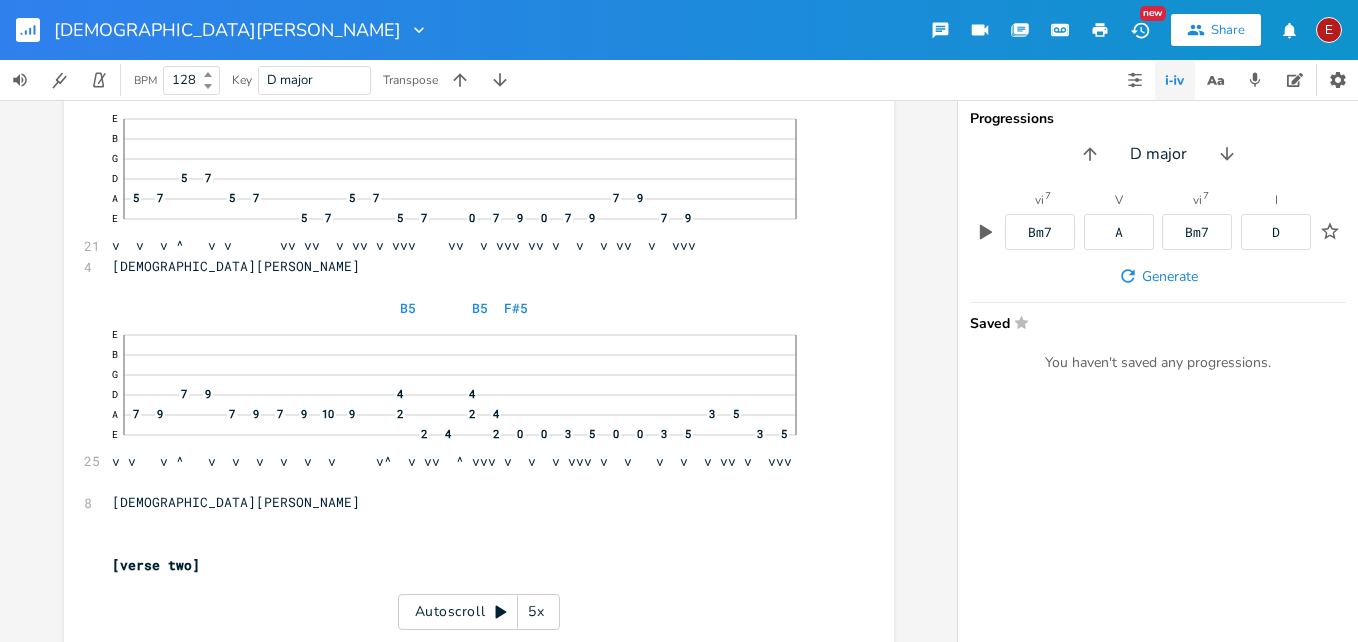 click 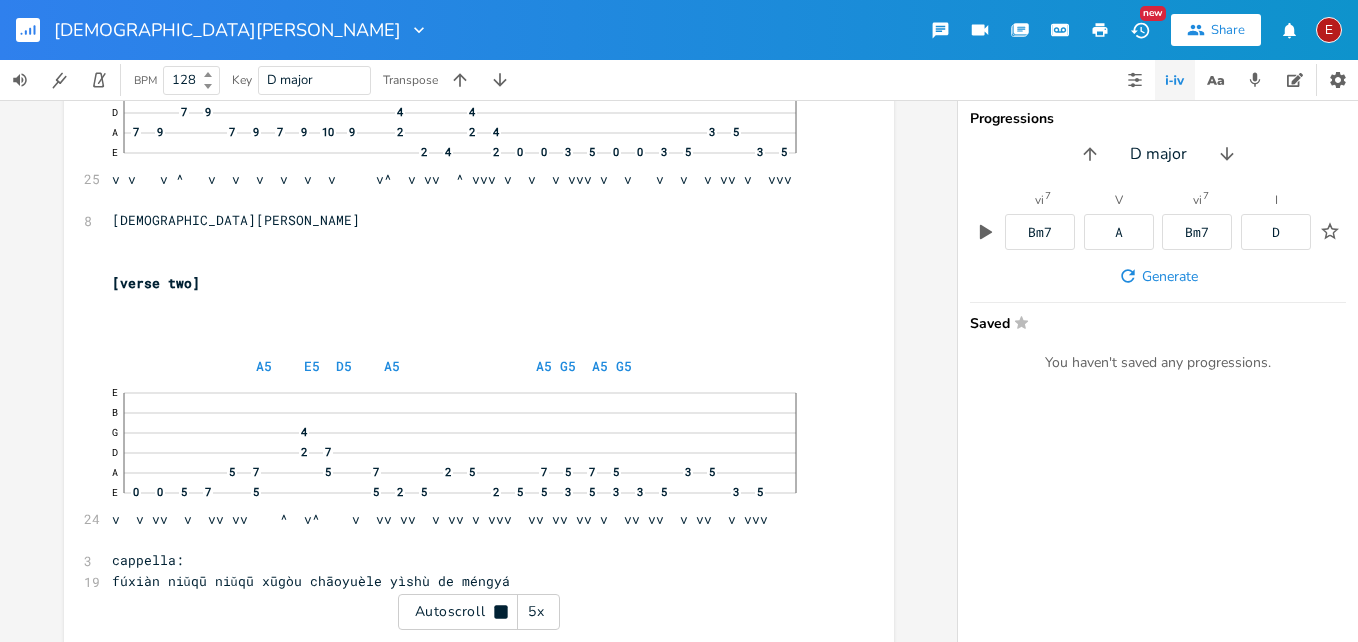 click 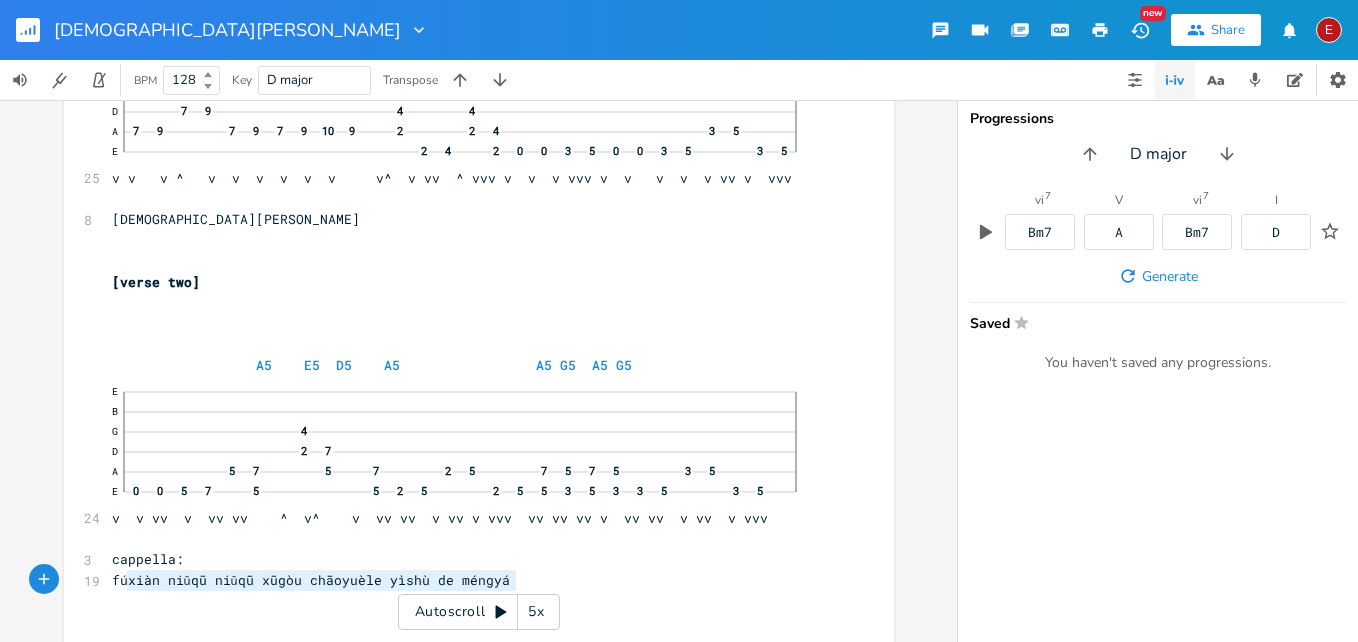 type on "fúxiàn niǔqū niǔqū xūgòu chāoyuèle yìshù de méngyá" 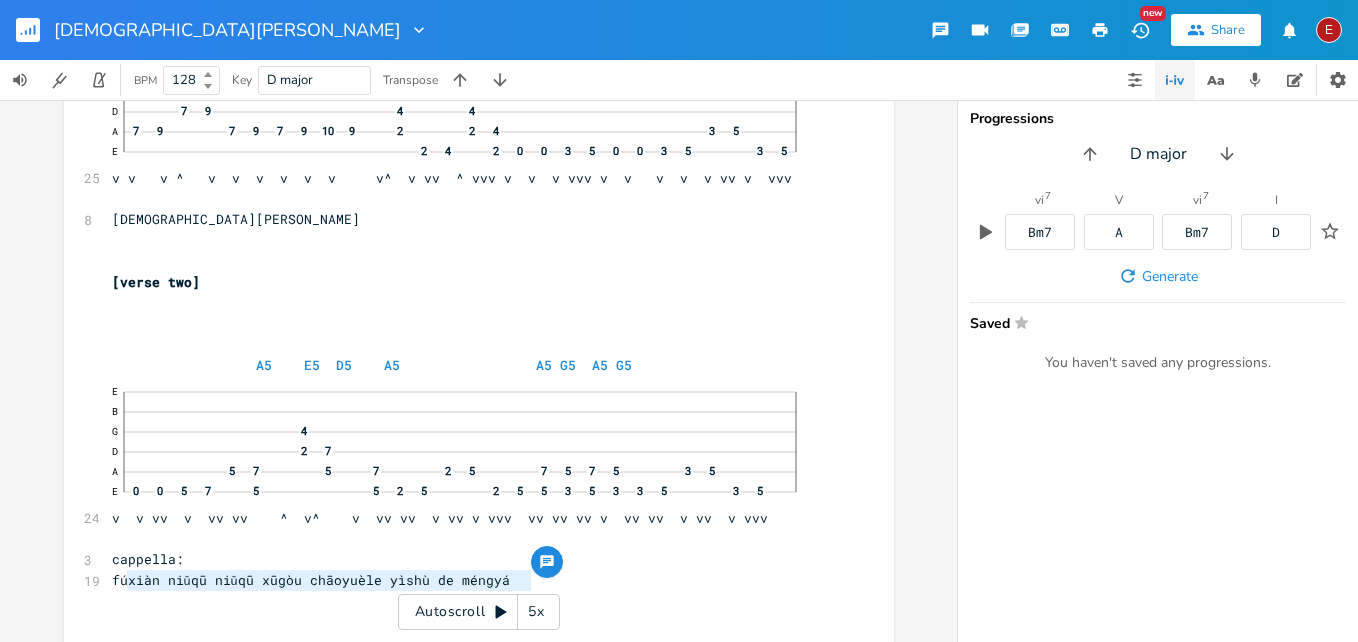 drag, startPoint x: 123, startPoint y: 581, endPoint x: 525, endPoint y: 579, distance: 402.00497 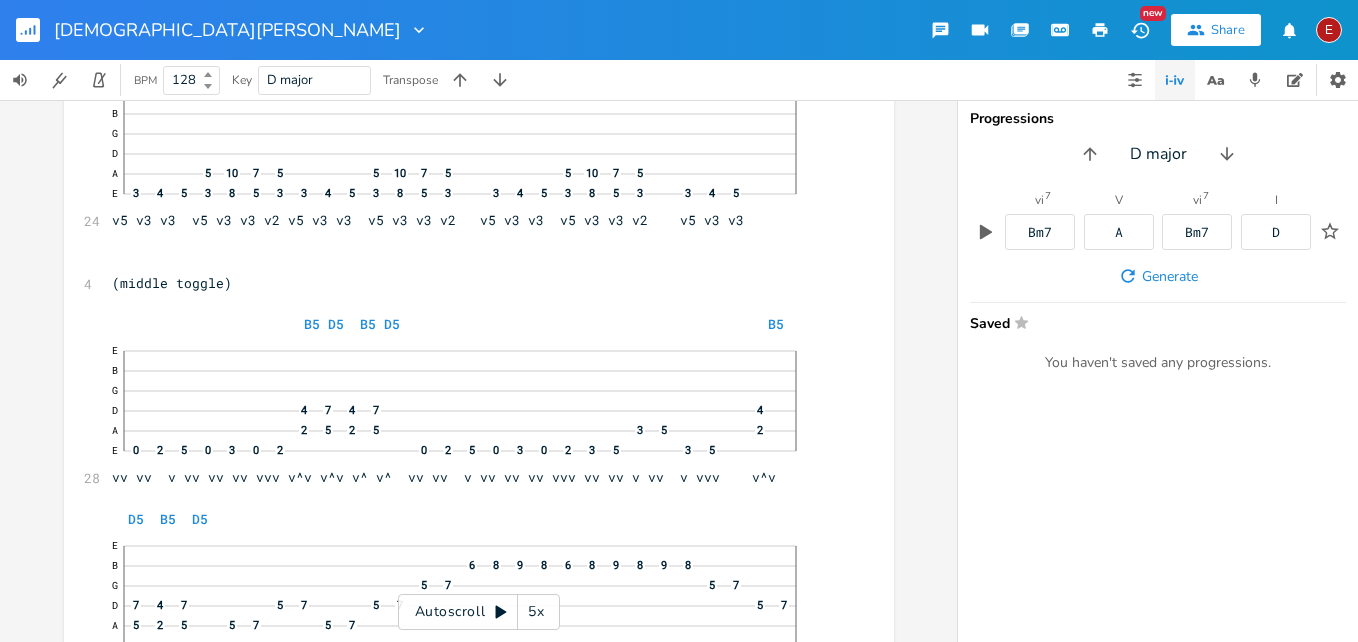 scroll, scrollTop: 4831, scrollLeft: 0, axis: vertical 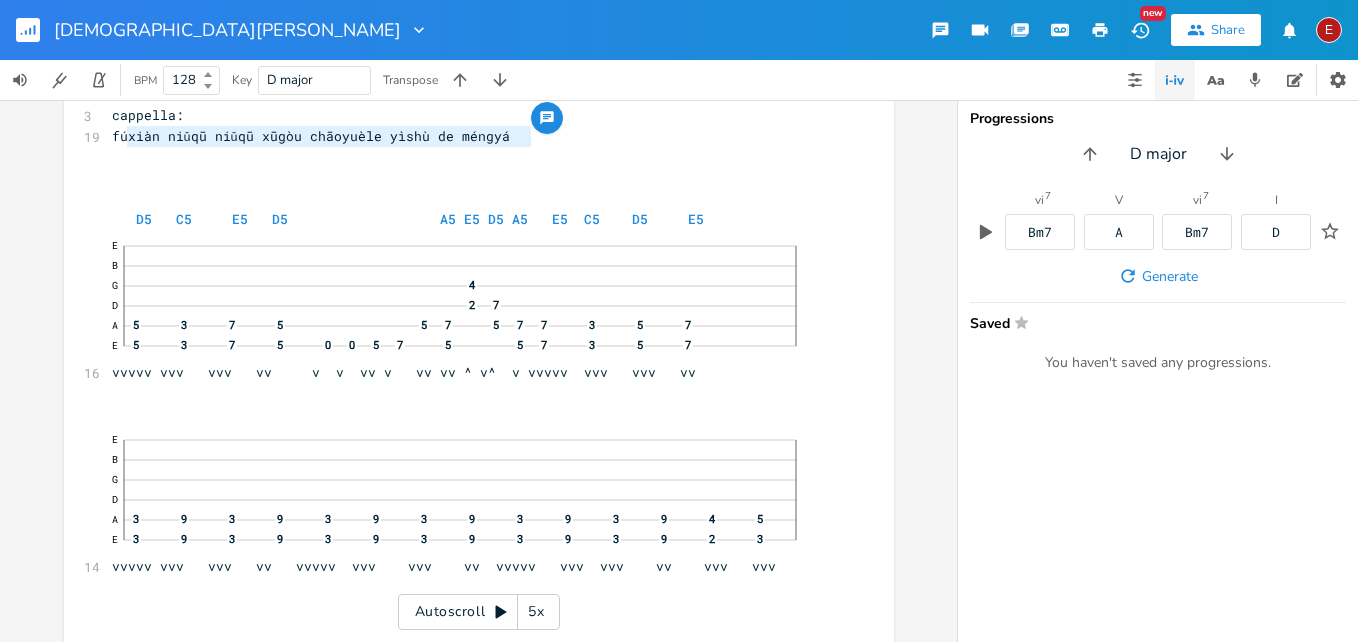 click on "fúxiàn niǔqū niǔqū xūgòu chāoyuèle yìshù de méngyá x 8 [PERSON_NAME] Copyright 2025     ​ ​ 2 (treble)                          A5      E5    D5      A5                   A5   G5    A5   G5 24 E B G 4 D 2 7 A 5 7 5 7 2 5 7 5 7 5 3 5 E 0 0 5 7 5 5 2 5 2 5 5 3 5 3 3 5 3 5    v  v vv  v  vv vv    ^  v^    v  vv vv  v vv v vvv  vv vv vv v  vv vv  v vv  v vvv ​ 3   cappella:  16   dào yǐng huí xiǎng liú shì róng huà chén tǔ wú suǒ shèng               D5     C5       E5      D5                      A5   E5   D5   A5     E5    C5      D5       E5 16 E B G 4 D 2 7 A 5 3 7 5 5 7 5 7 7 3 5 7 E 5 3 7 5 0 0 5 7 5 5 7 3 5 7   vvvvv vvv   vvv   vv     v  v  vv v   vv vv ^ v^  v vvvvv  vvv   vvv   vv ​ ​ 14 E B G D A 3 9 3 9 3 9 3 9 3 9 3 9 4 5 E 3 9 3 9 3 9 3 9 3 9 3 9 2 3   vvvvv vvv   vvv   vv   vvvvv  vvv    vvv    vv  vvvvv   vvv  vvv    vv    vvv   vvv         24 E B G D A 5 10 7 5 5 10 7 5 5 10 7 5 E 3 4 5 3 8 5" at bounding box center (478, 371) 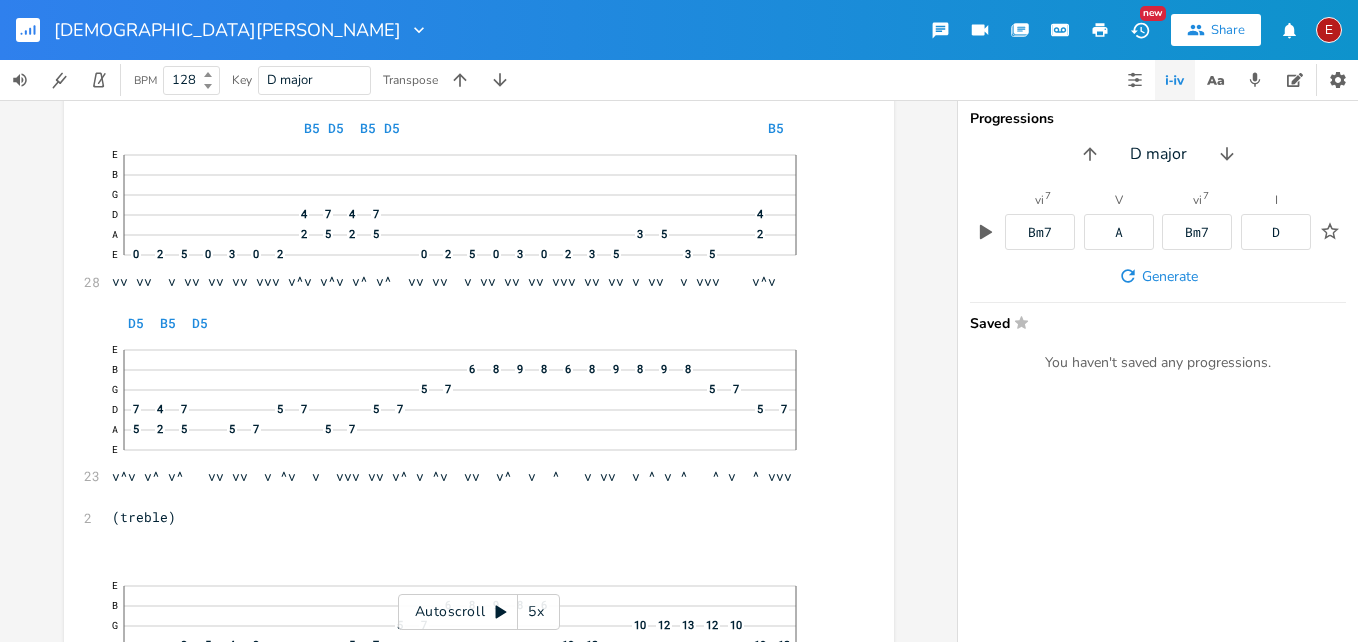 scroll, scrollTop: 4880, scrollLeft: 0, axis: vertical 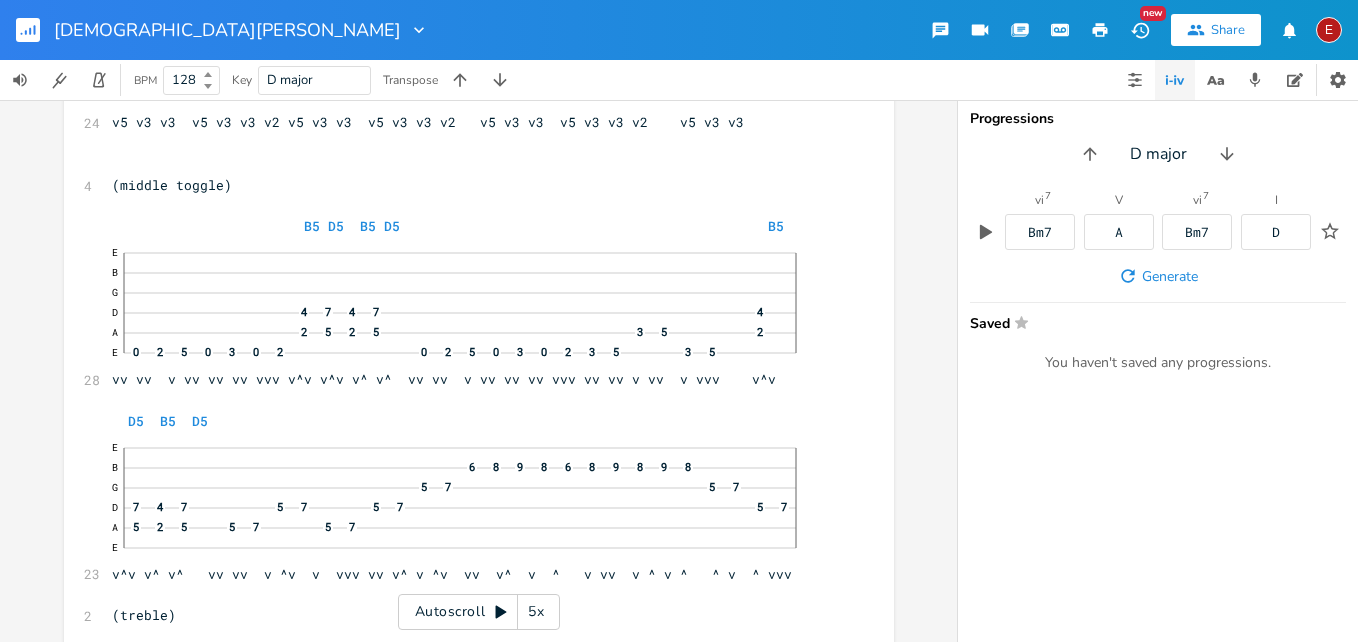 click 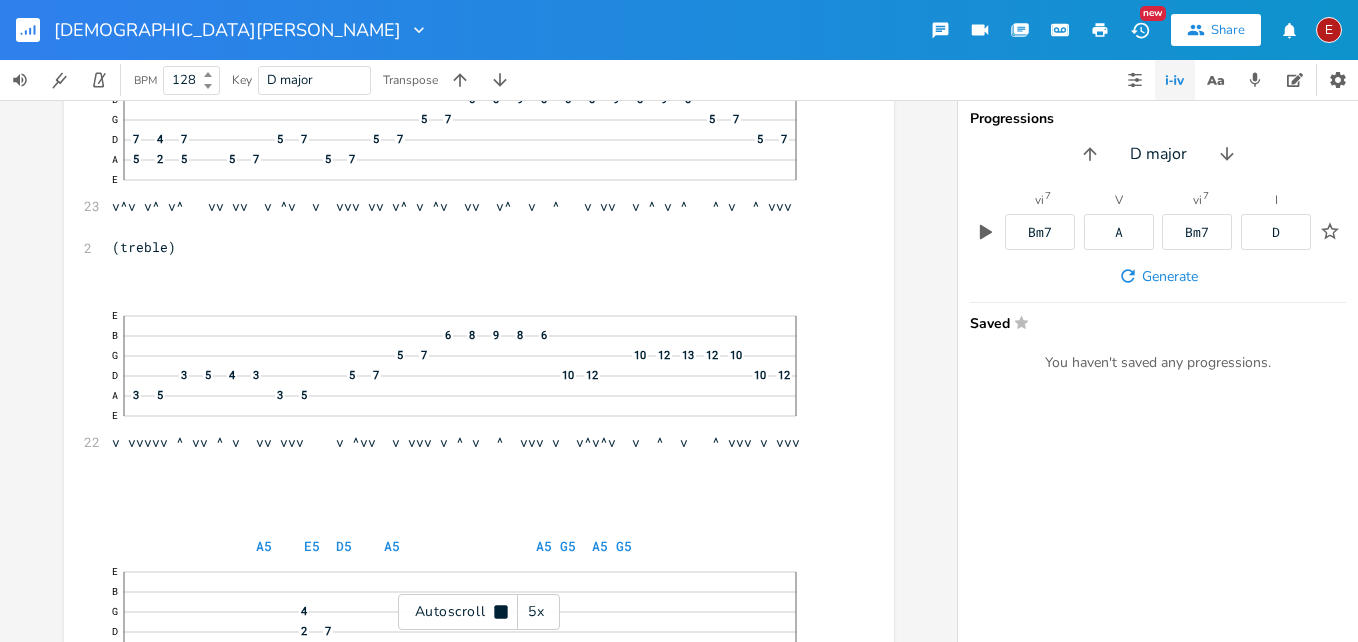 scroll, scrollTop: 5251, scrollLeft: 0, axis: vertical 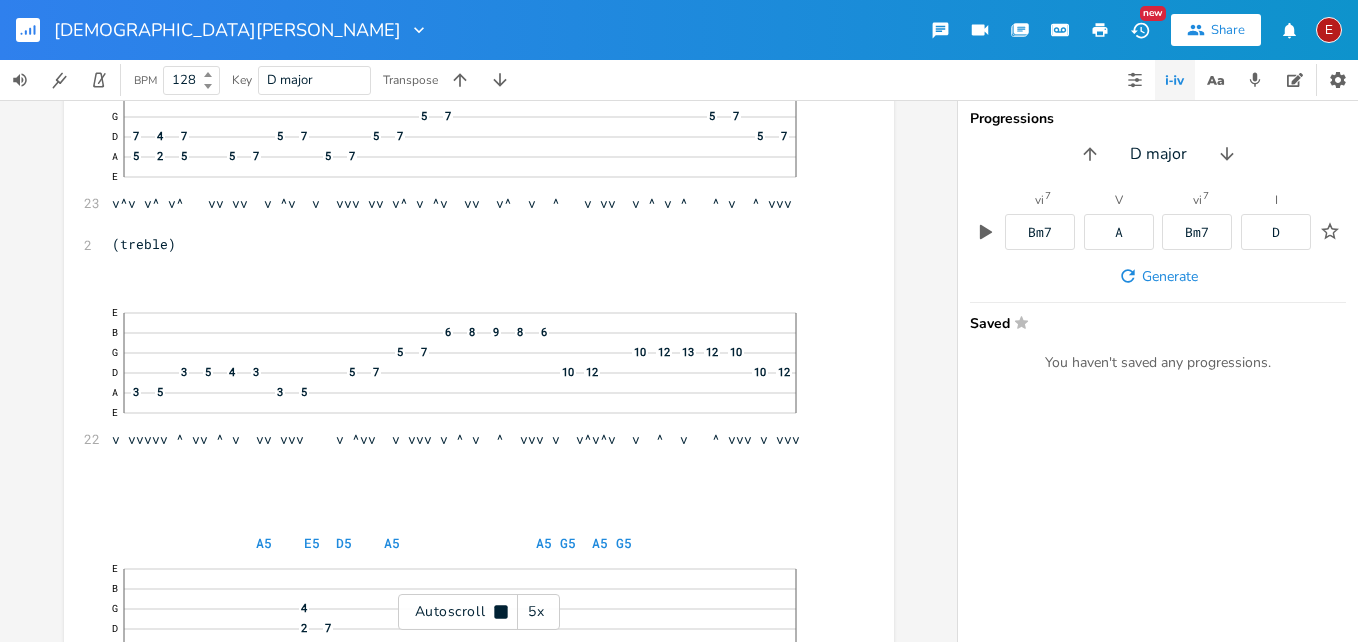click 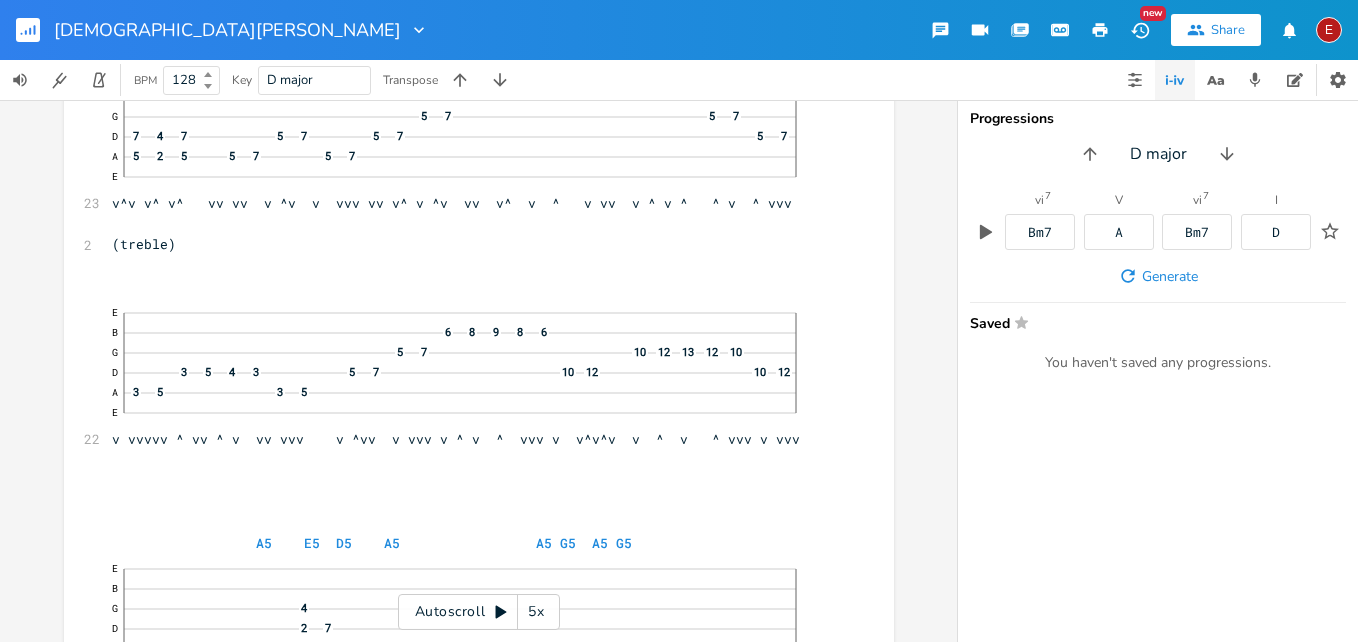 click 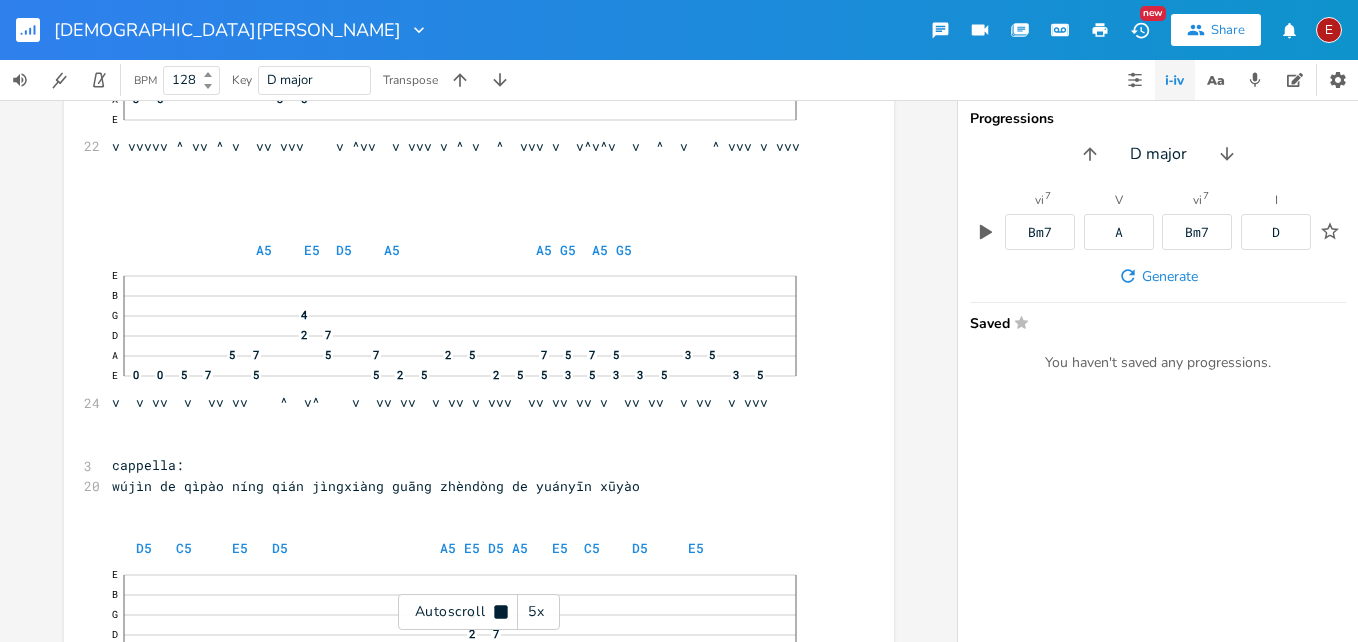 click 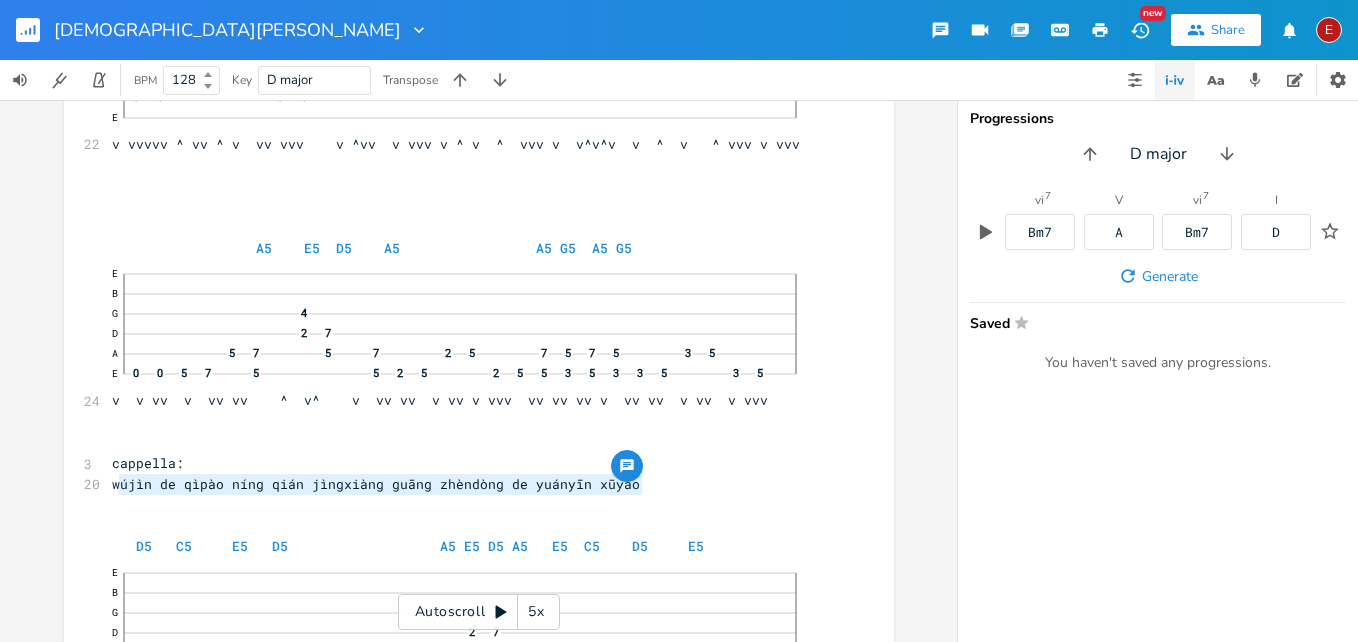 type on "wújìn de qìpào níng qián jìngxiàng guāng zhèndòng de yuányīn xūyào" 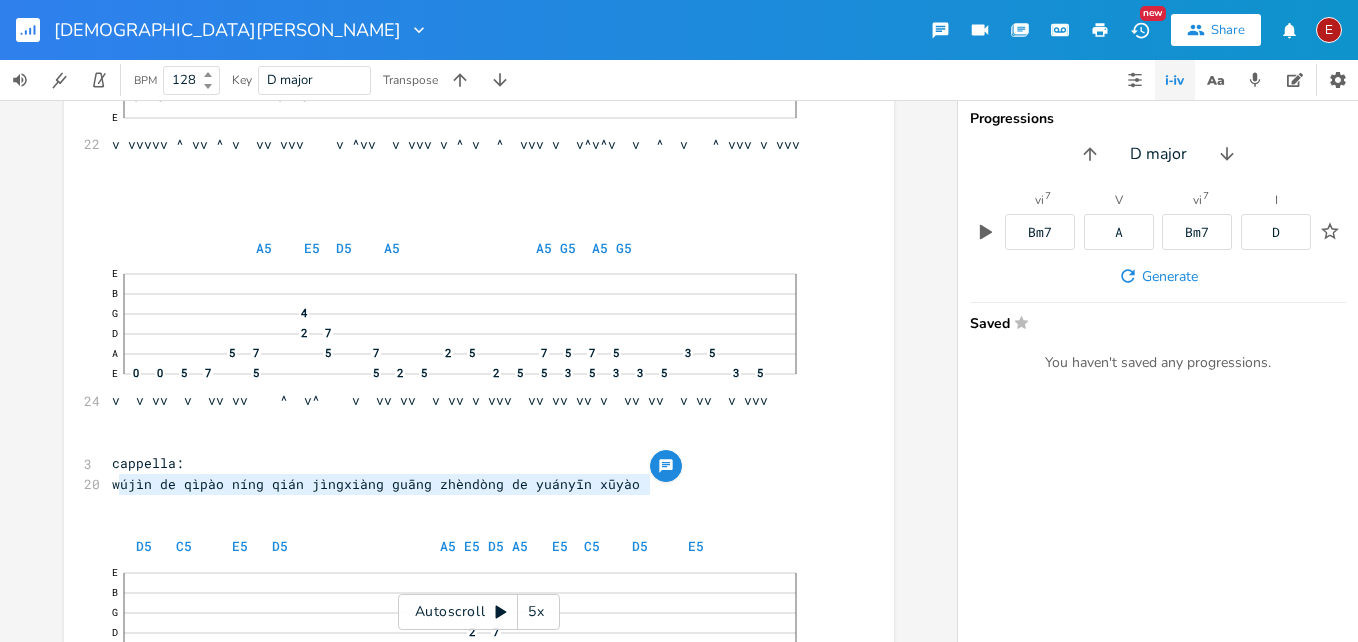 drag, startPoint x: 117, startPoint y: 485, endPoint x: 646, endPoint y: 485, distance: 529 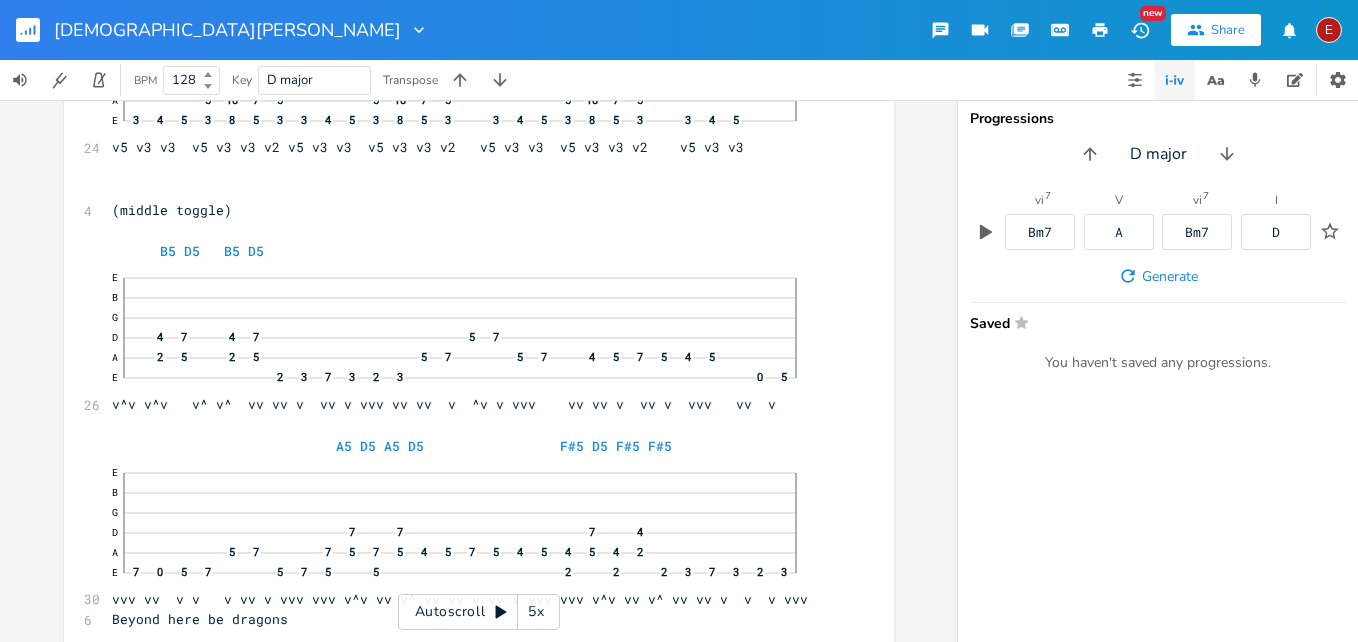 scroll, scrollTop: 6557, scrollLeft: 0, axis: vertical 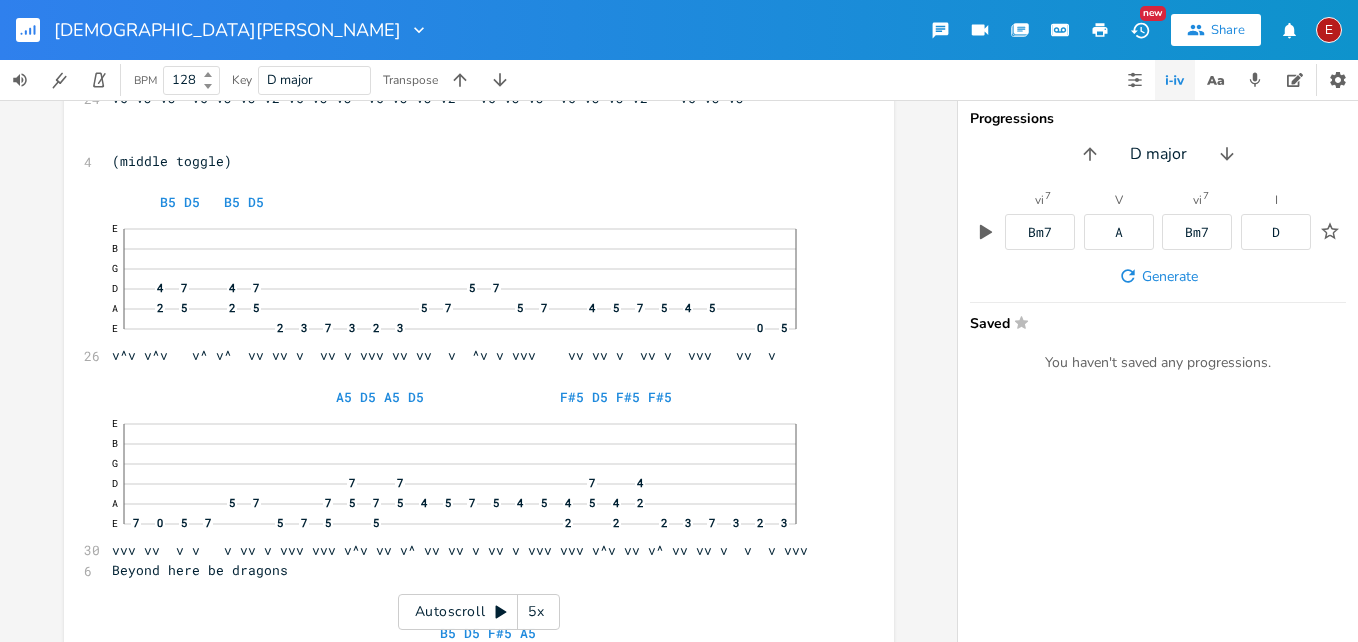 click 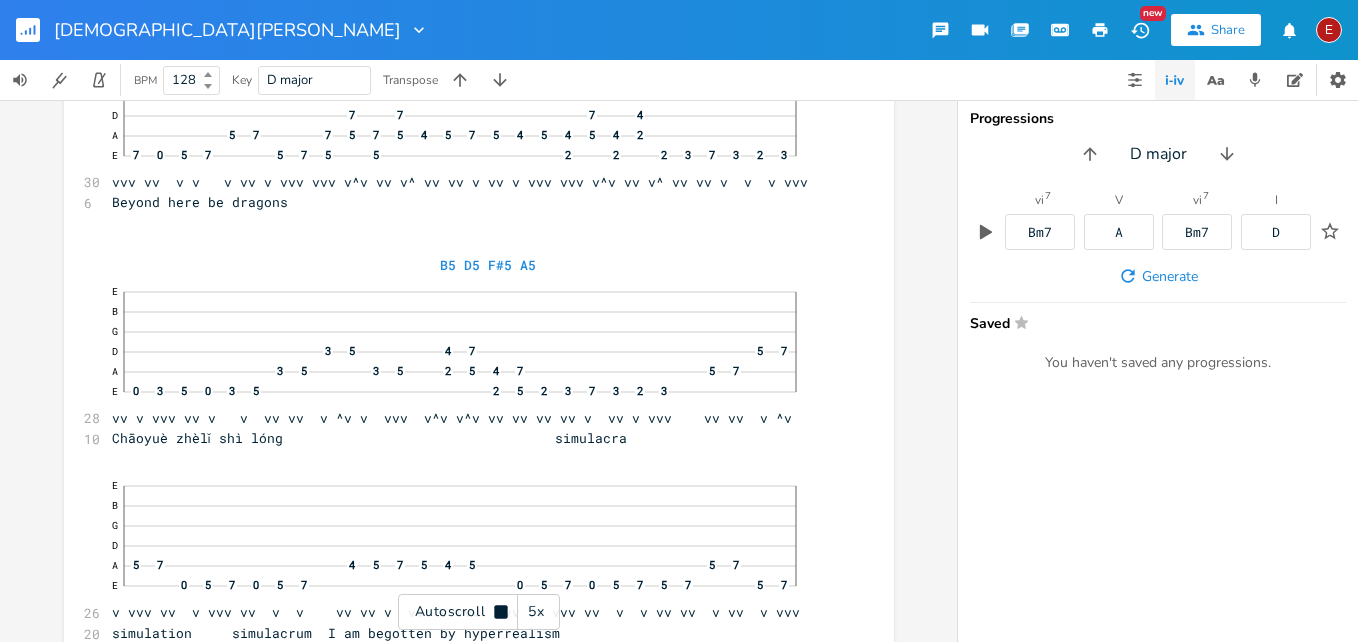 click 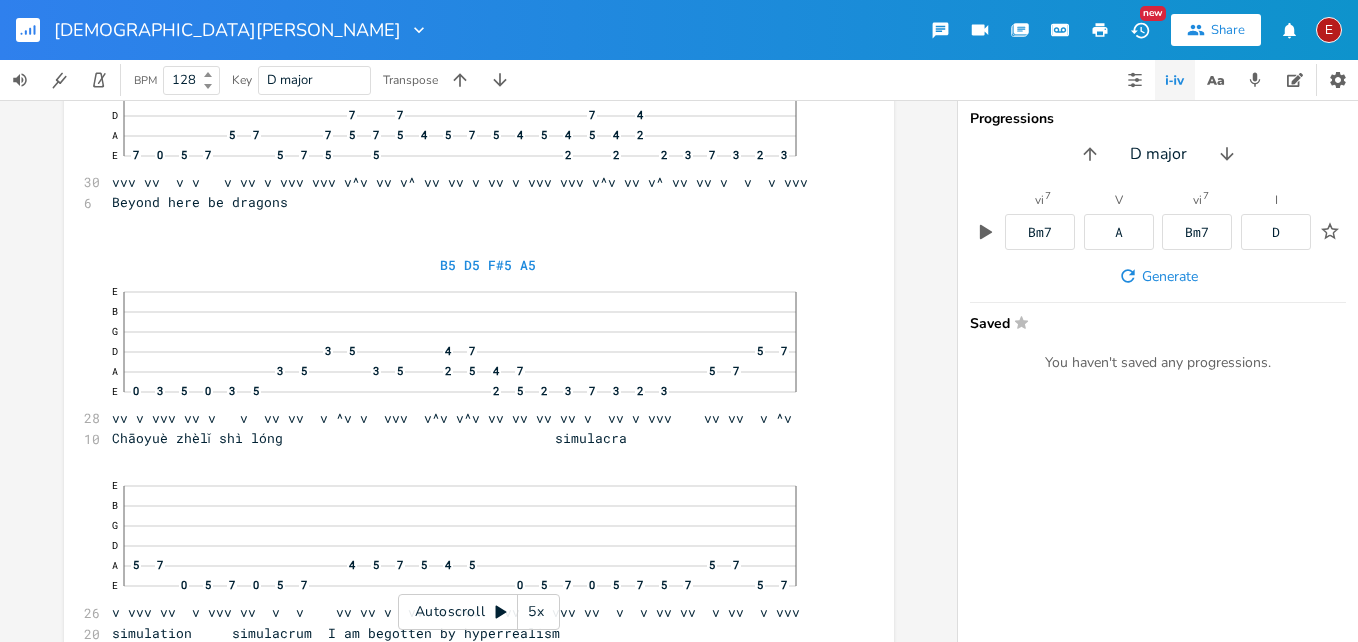 scroll, scrollTop: 6925, scrollLeft: 0, axis: vertical 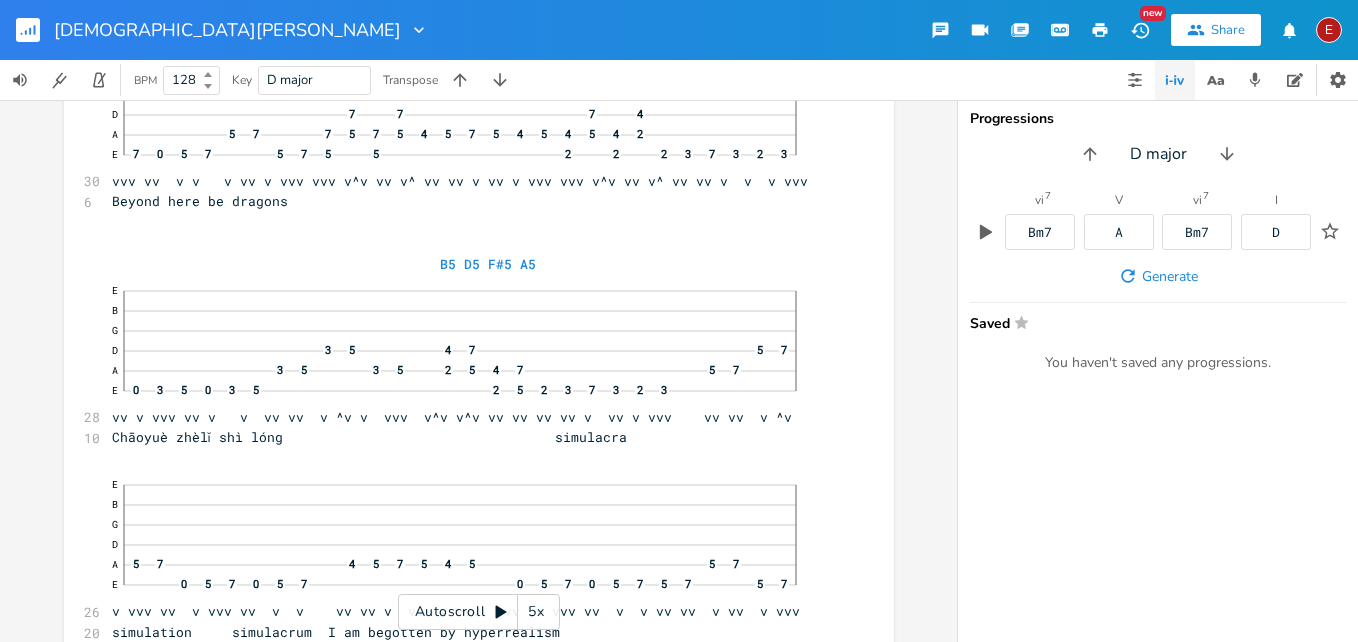 click 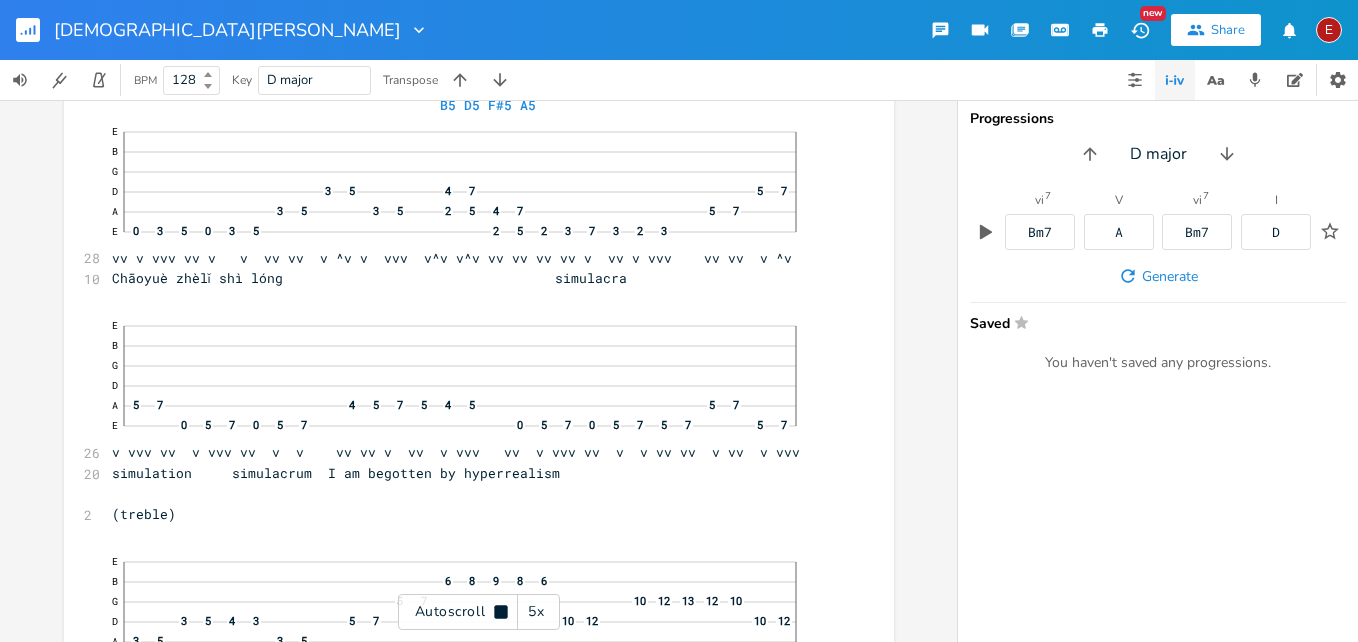 click 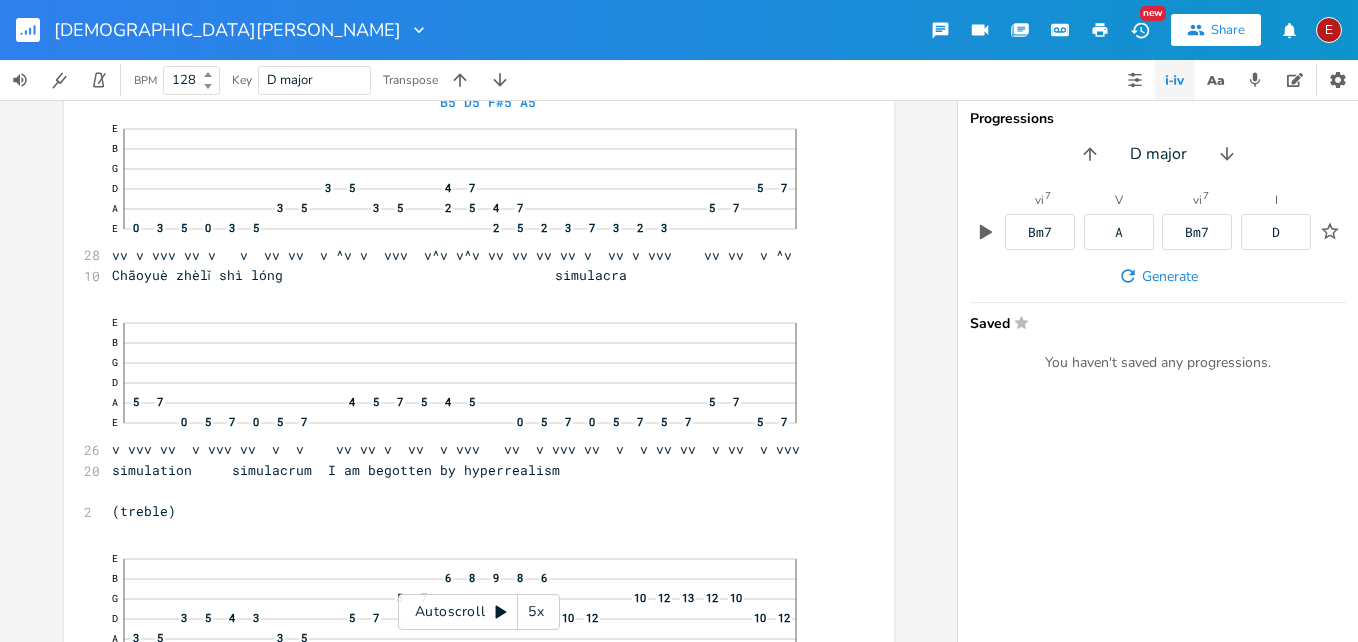 click 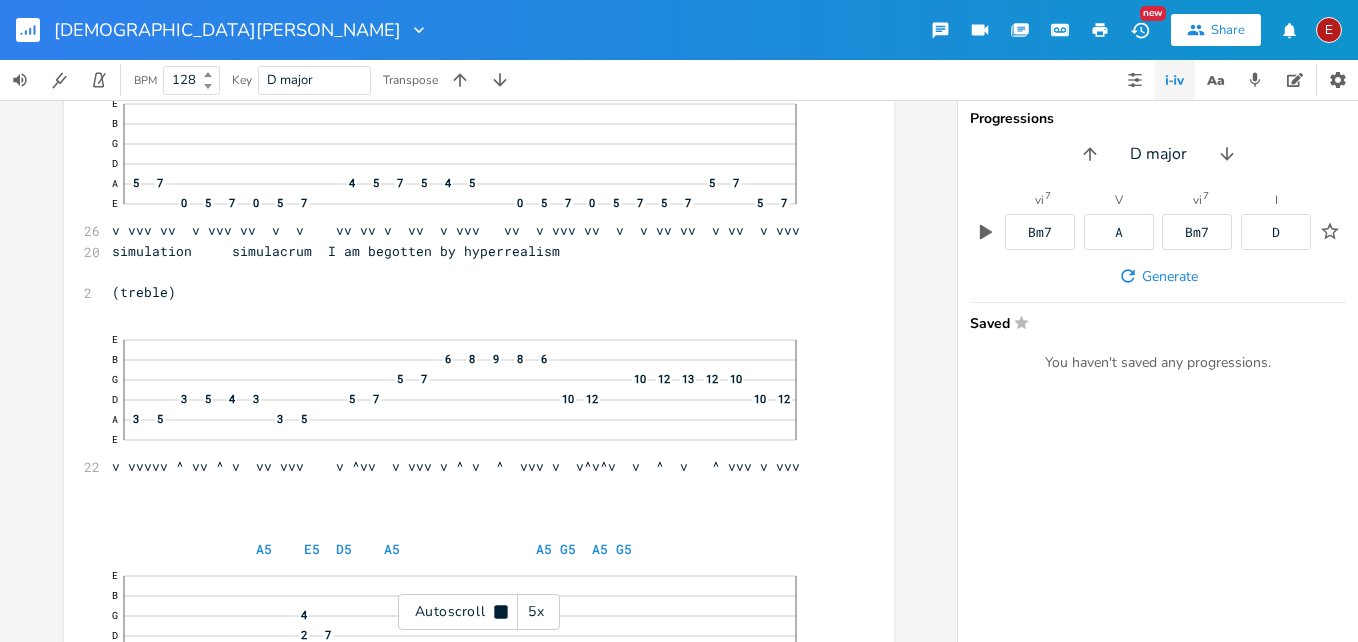scroll, scrollTop: 7309, scrollLeft: 0, axis: vertical 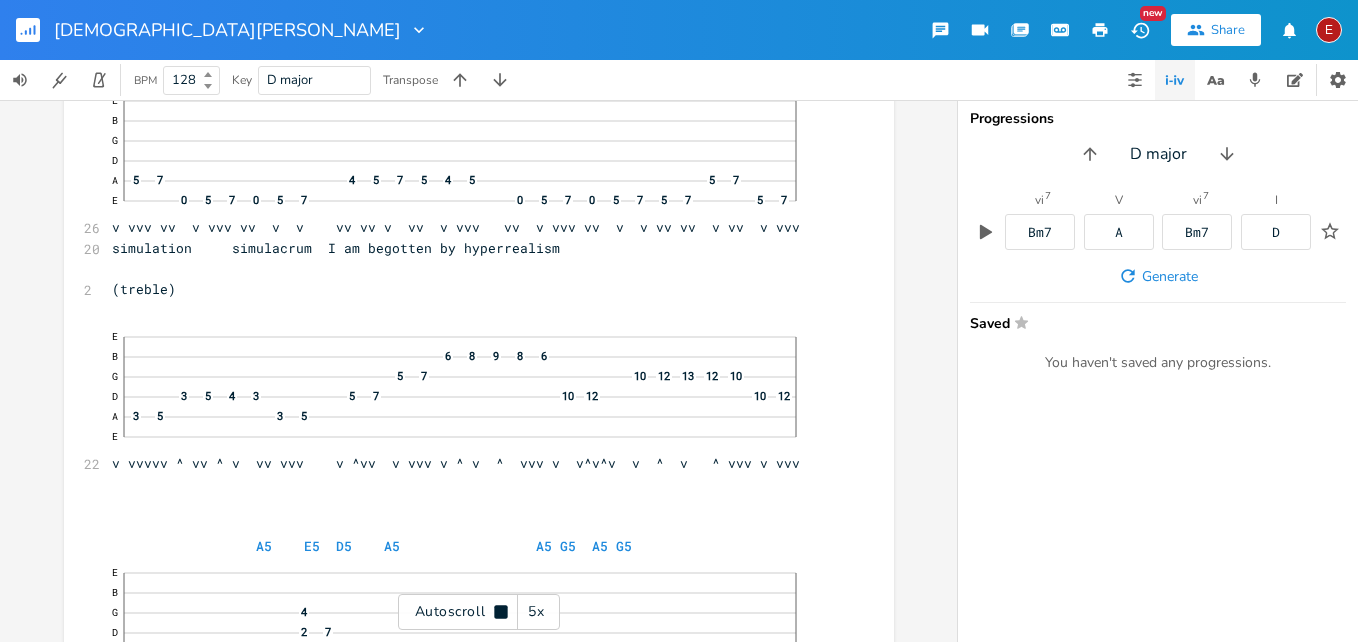 click 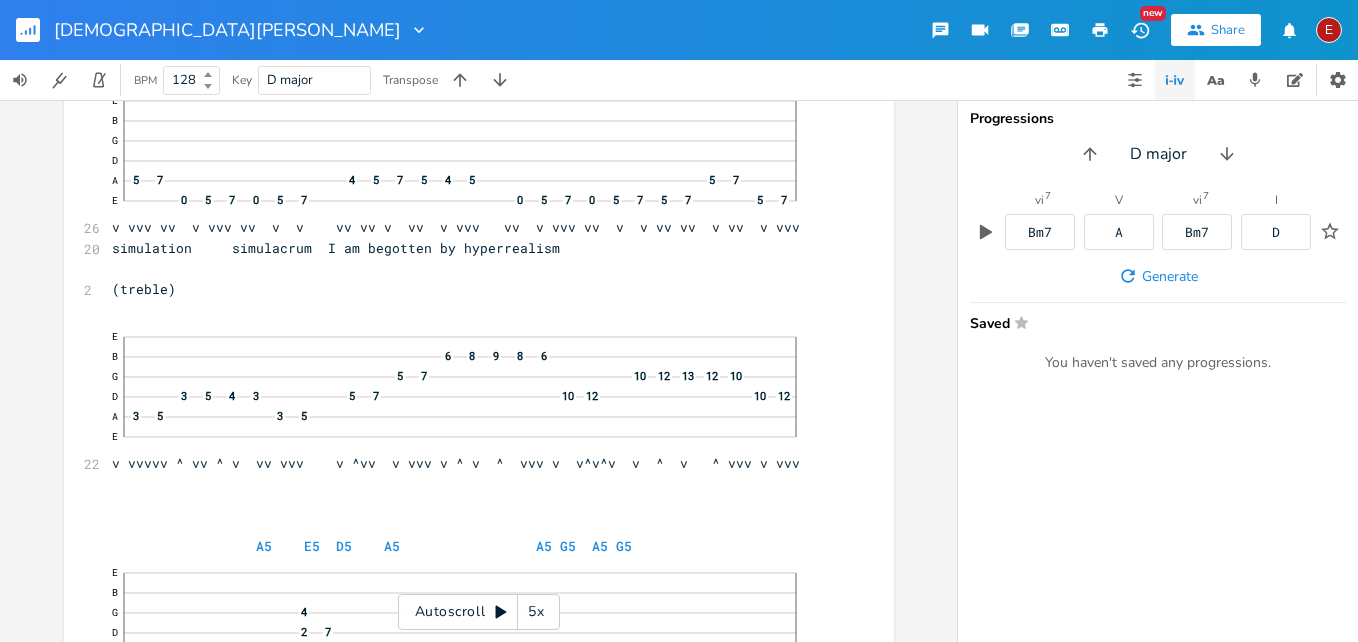 click 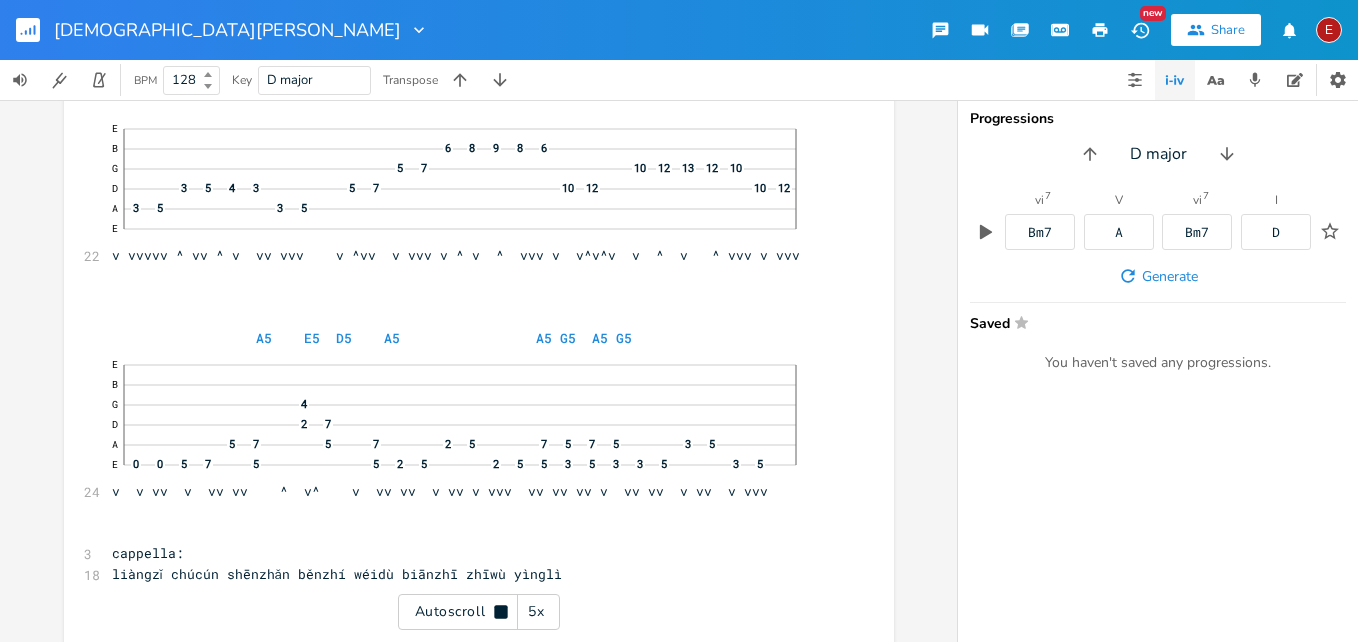 click 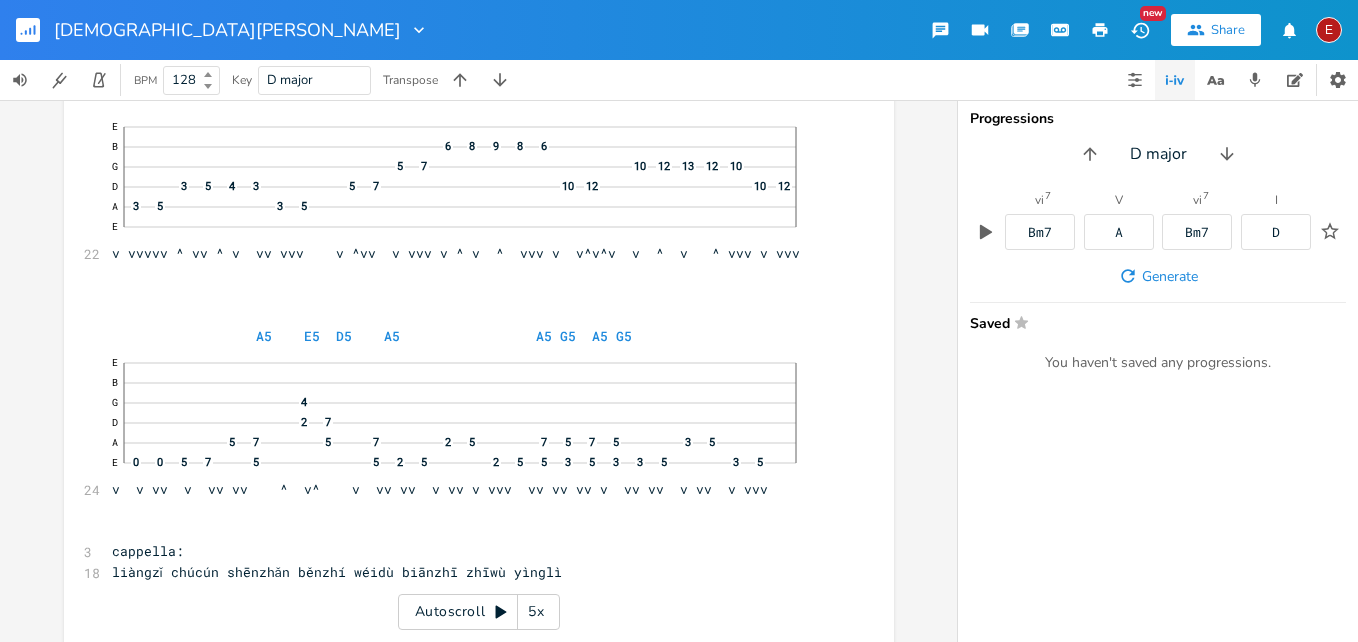 click 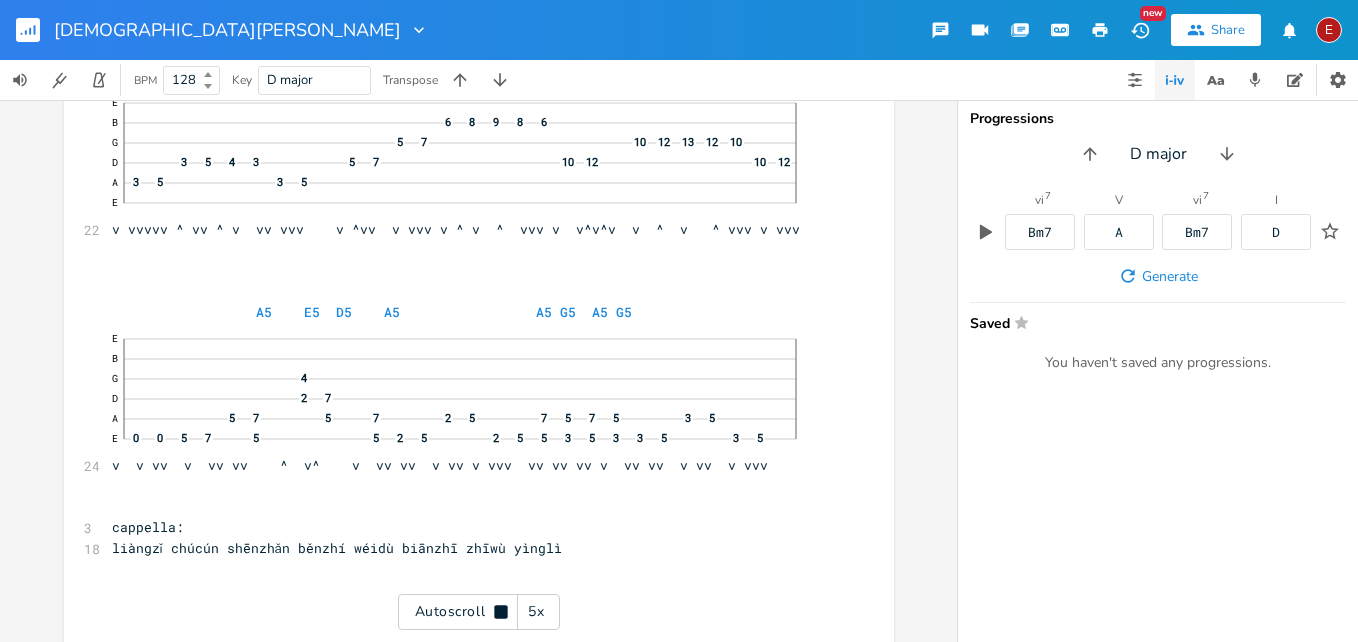 scroll, scrollTop: 7548, scrollLeft: 0, axis: vertical 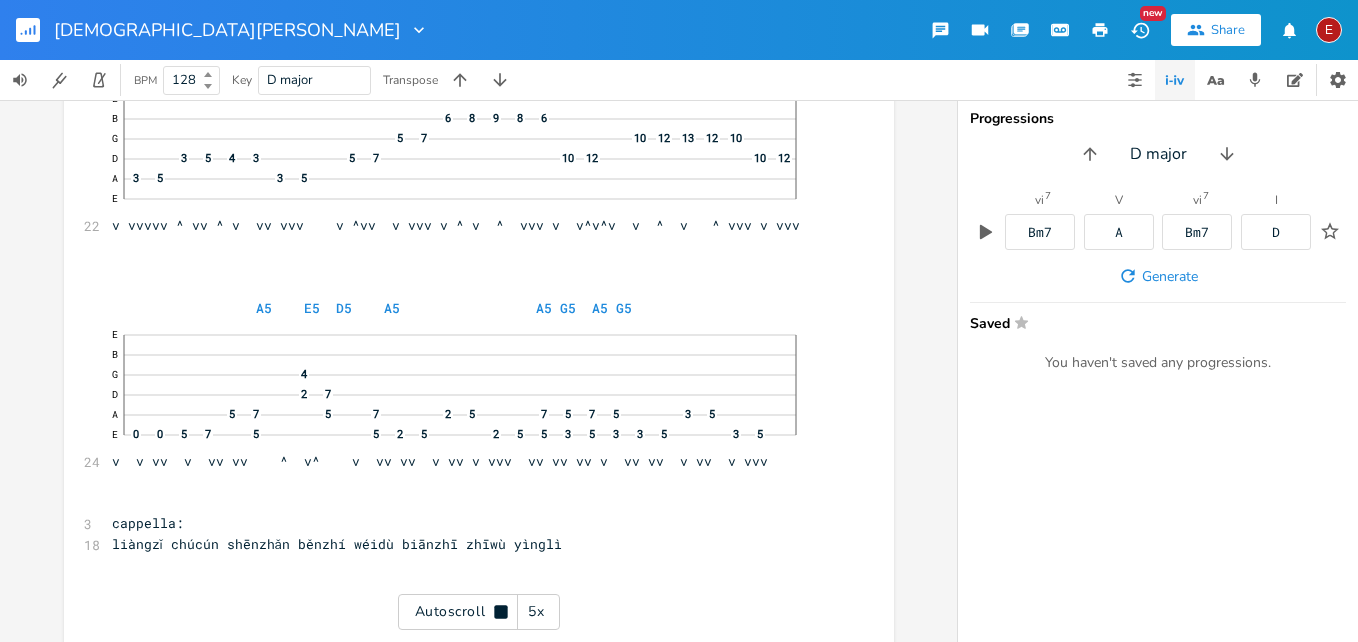 click 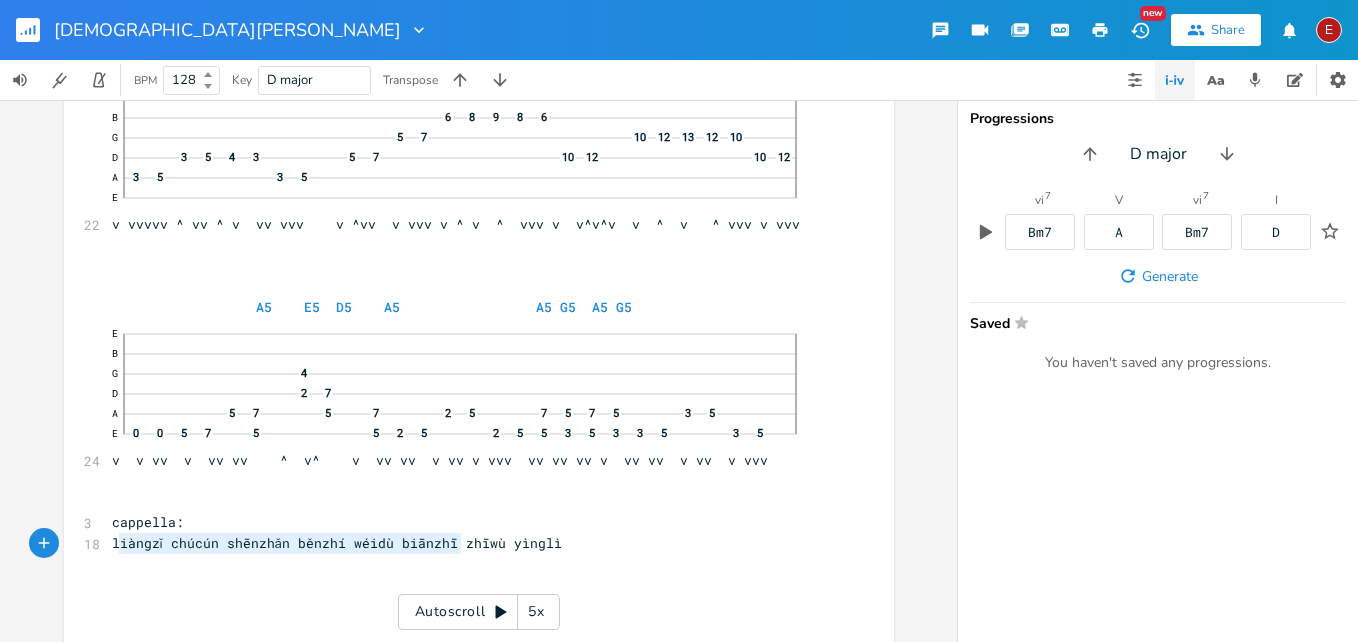 type on "liàngzǐ chúcún shēnzhǎn běnzhí wéidù biānzhī zhī" 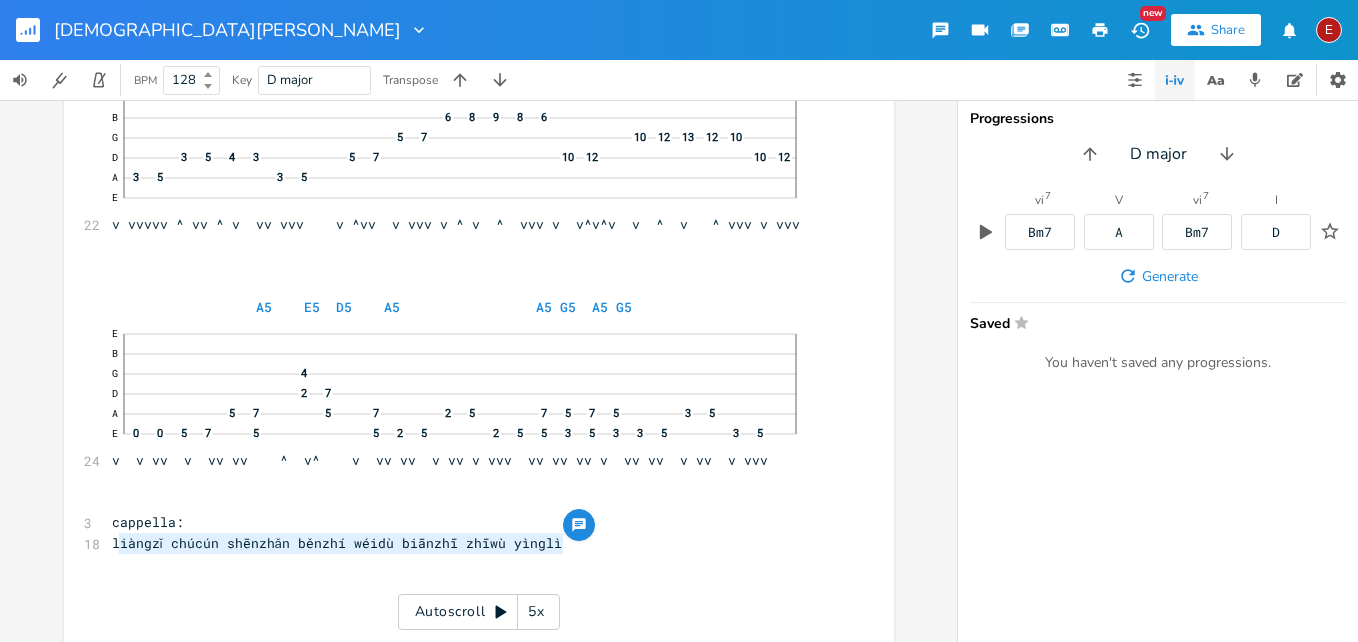 type on "liàngzǐ chúcún shēnzhǎn běnzhí wéidù biānzhī zhīwù yìnglì" 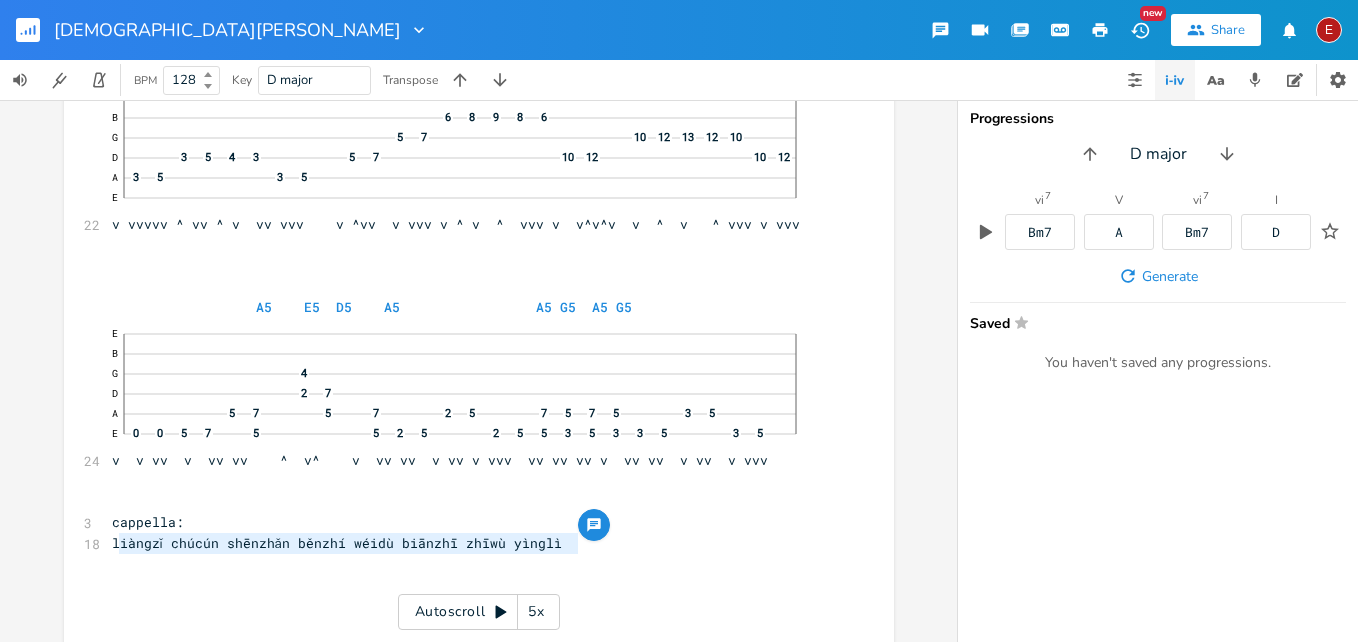 drag, startPoint x: 113, startPoint y: 544, endPoint x: 577, endPoint y: 546, distance: 464.0043 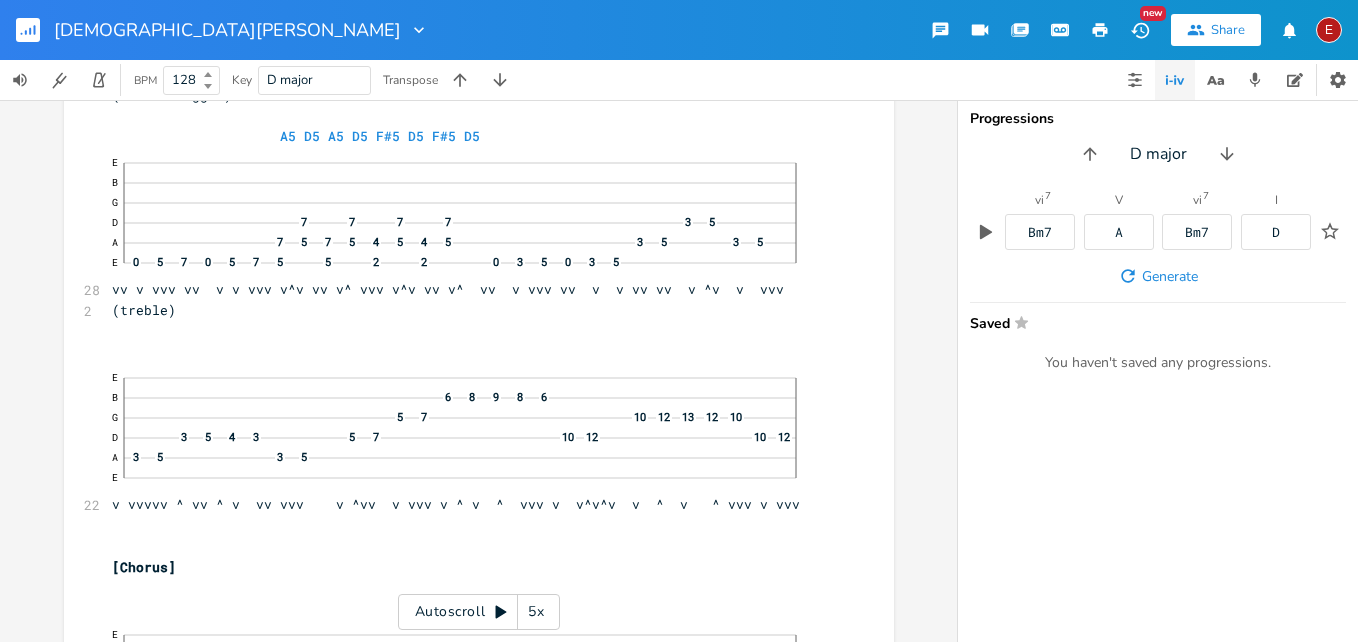 scroll, scrollTop: 8627, scrollLeft: 0, axis: vertical 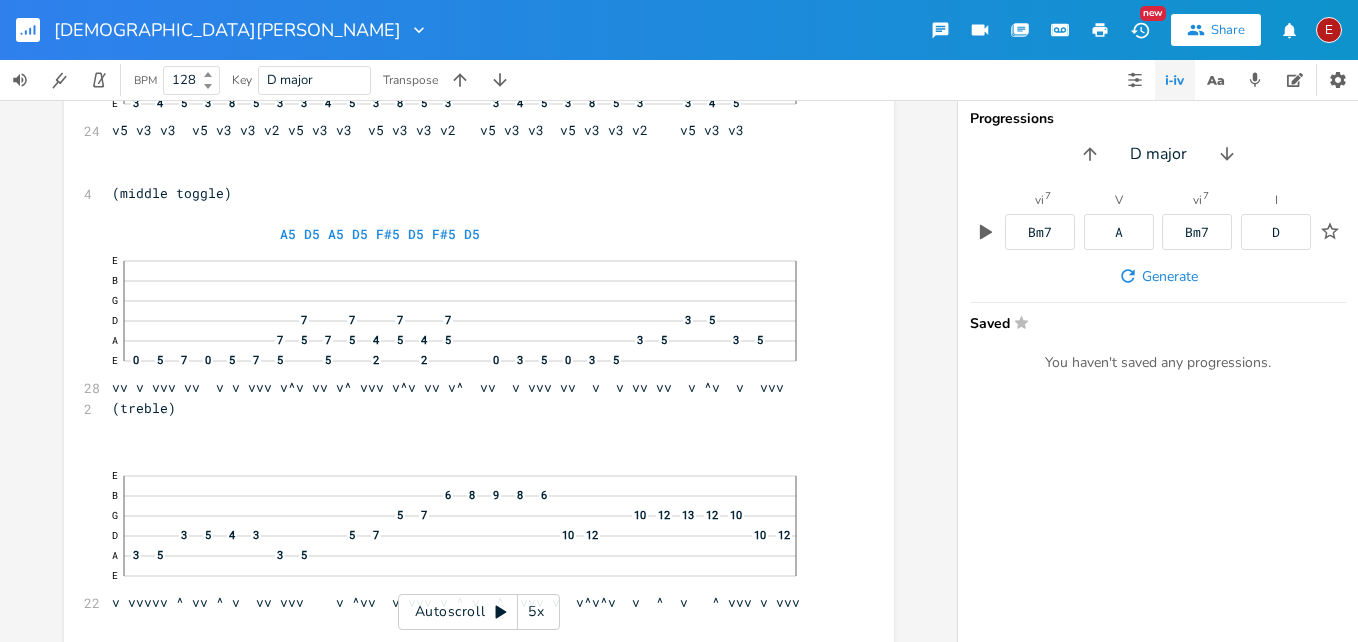 click 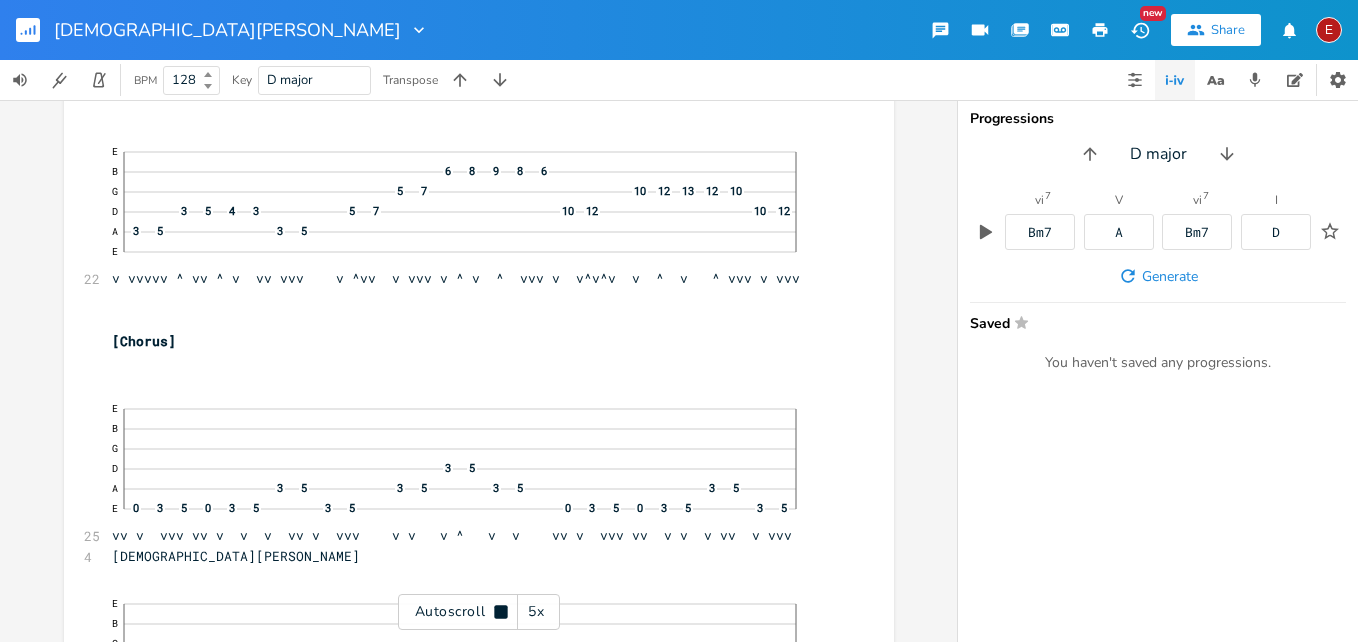 scroll, scrollTop: 8956, scrollLeft: 0, axis: vertical 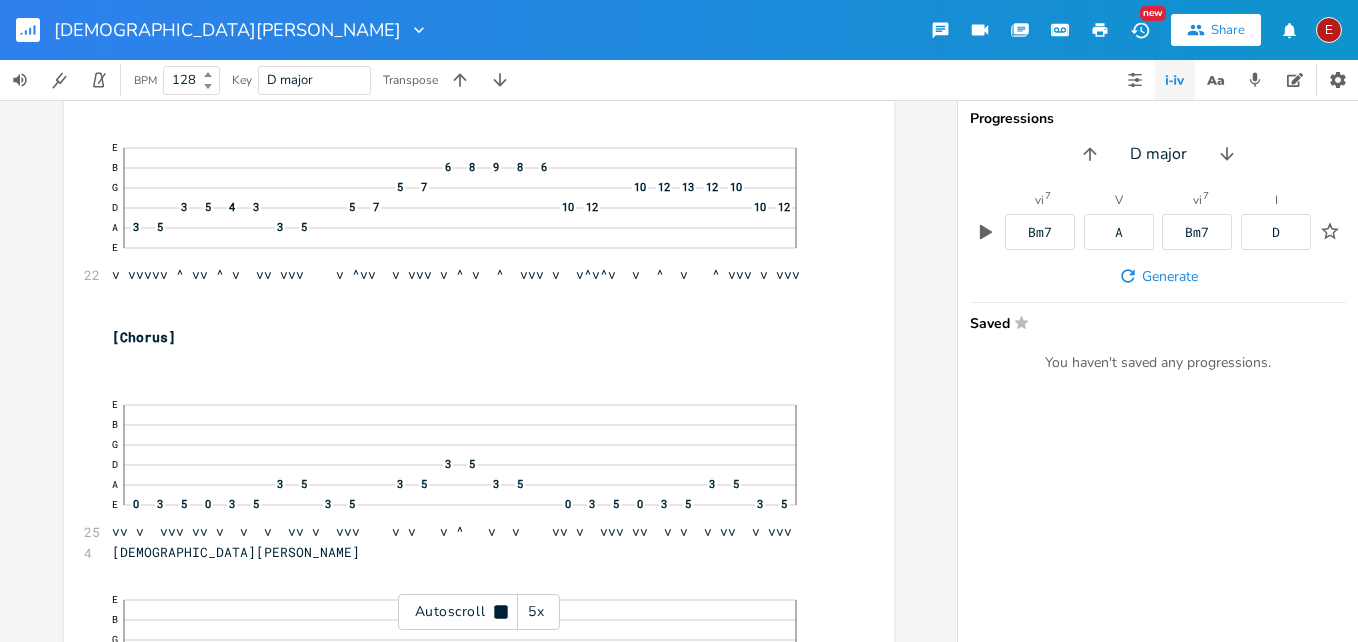 click 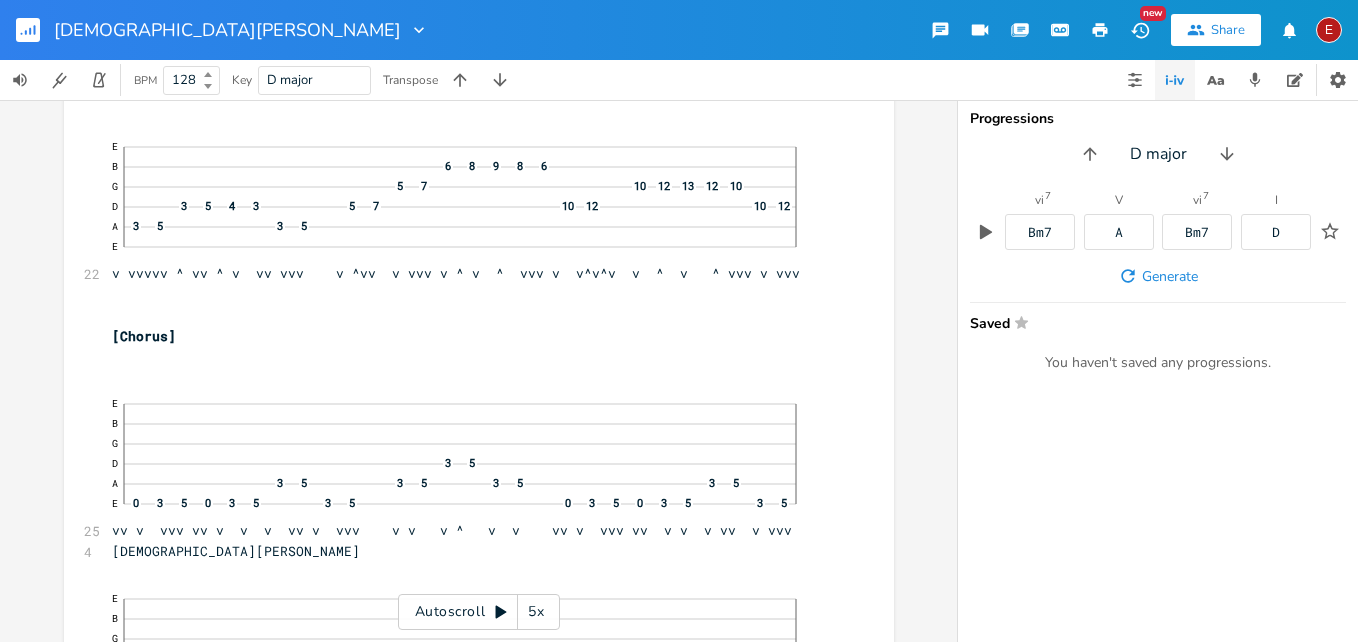click 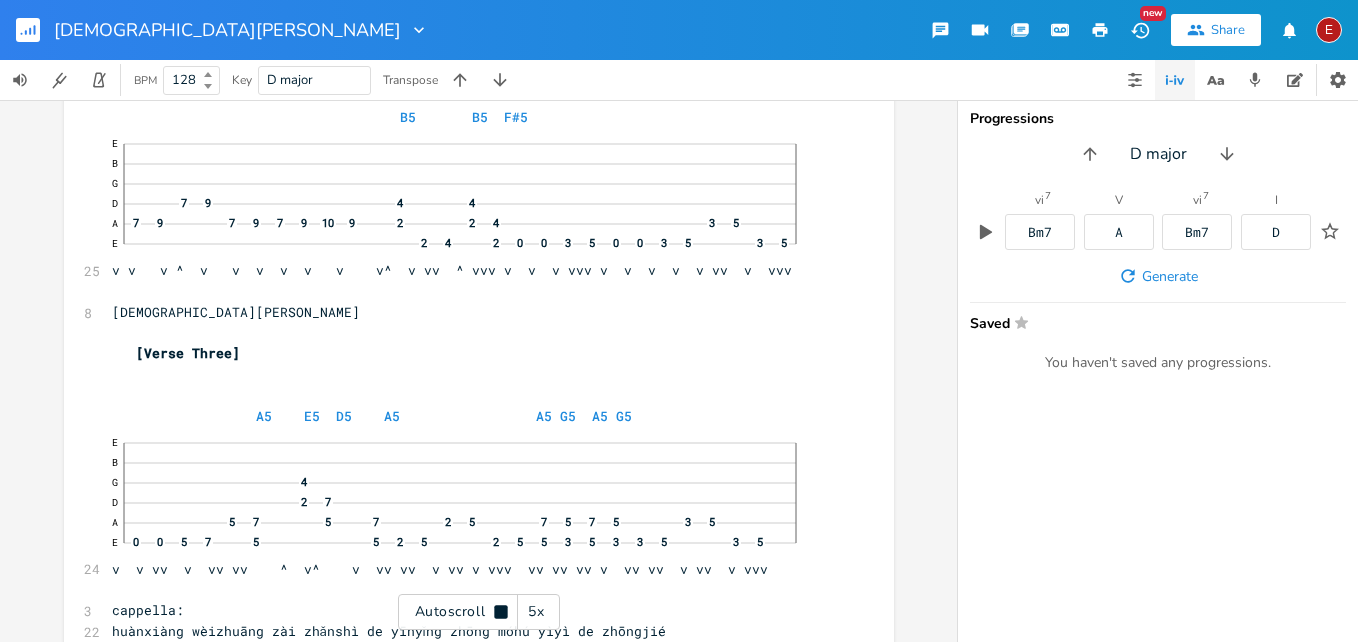 scroll, scrollTop: 9823, scrollLeft: 0, axis: vertical 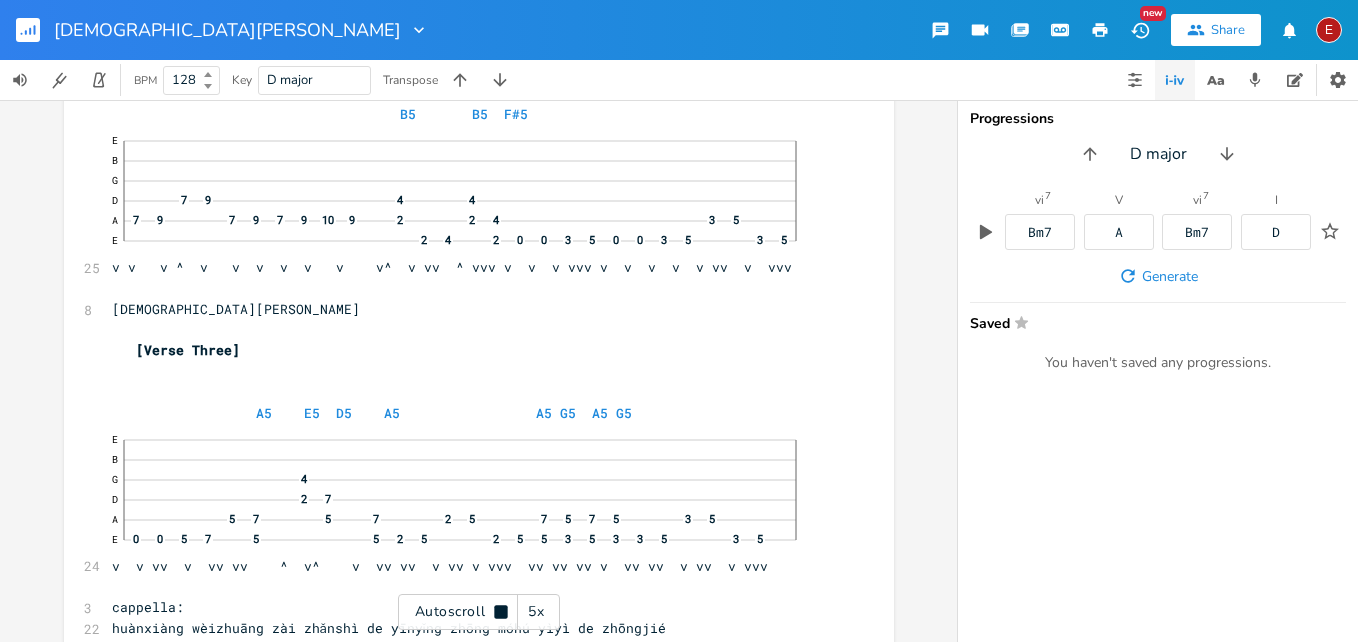 click 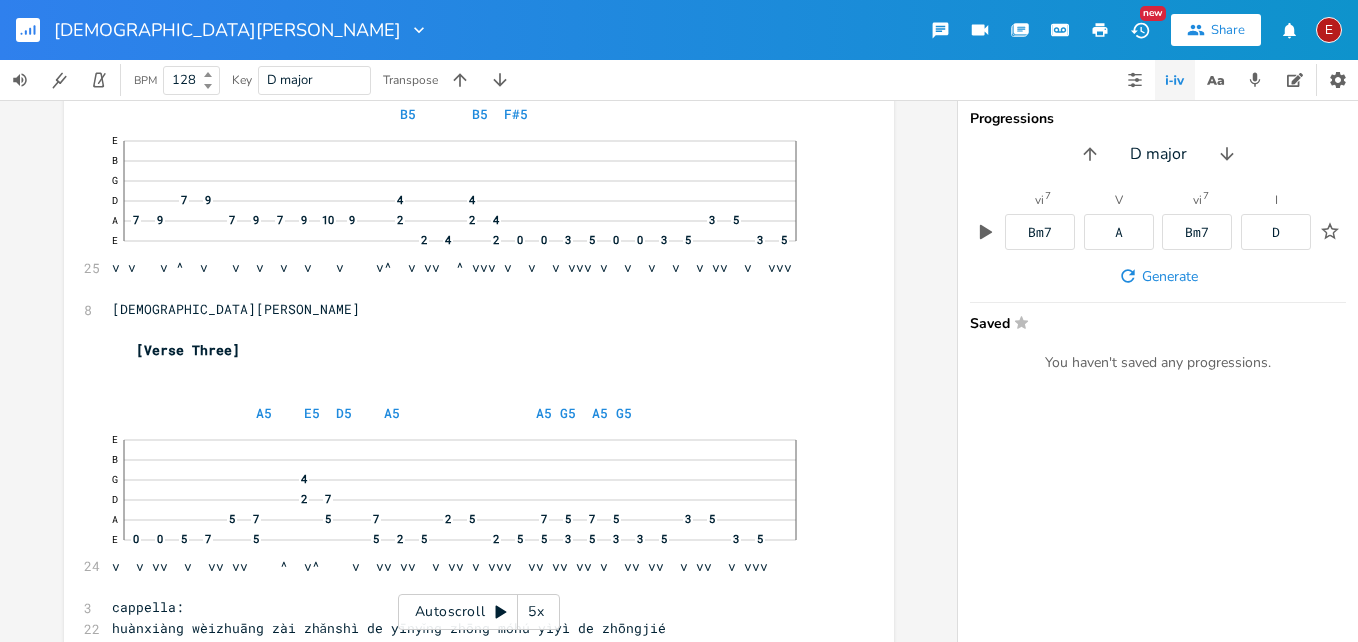 click 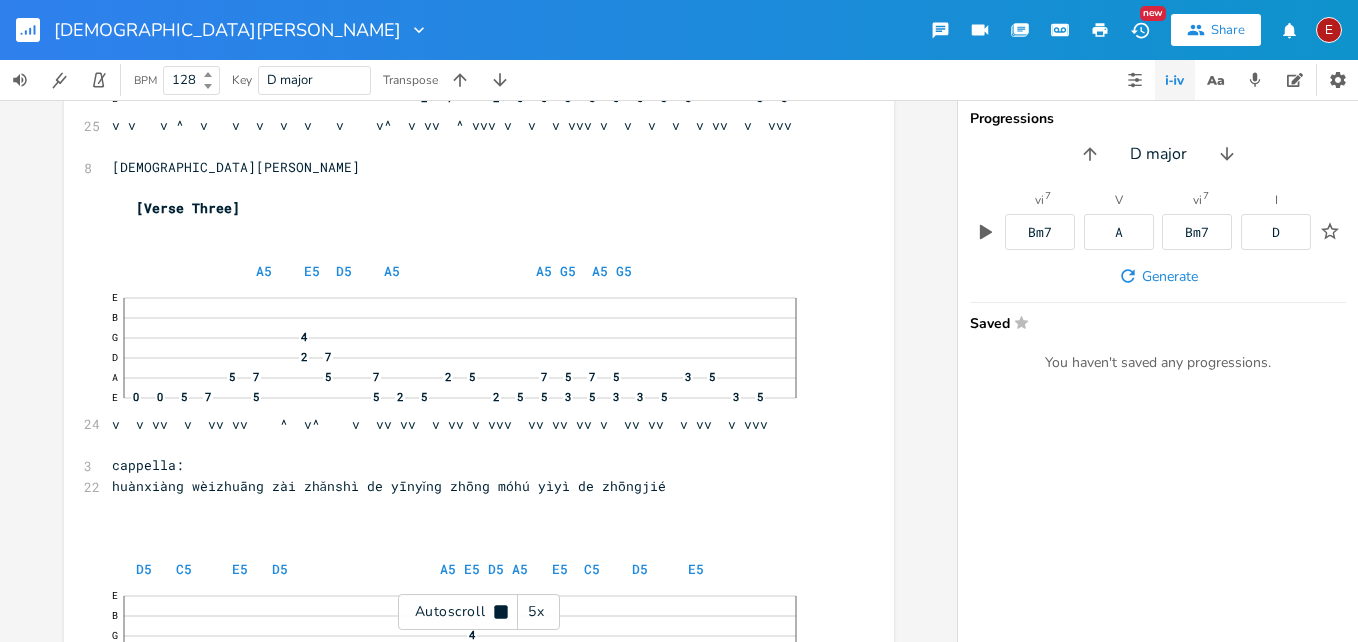 click 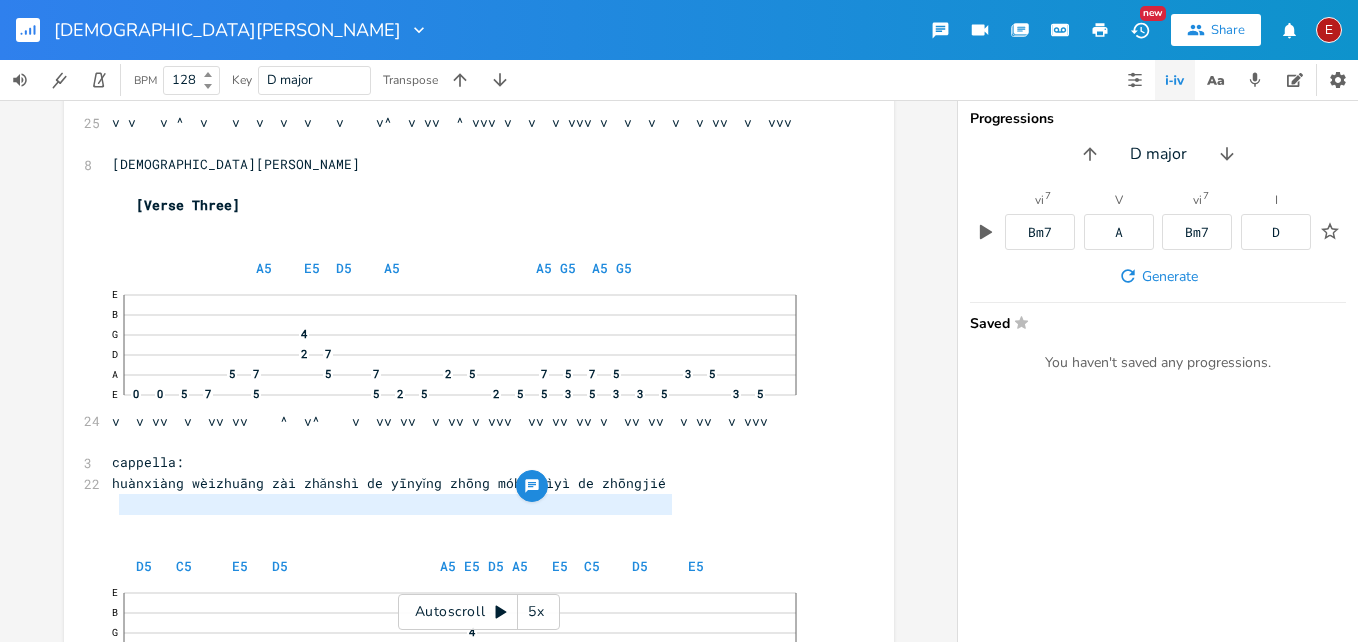 type on "huànxiàng wèizhuāng zài zhǎnshì de yīnyǐng zhōng móhú yìyì de zhōngjié" 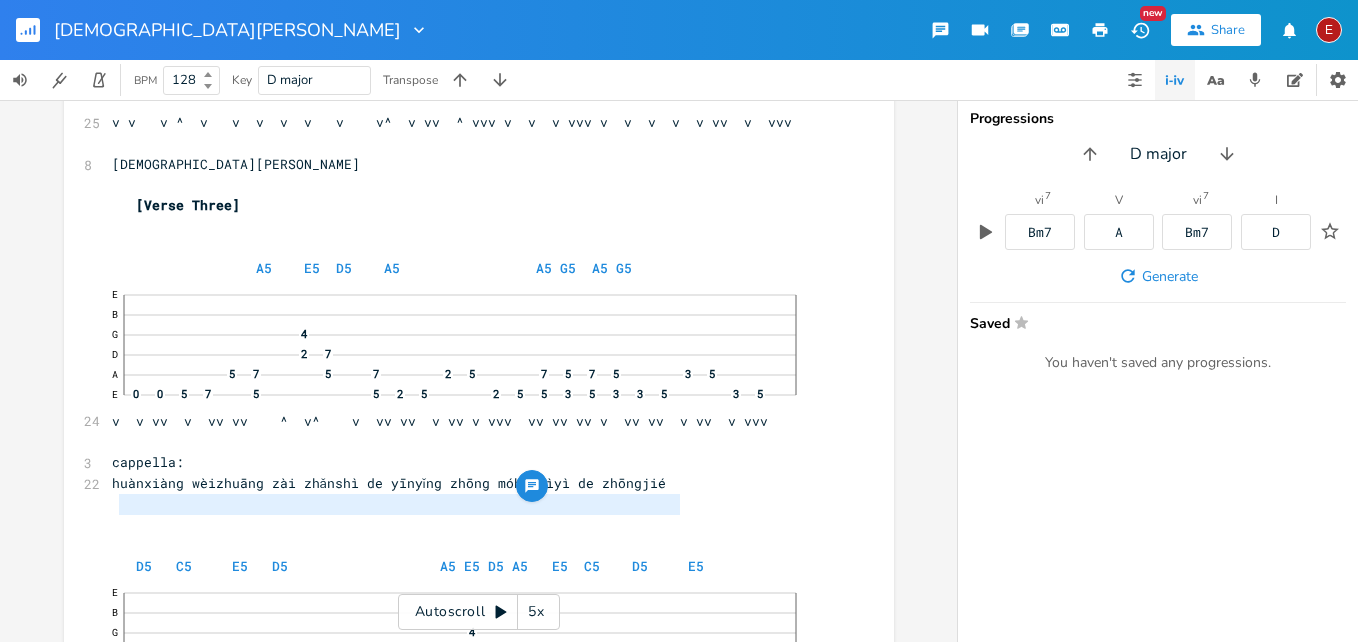 drag, startPoint x: 117, startPoint y: 504, endPoint x: 672, endPoint y: 502, distance: 555.0036 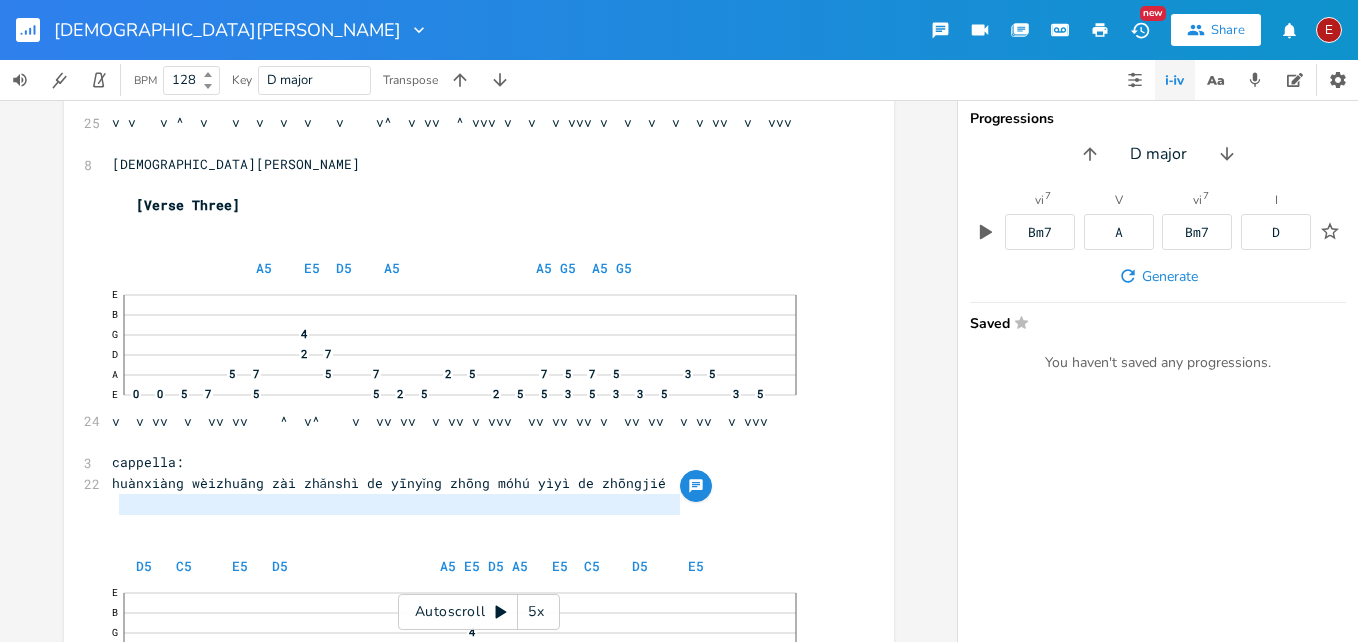 click on "huànxiàng wèizhuāng zài zhǎnshì de yīnyǐng zhōng móhú yìyì de zhōngjié" at bounding box center [389, 483] 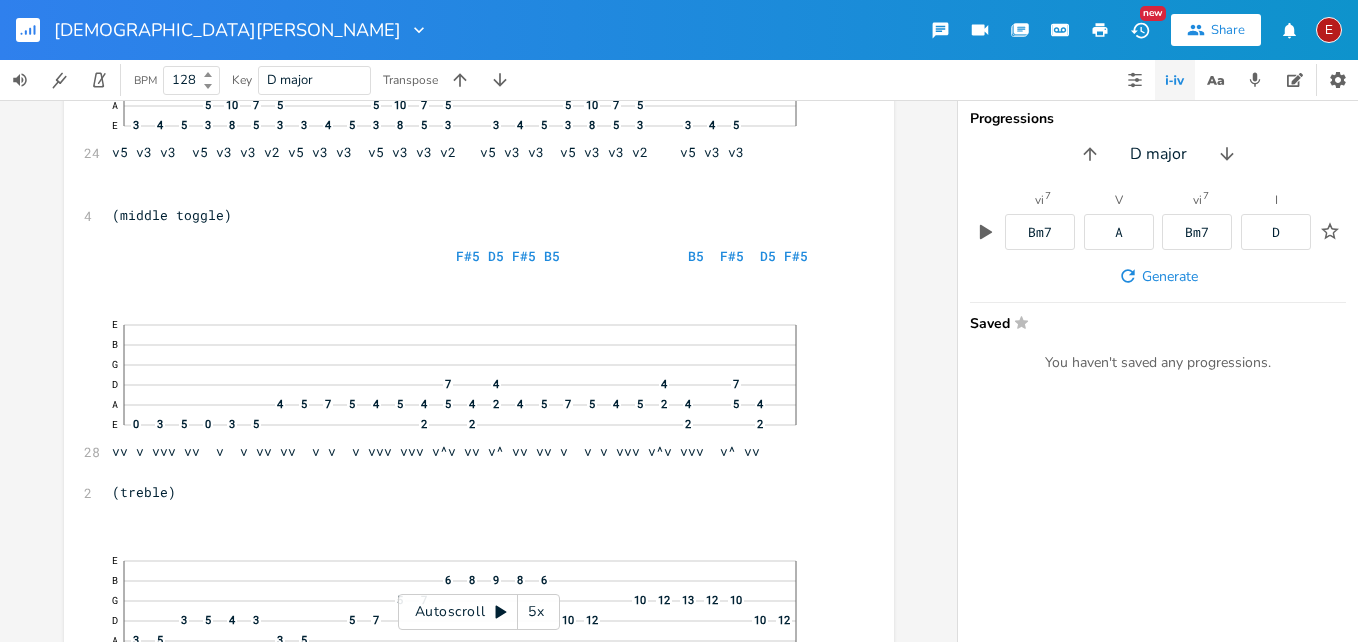scroll, scrollTop: 10993, scrollLeft: 0, axis: vertical 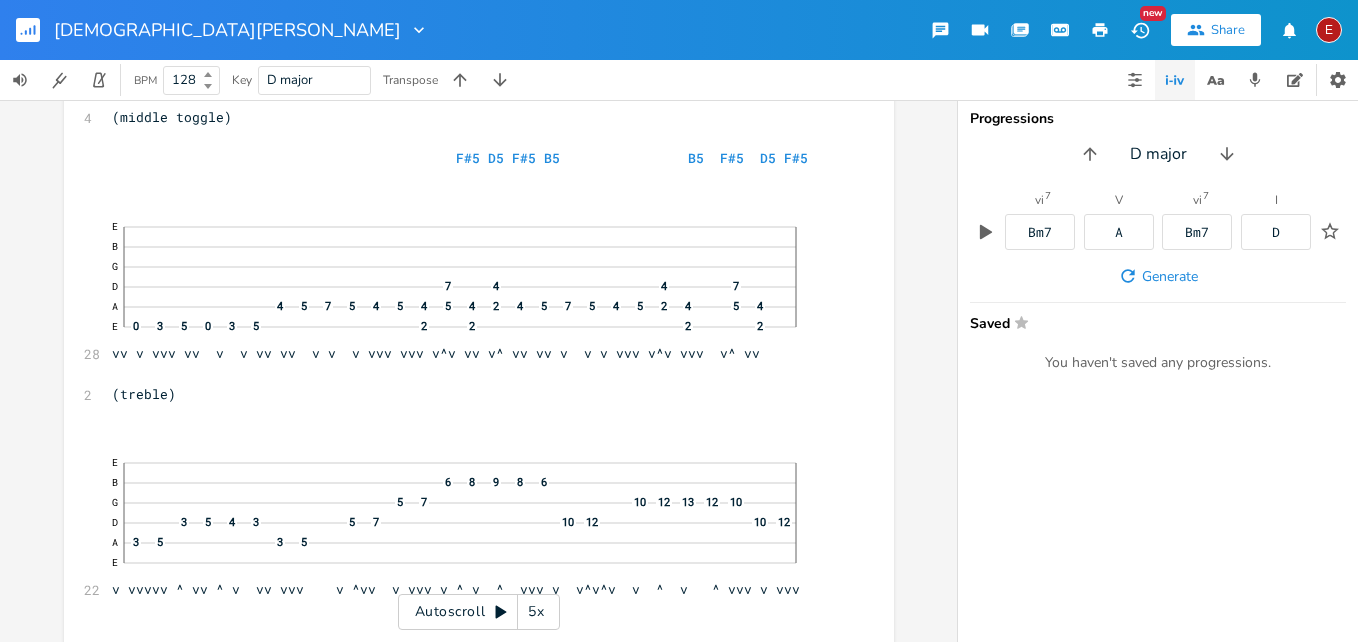 click 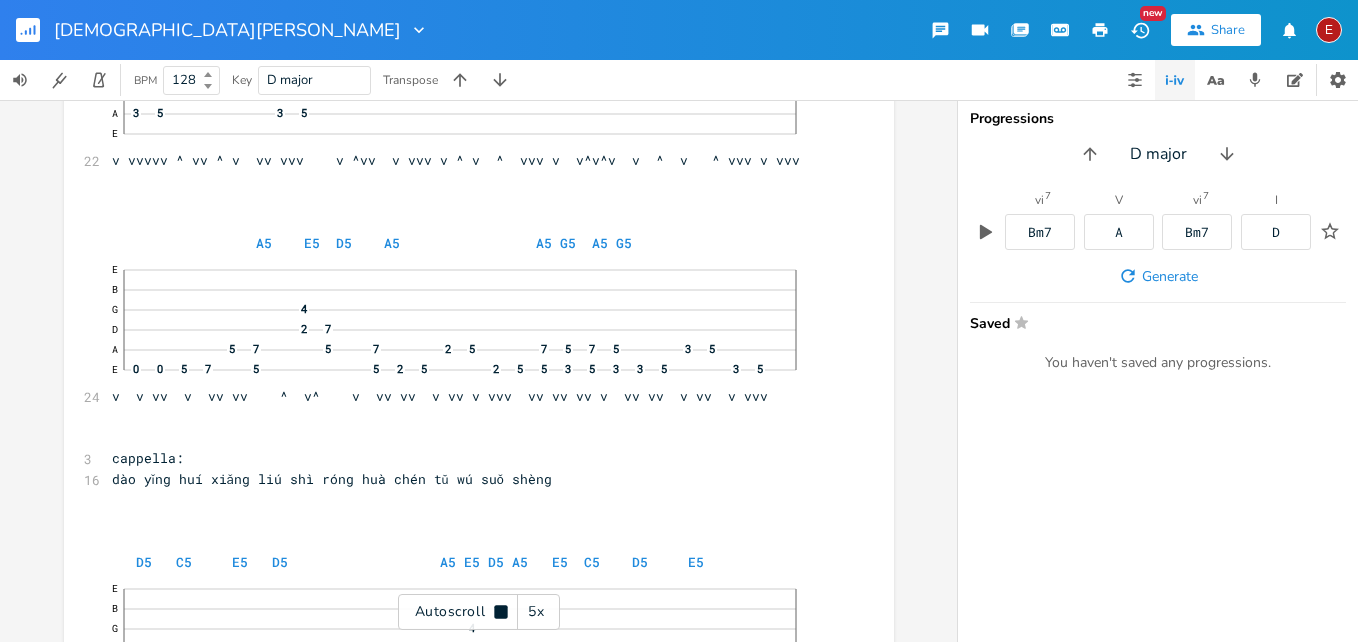scroll, scrollTop: 11476, scrollLeft: 0, axis: vertical 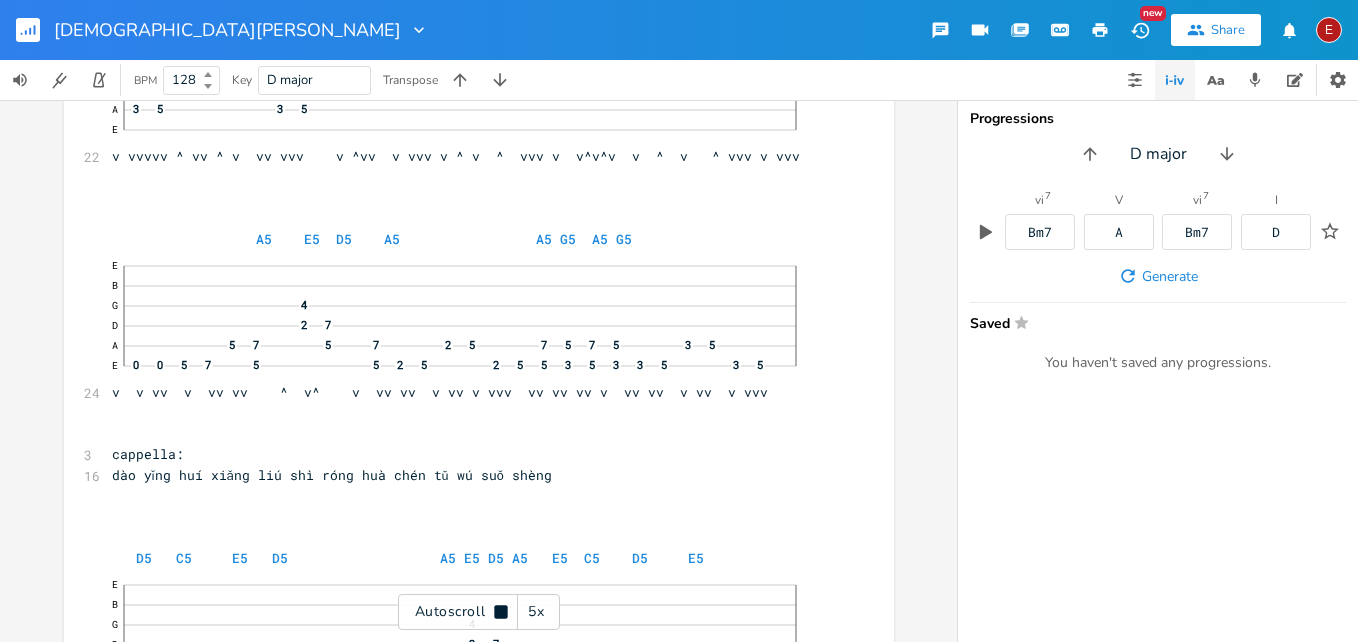 click 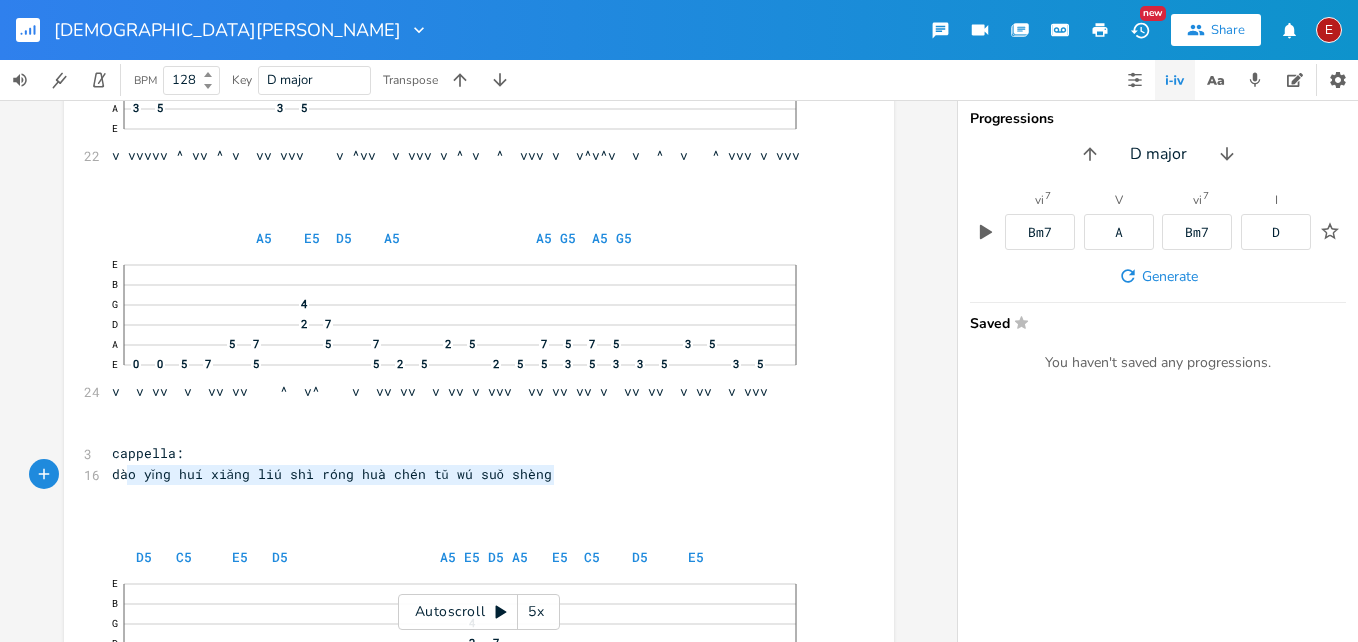 type on "dào yǐng huí xiǎng liú shì róng huà chén tǔ wú suǒ shèng" 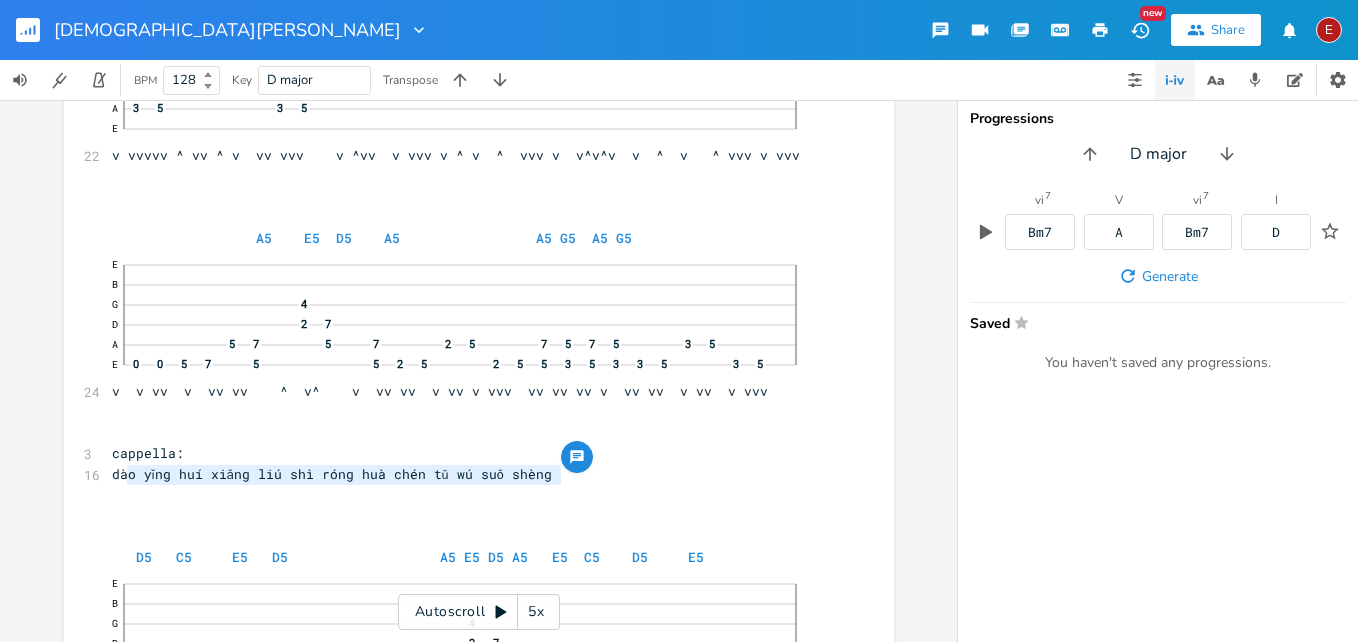 drag, startPoint x: 118, startPoint y: 476, endPoint x: 555, endPoint y: 477, distance: 437.00113 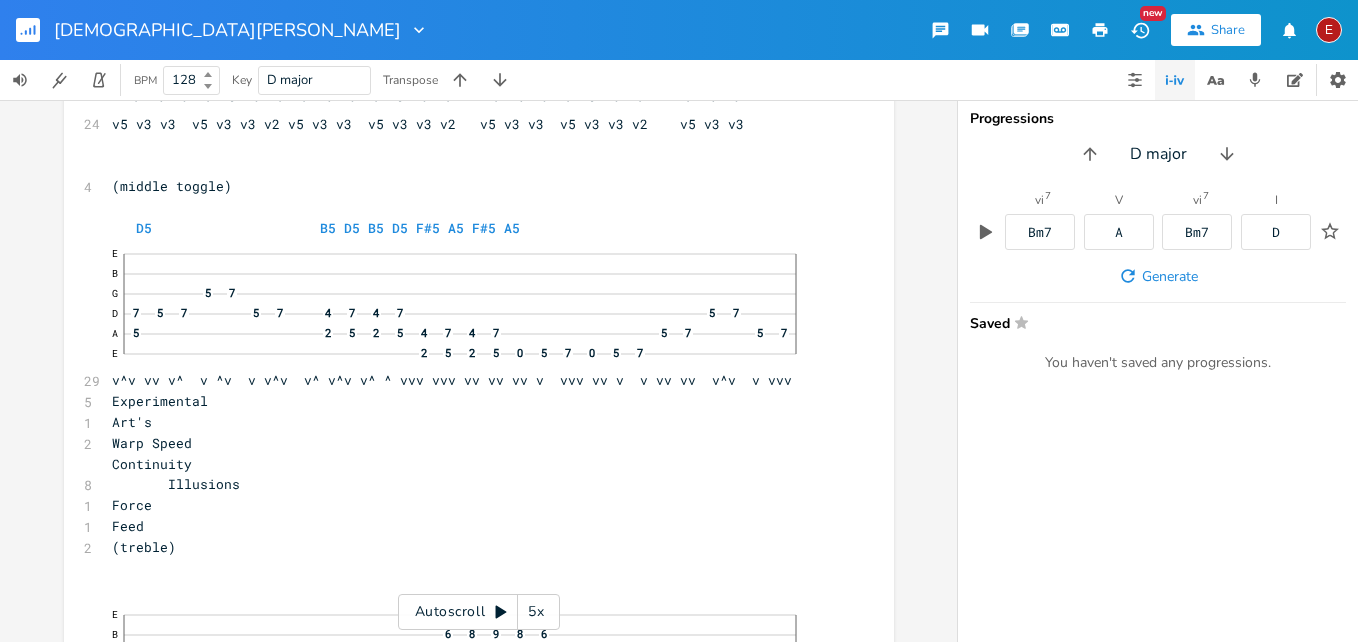 scroll, scrollTop: 12521, scrollLeft: 0, axis: vertical 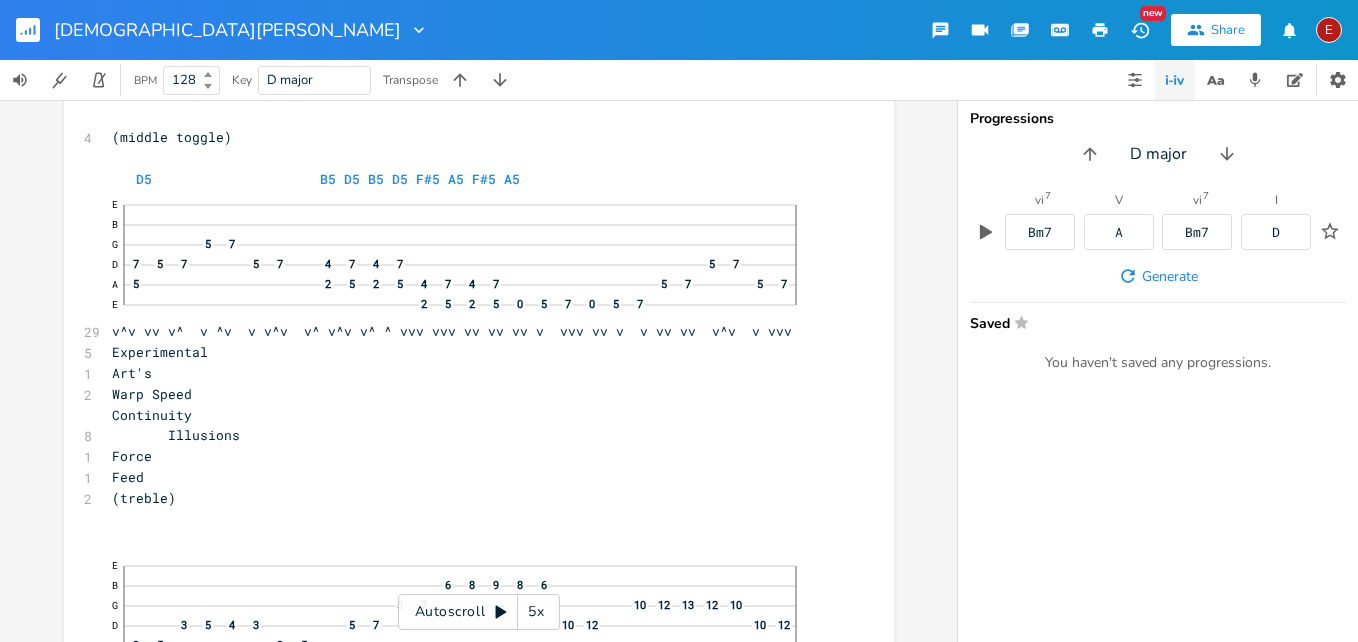 click 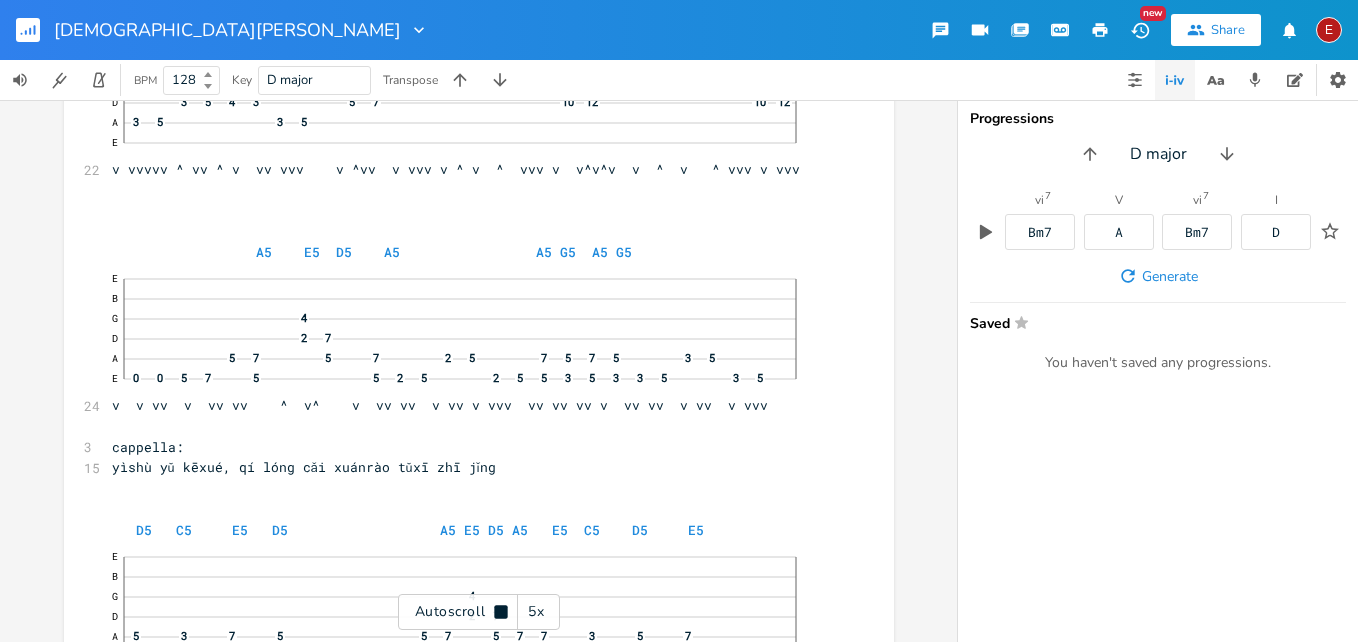 scroll, scrollTop: 13048, scrollLeft: 0, axis: vertical 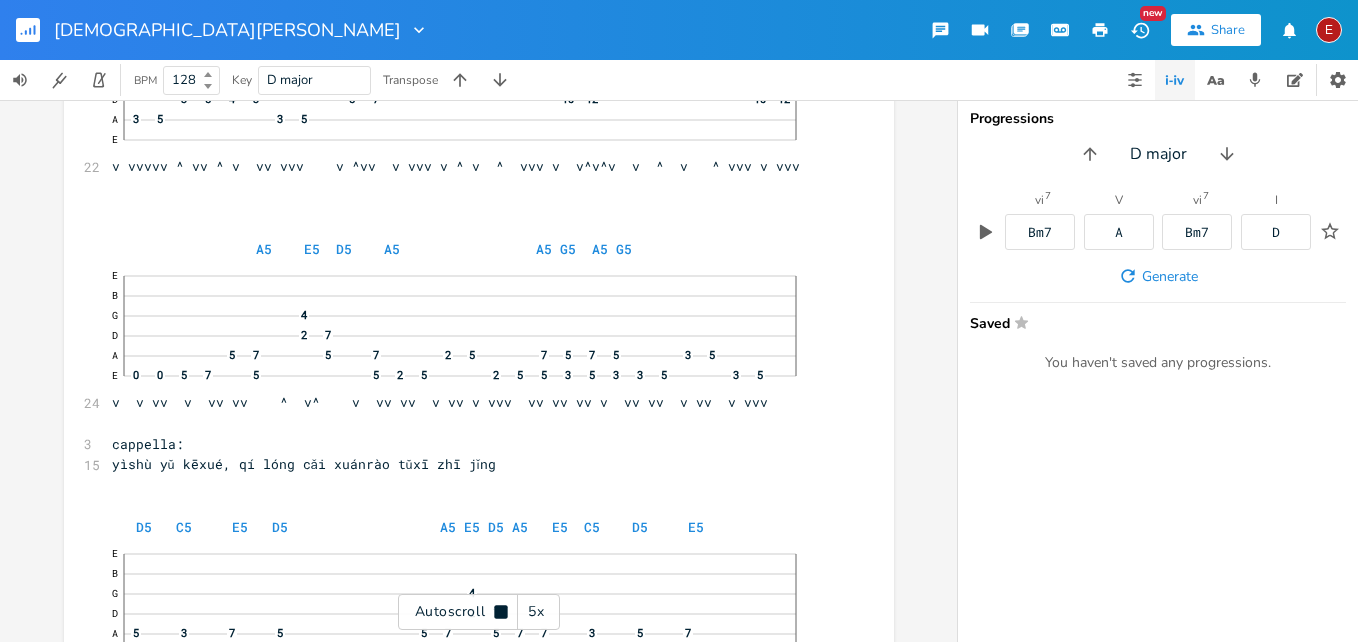 click 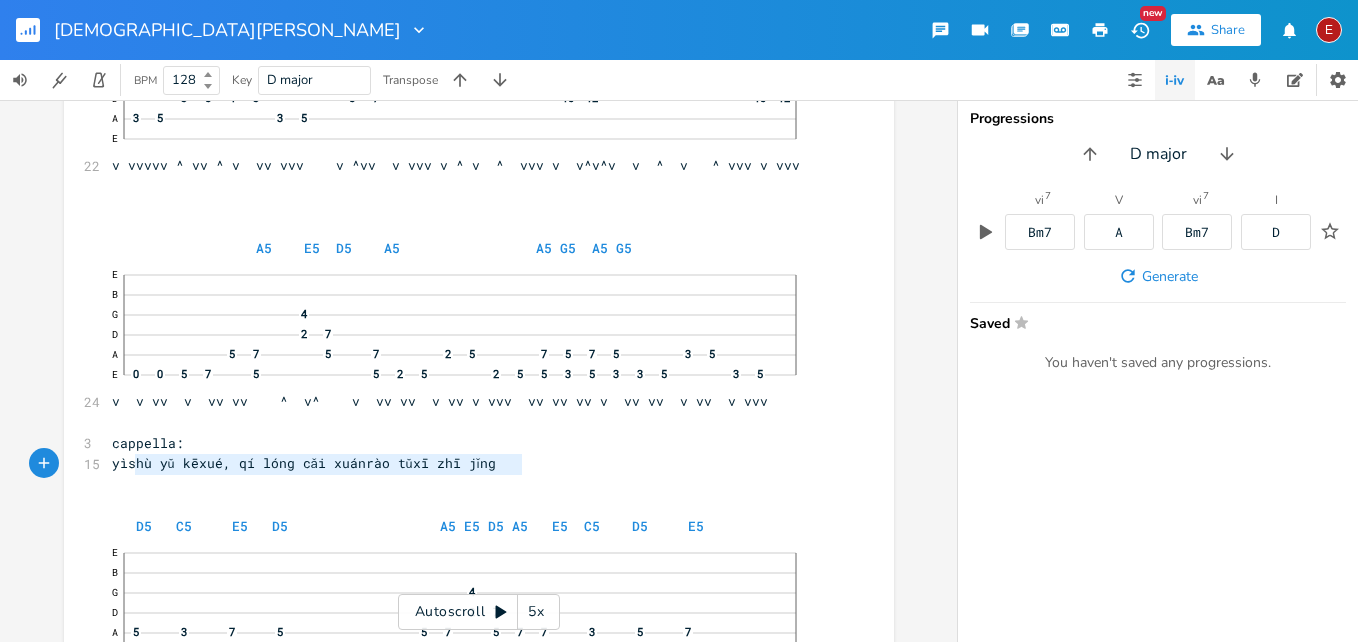 type on "yìshù yǔ kēxué, qí lóng cǎi xuánrào tǔxī zhī jǐng" 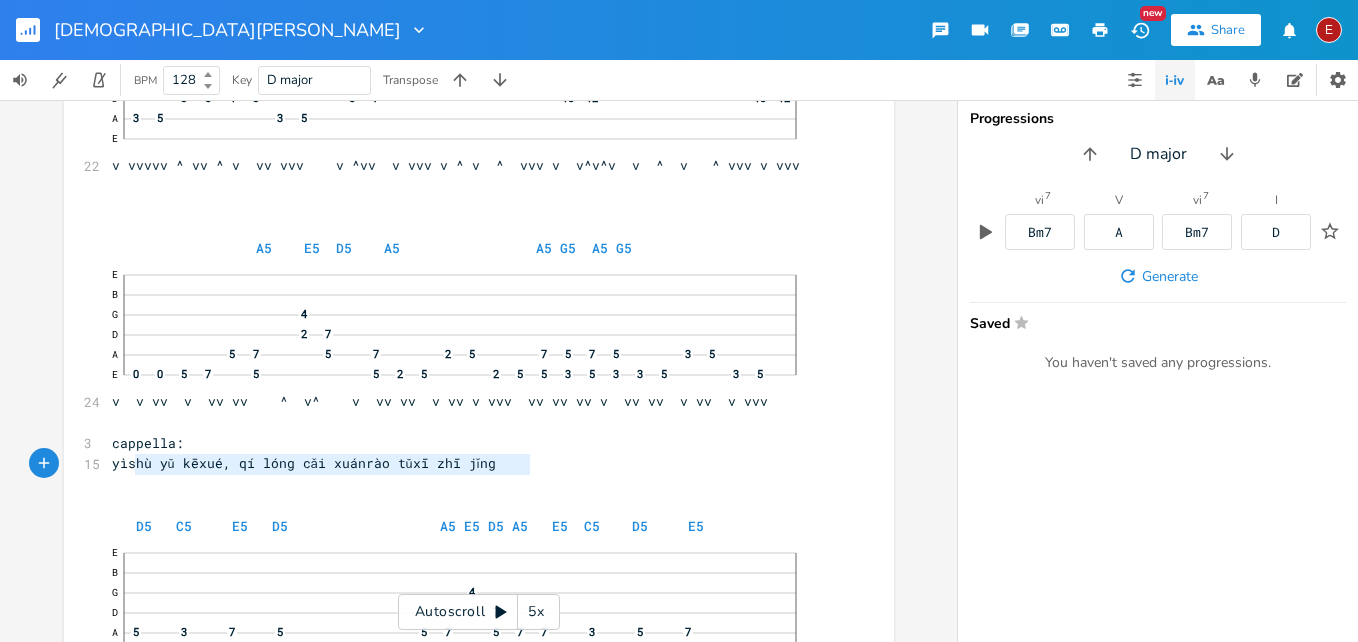 drag, startPoint x: 128, startPoint y: 462, endPoint x: 521, endPoint y: 467, distance: 393.0318 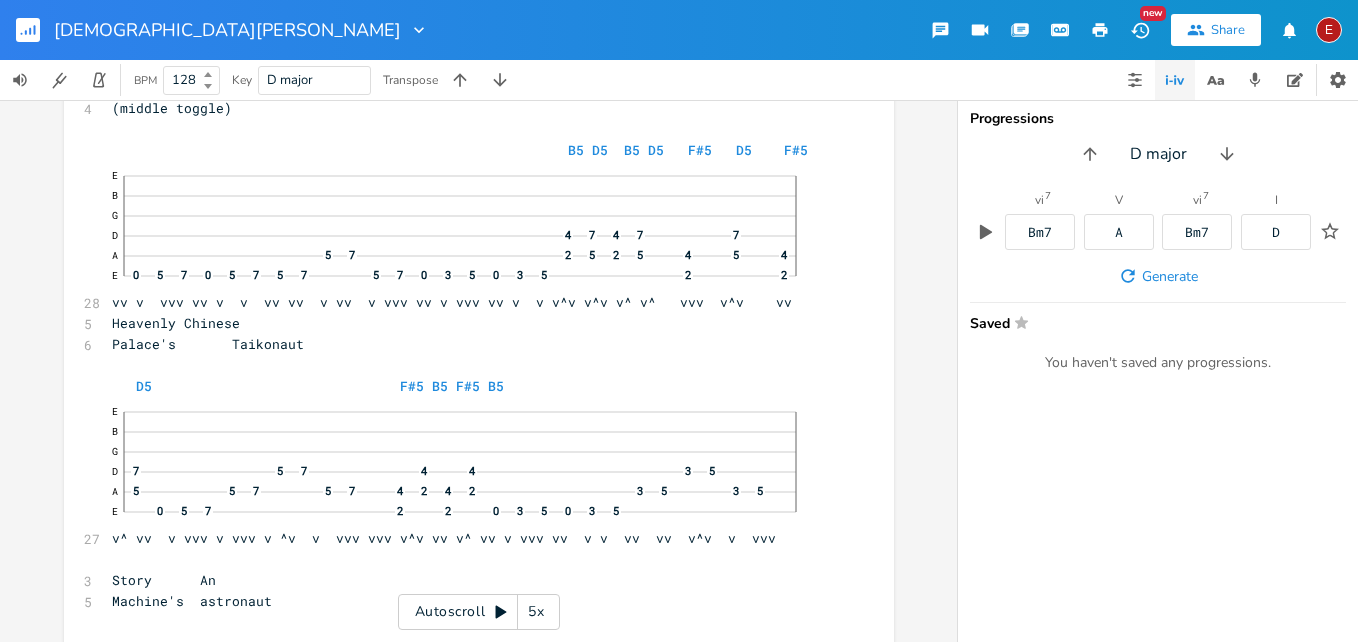 scroll, scrollTop: 14099, scrollLeft: 0, axis: vertical 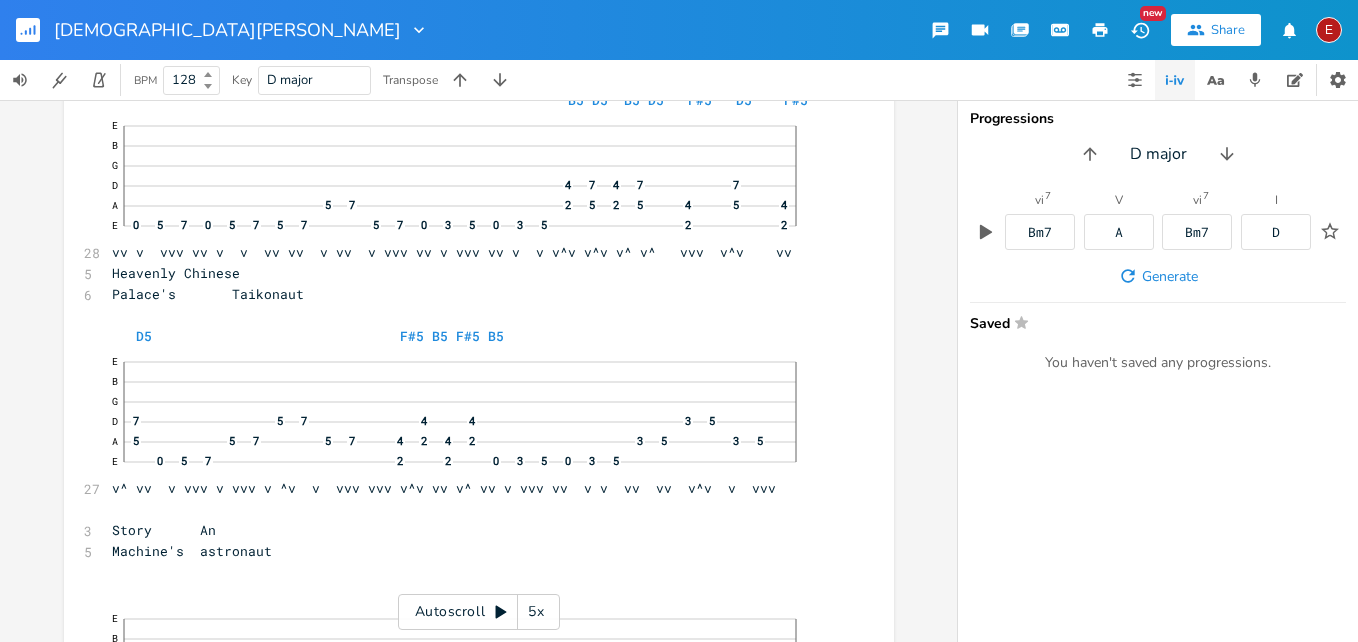 click 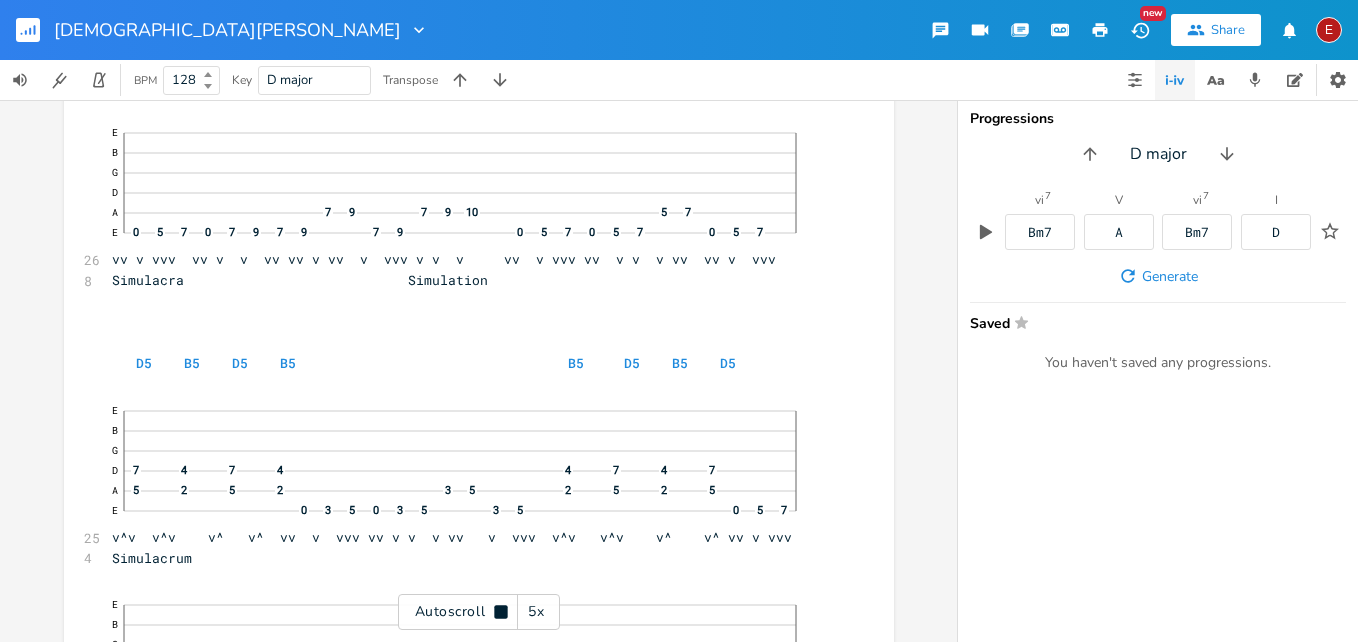 scroll, scrollTop: 14588, scrollLeft: 0, axis: vertical 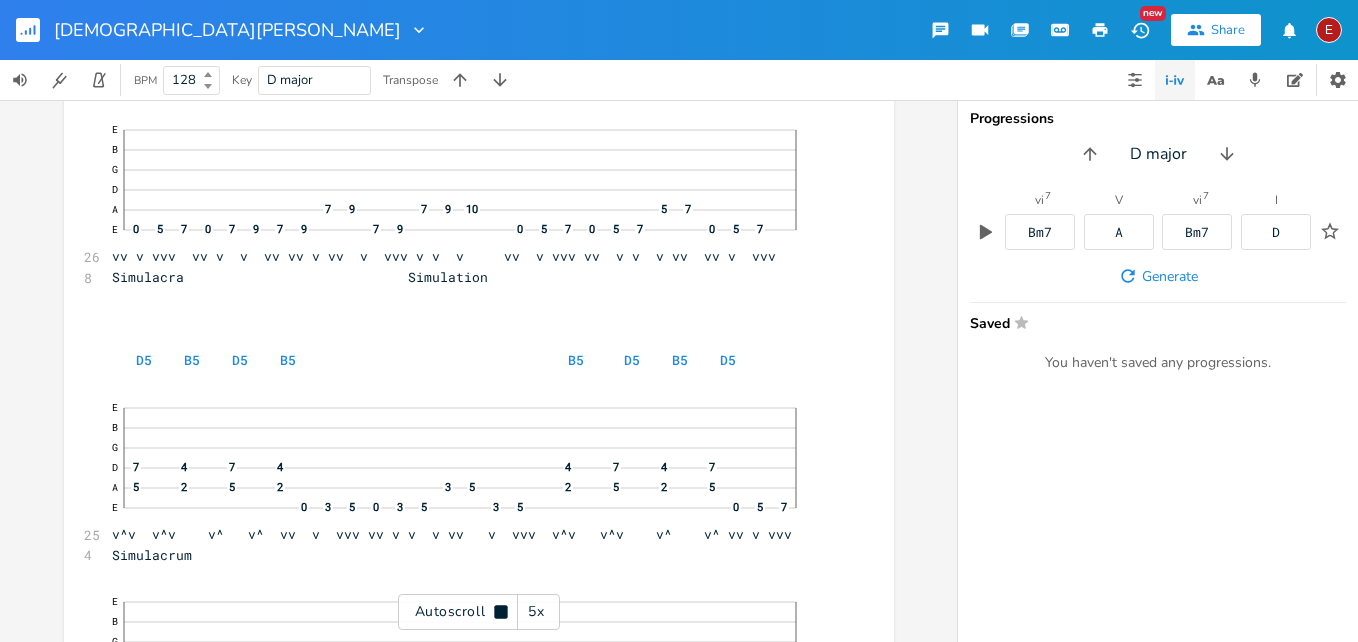 click 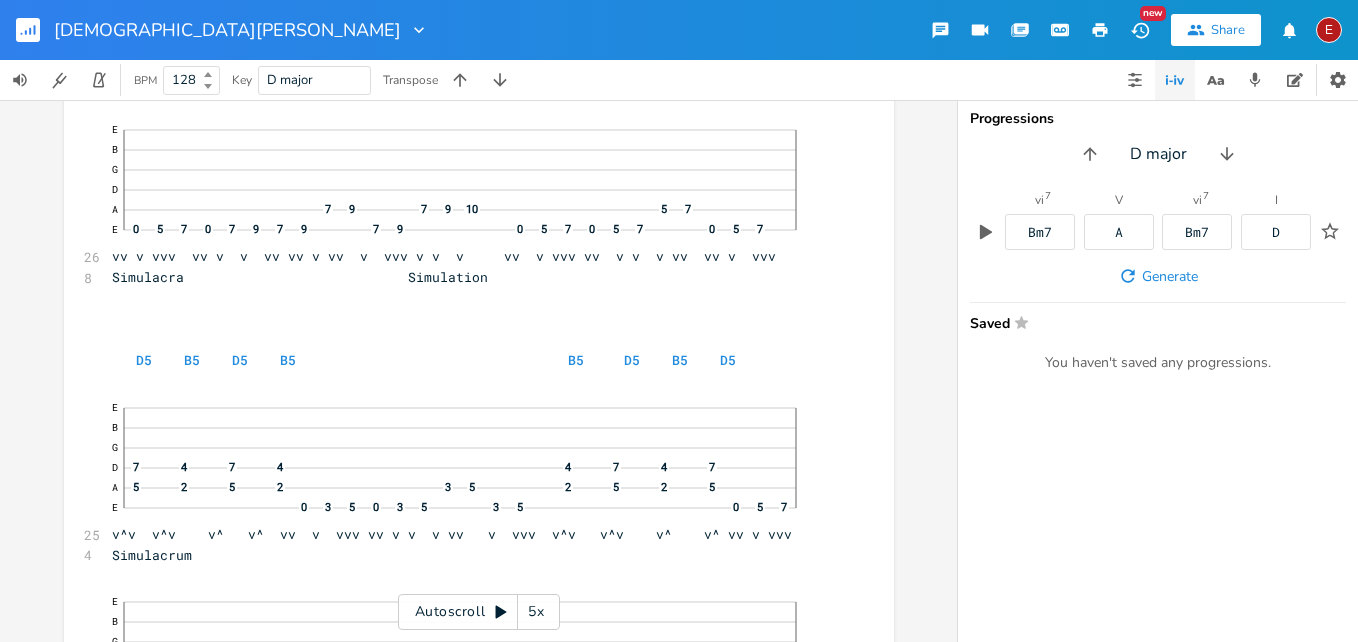 click 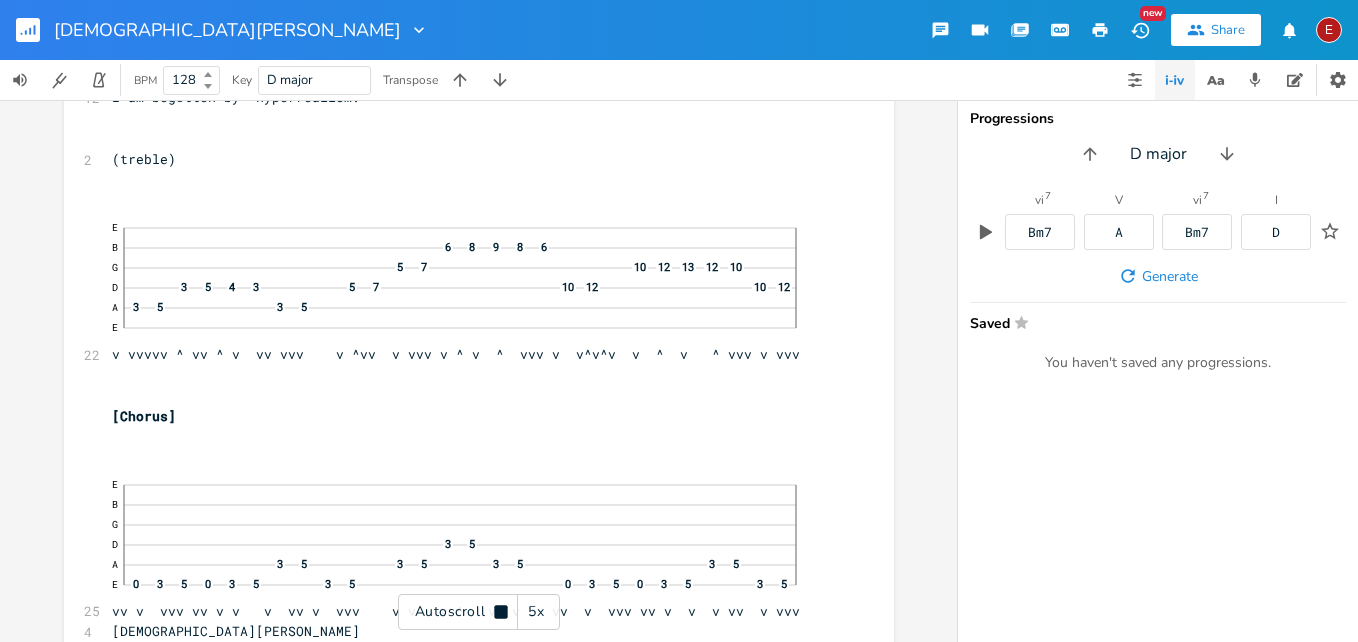 click 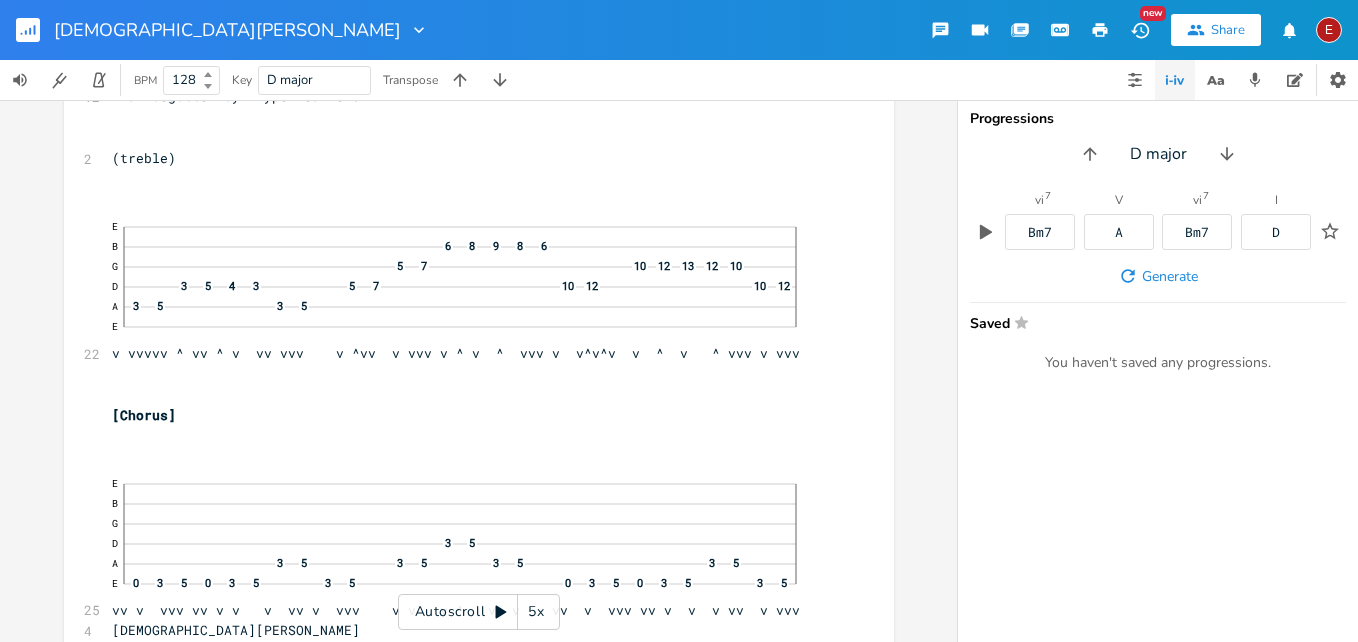 click 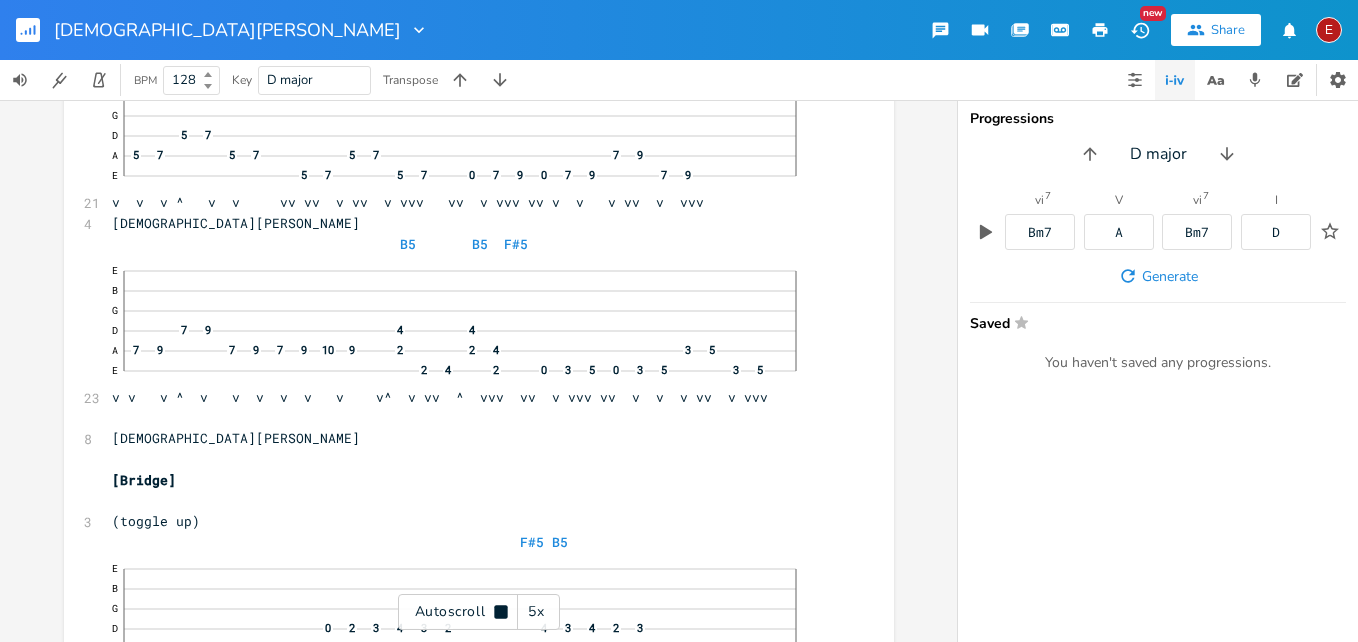 scroll, scrollTop: 16040, scrollLeft: 0, axis: vertical 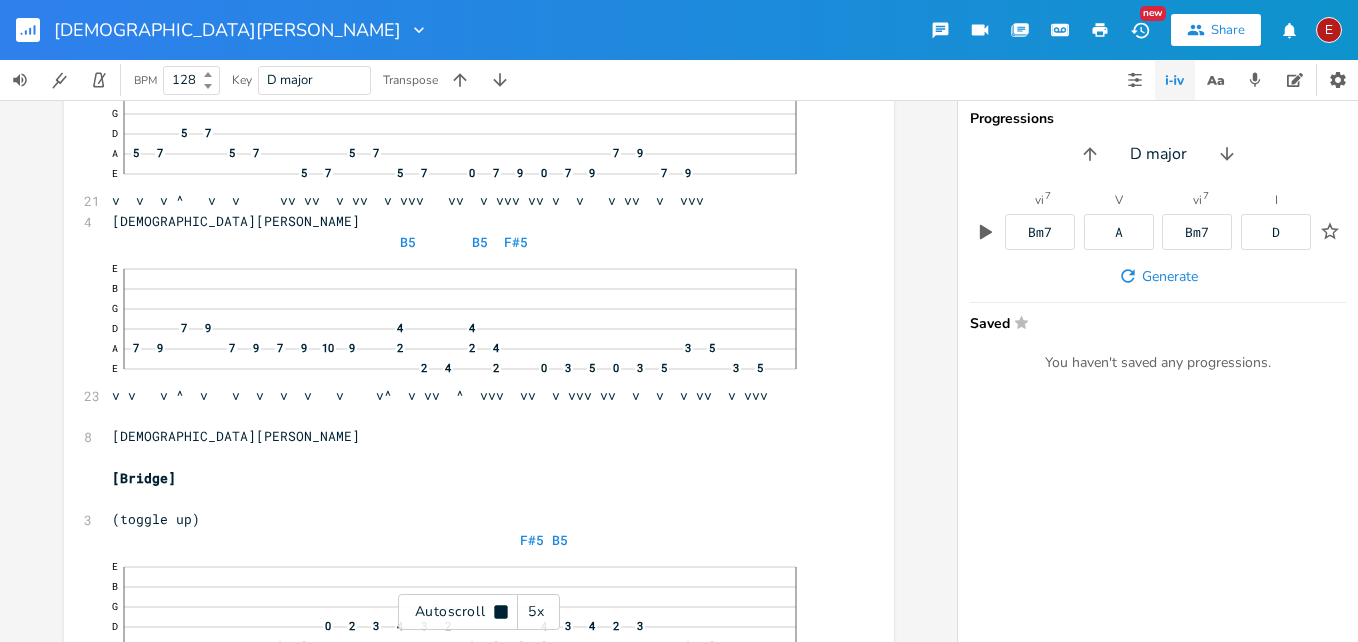 click 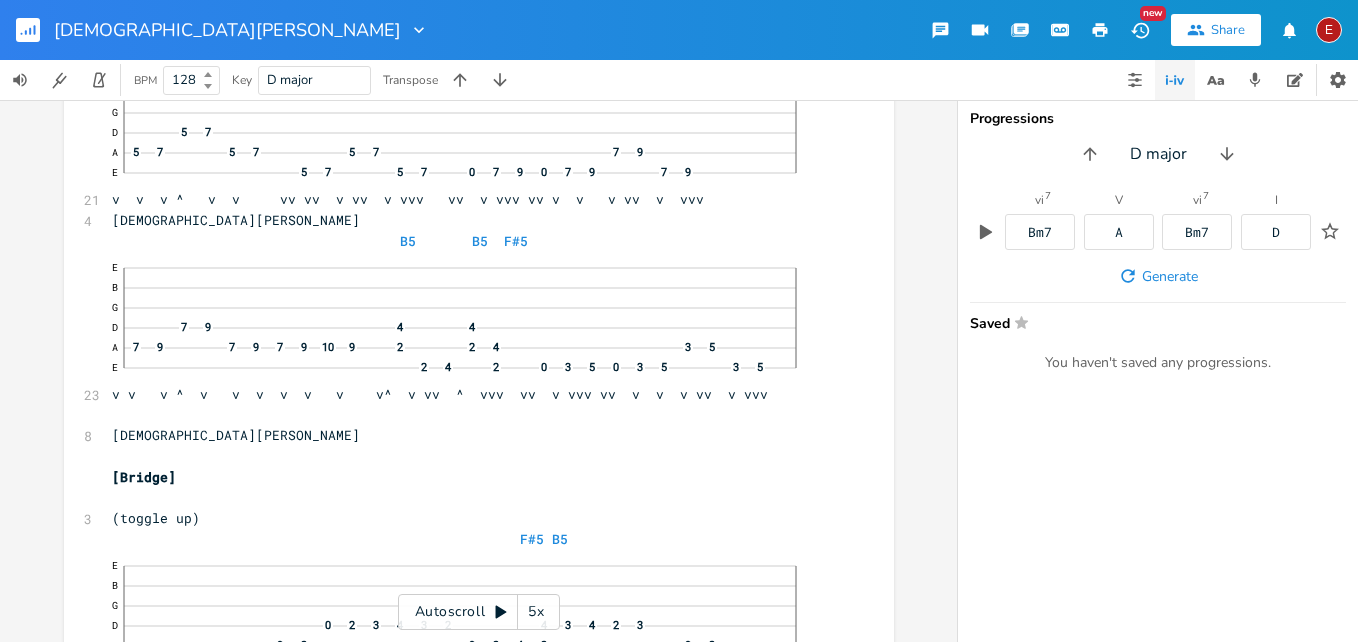 click 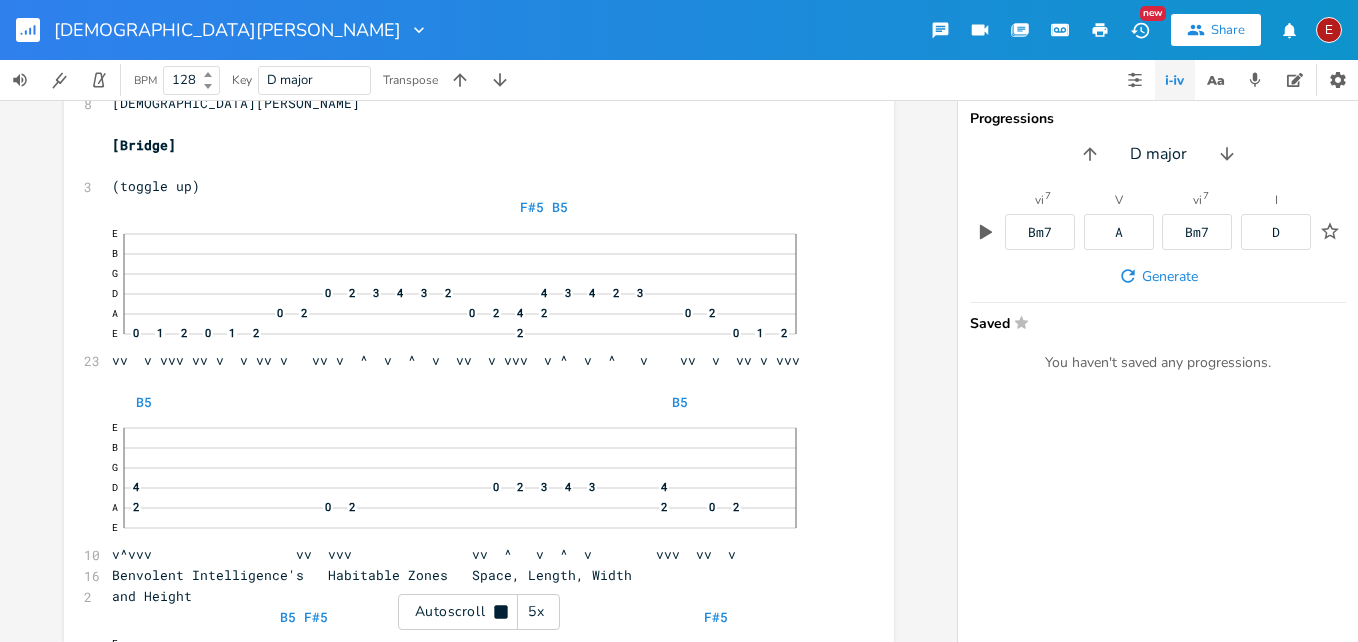 click 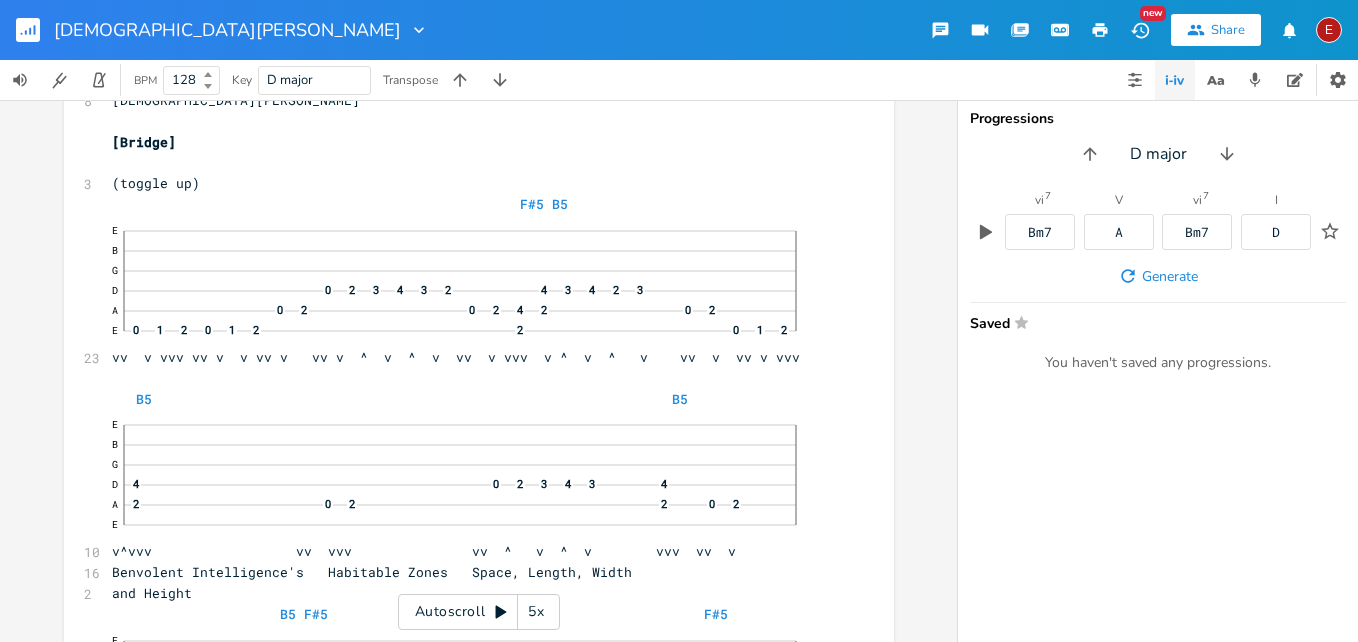click 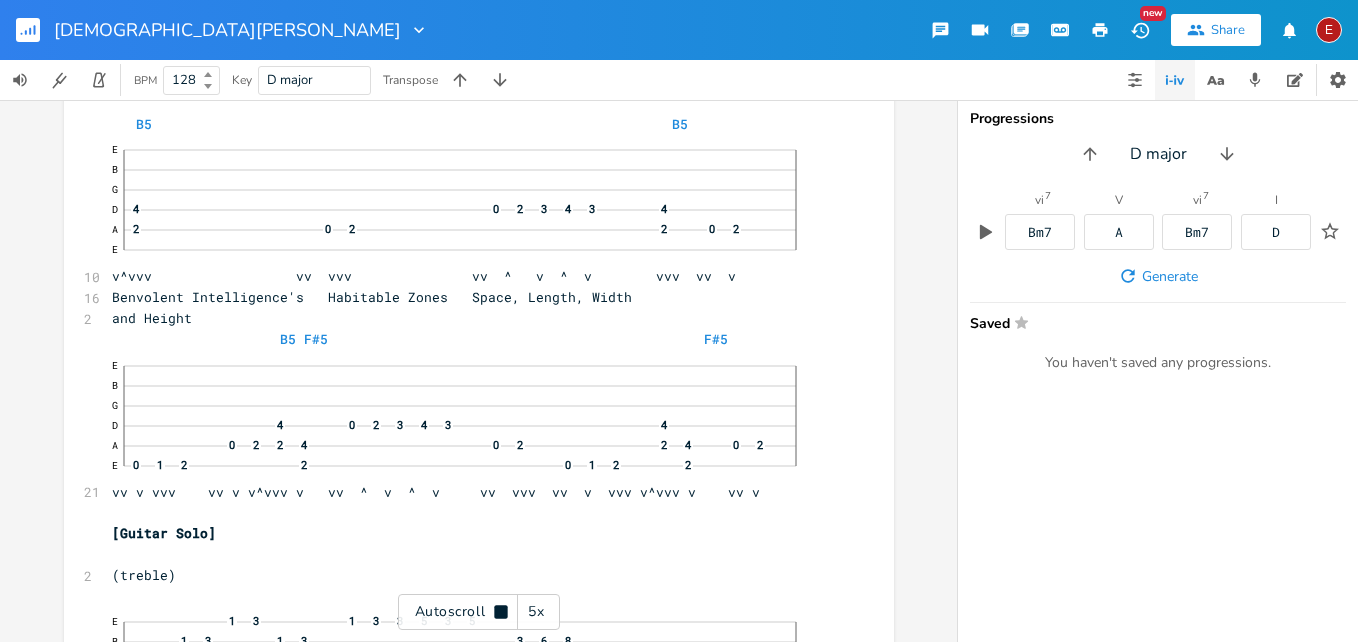 click 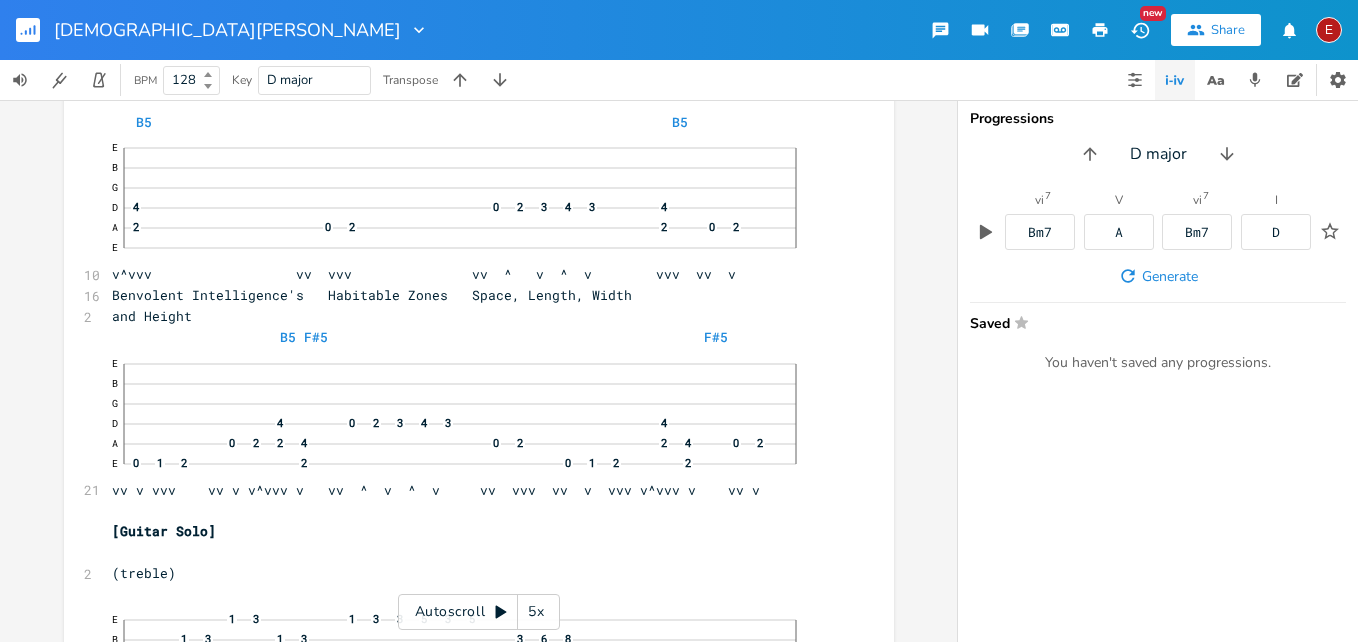 click 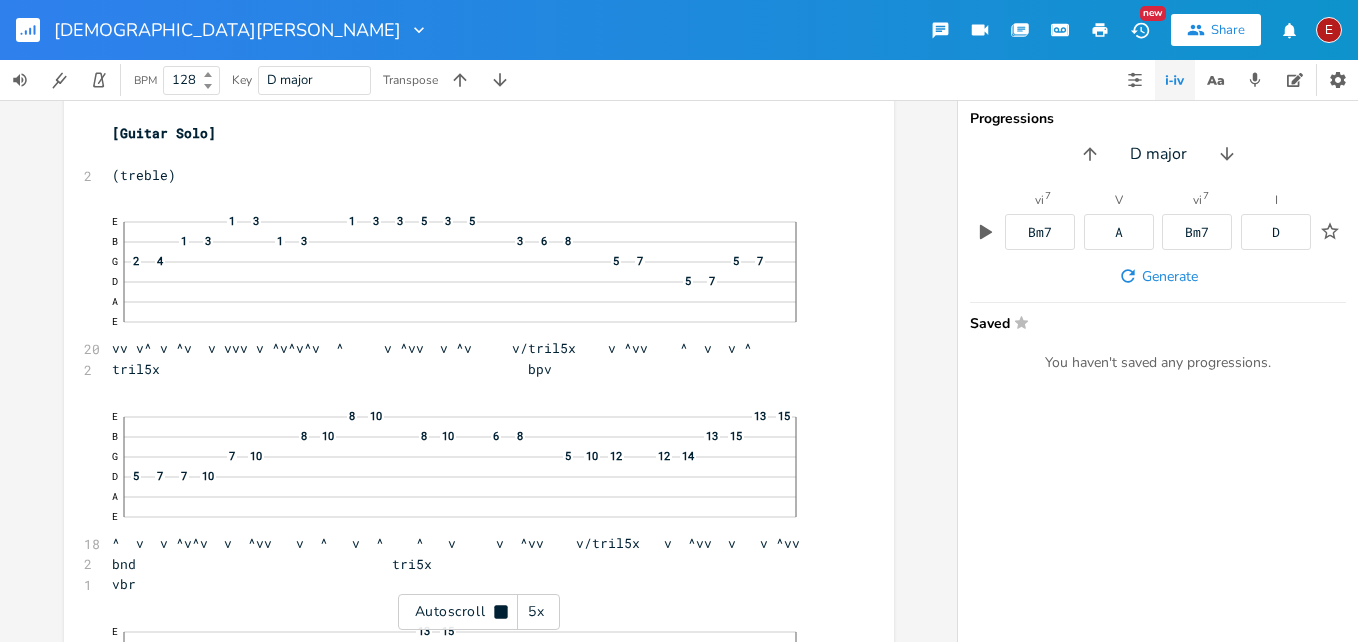 scroll, scrollTop: 17056, scrollLeft: 0, axis: vertical 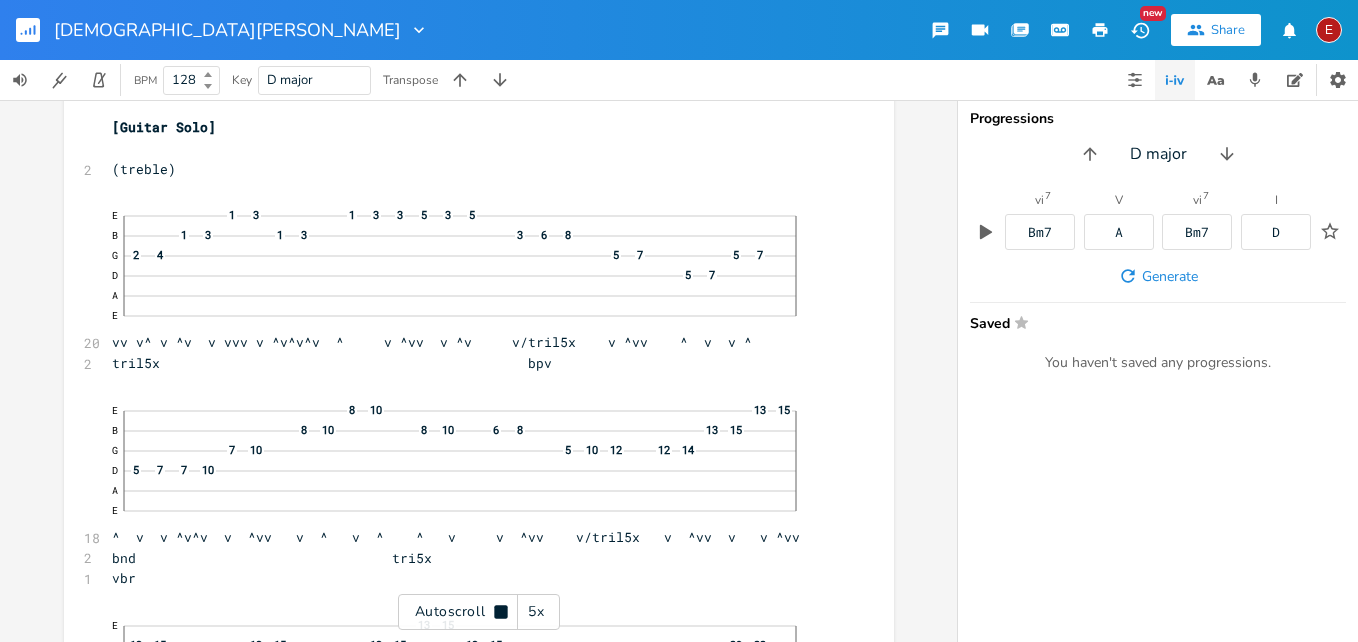 click 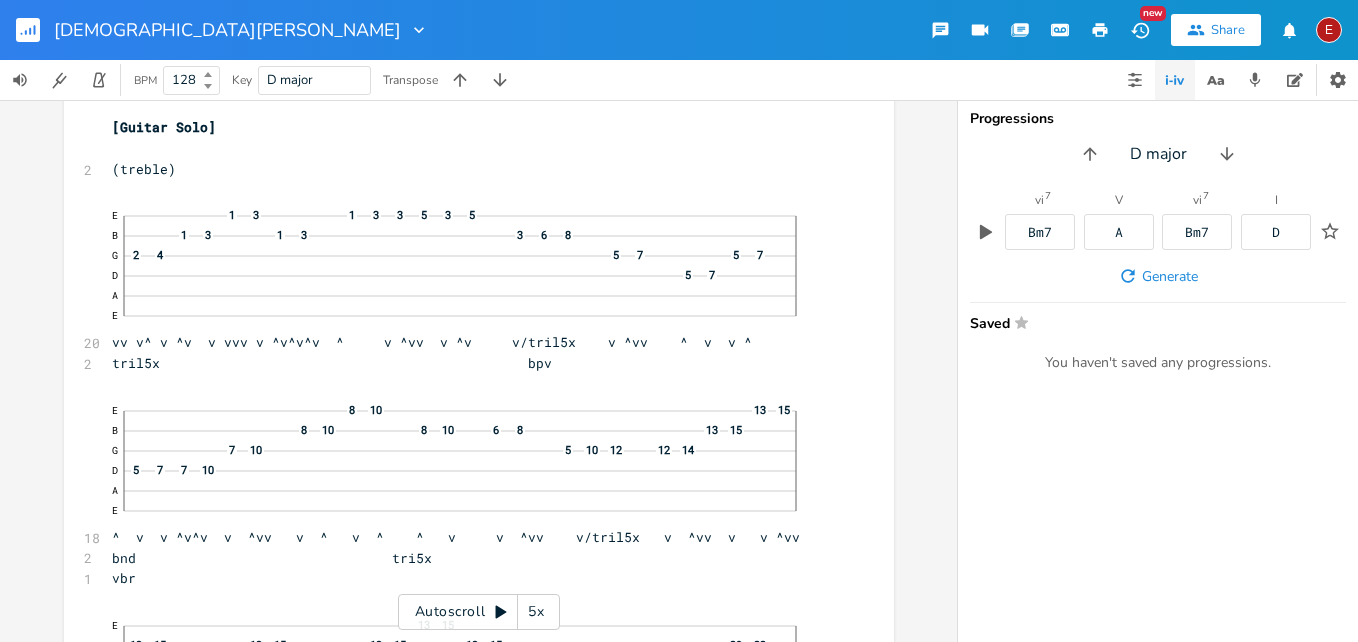 click 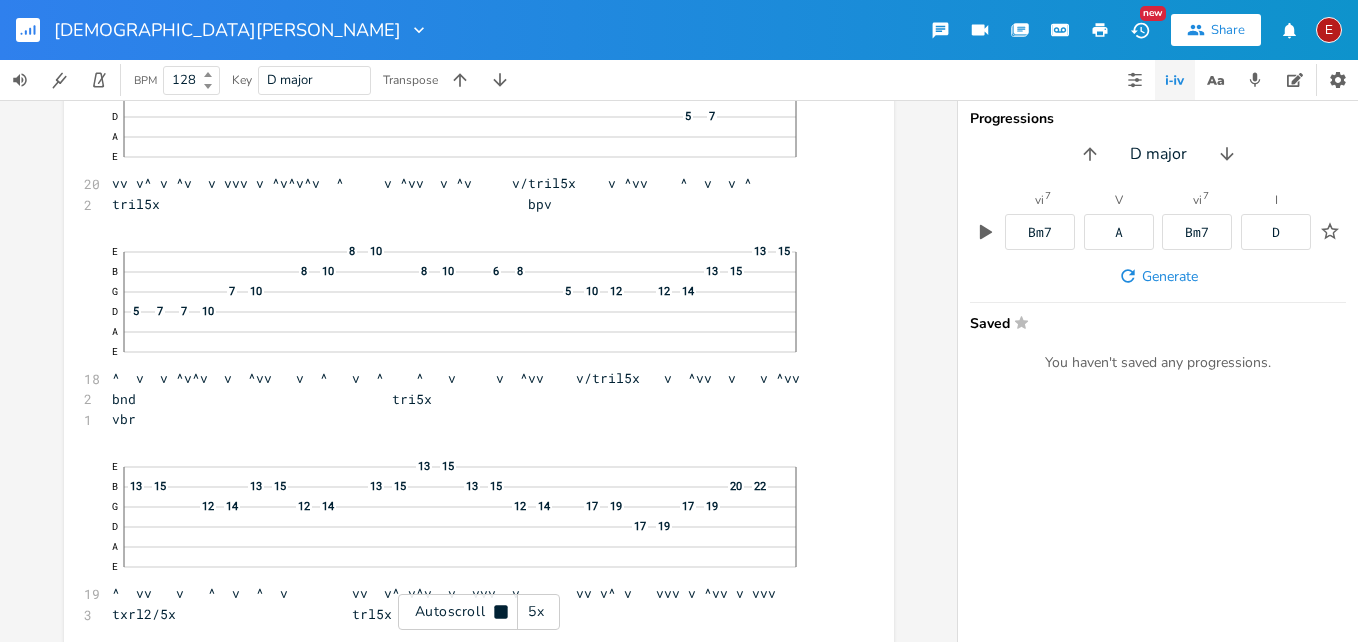 click 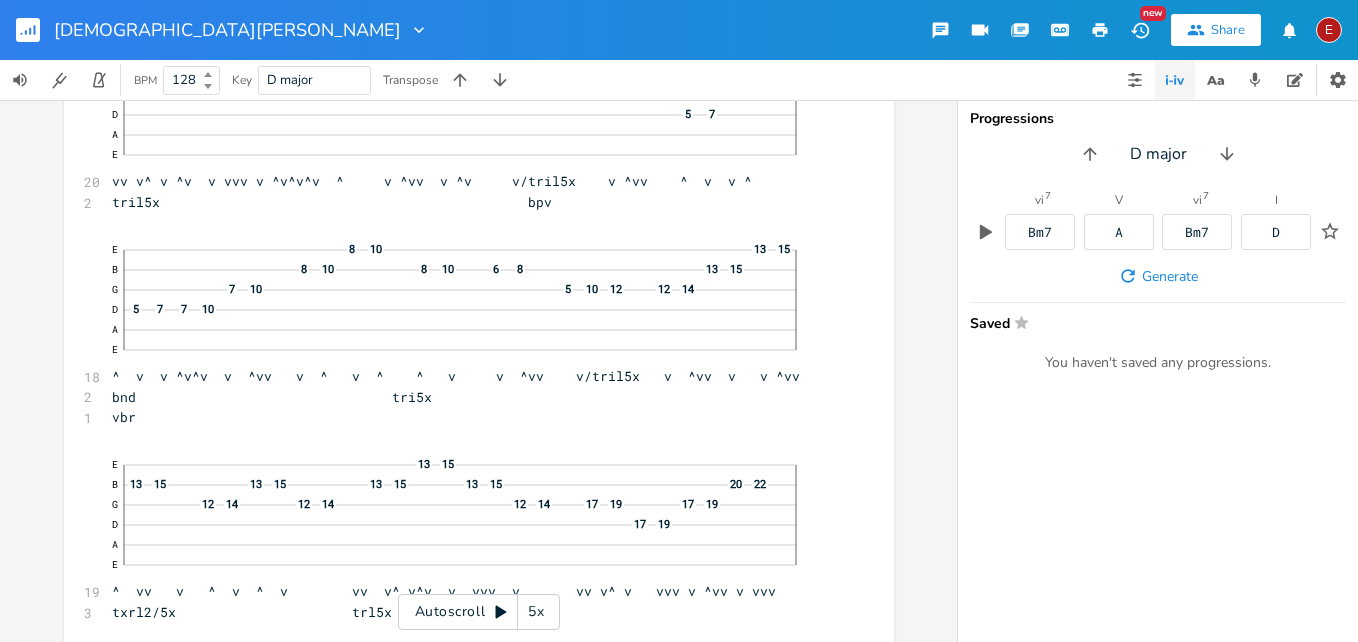 click 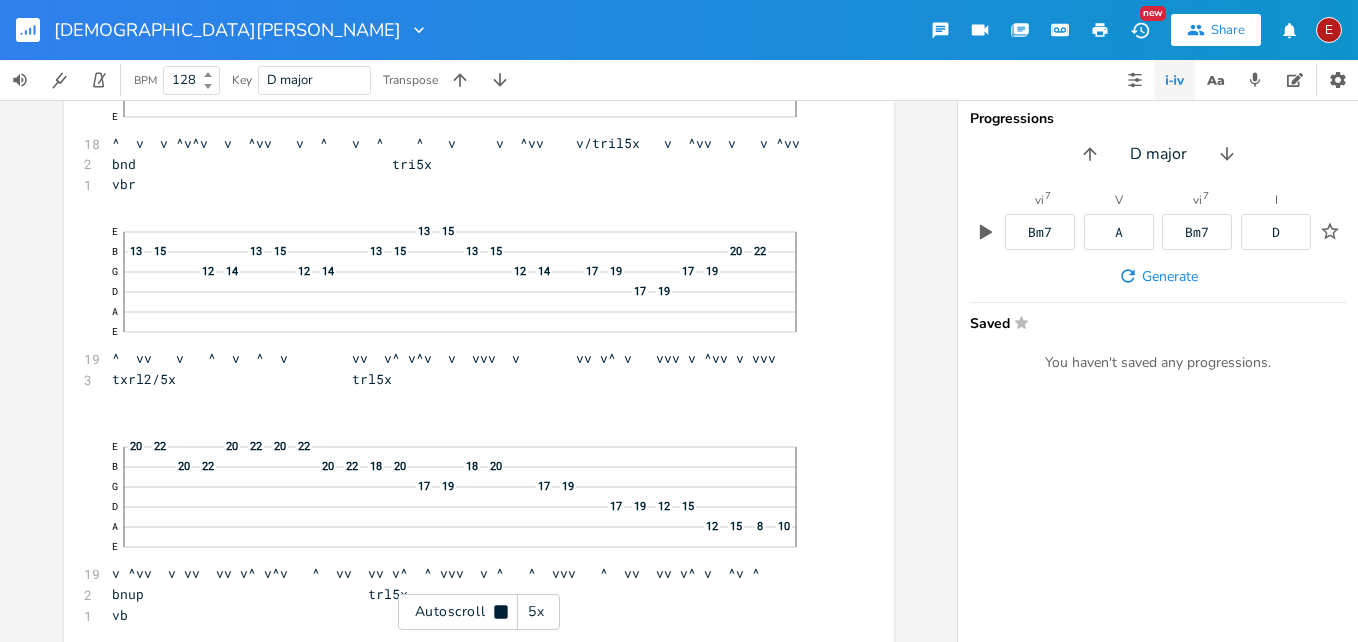 click 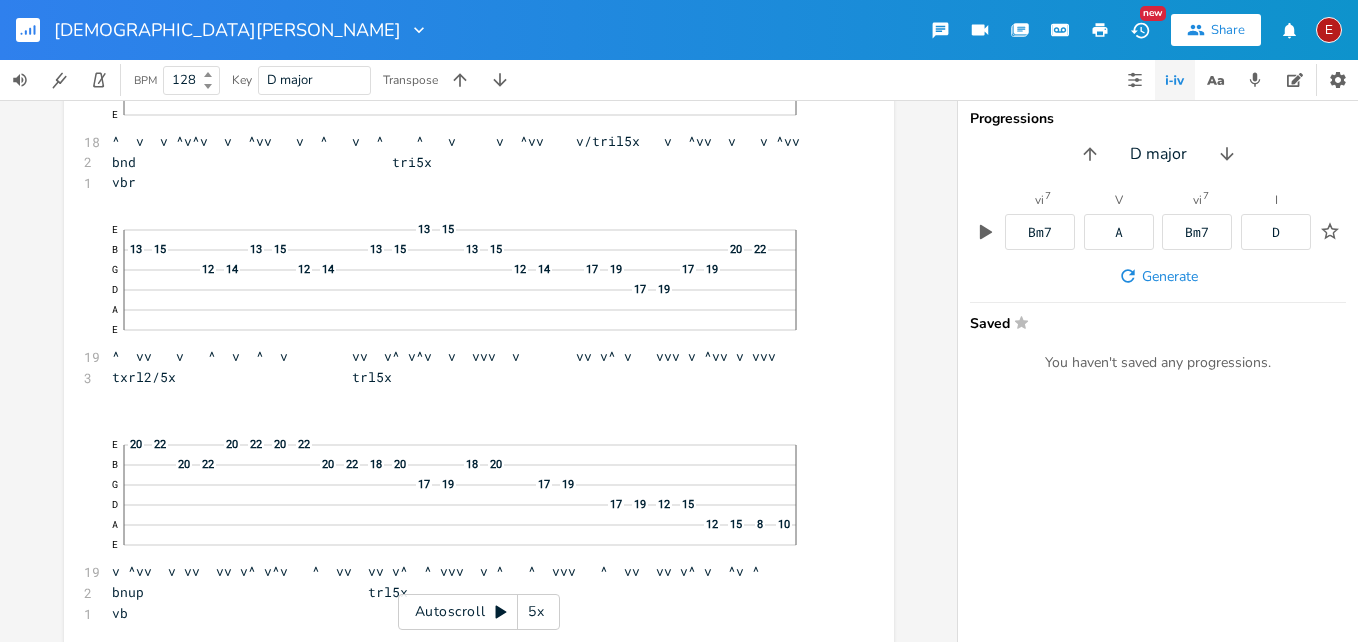 click 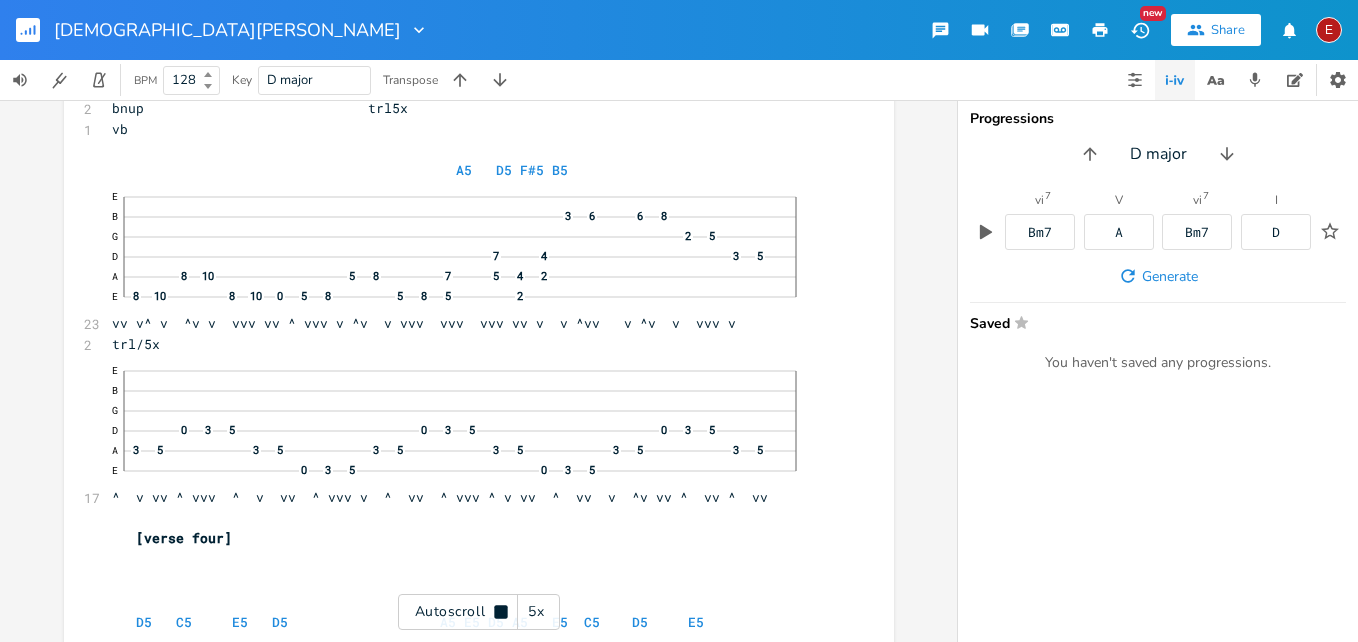 click 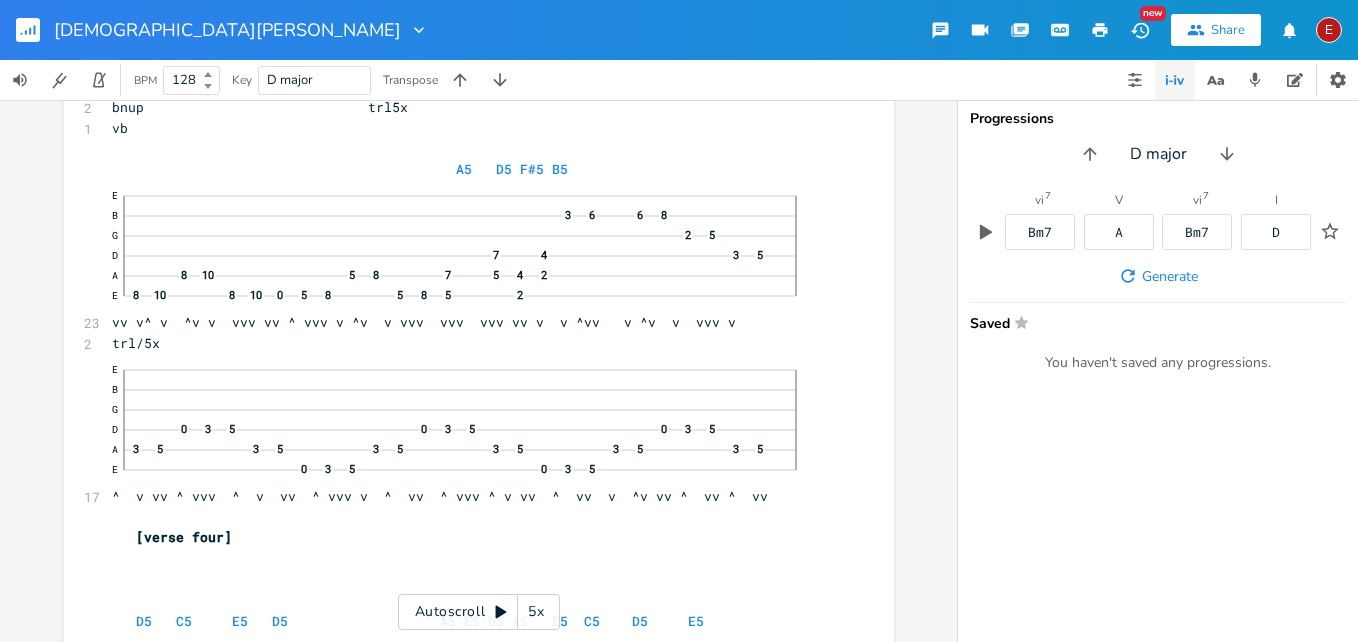 click 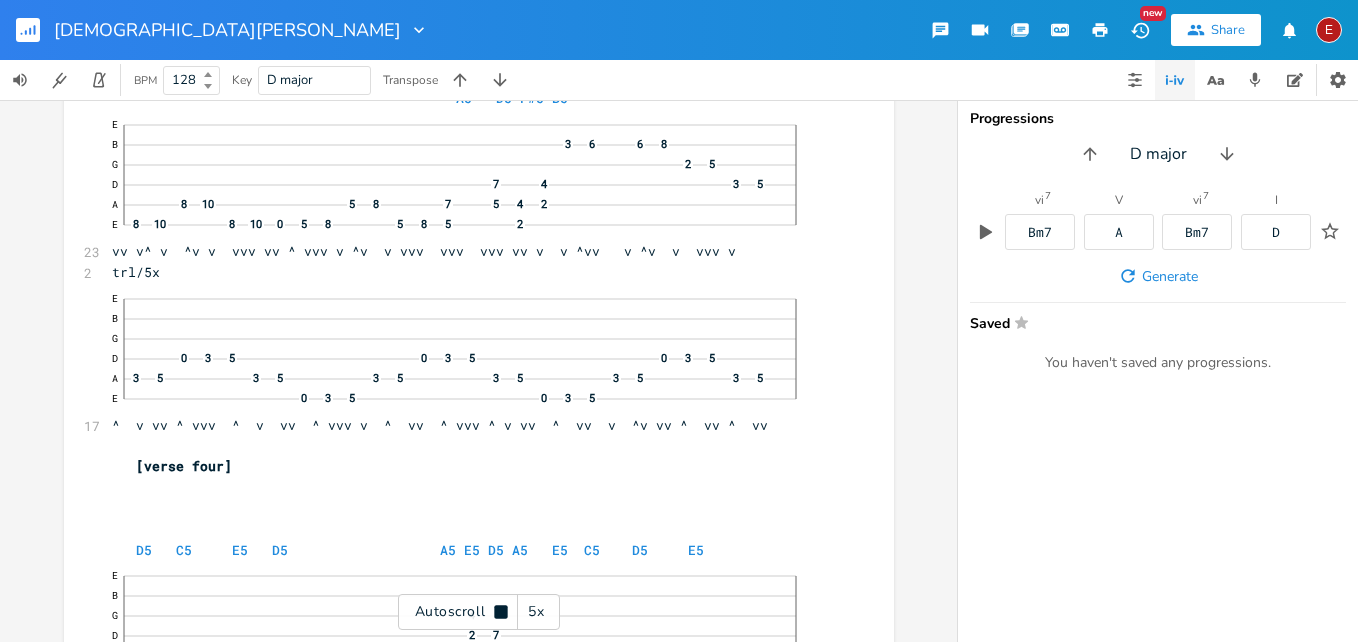 scroll, scrollTop: 18012, scrollLeft: 0, axis: vertical 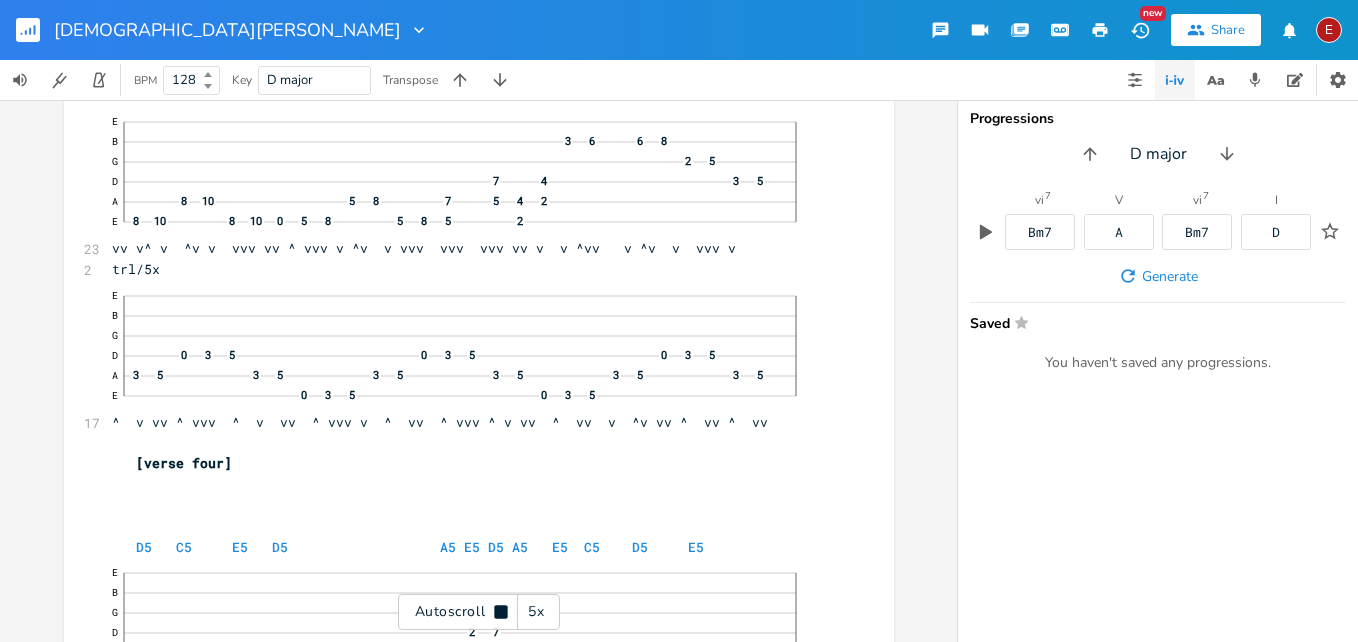 click 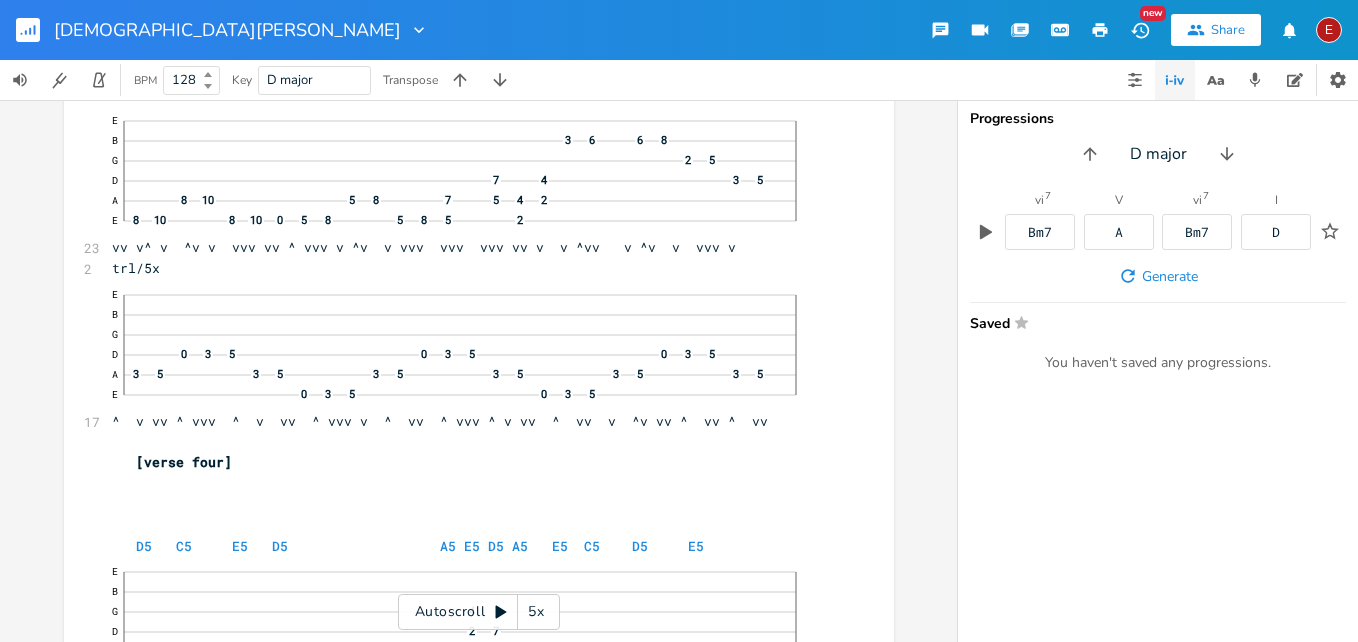 click 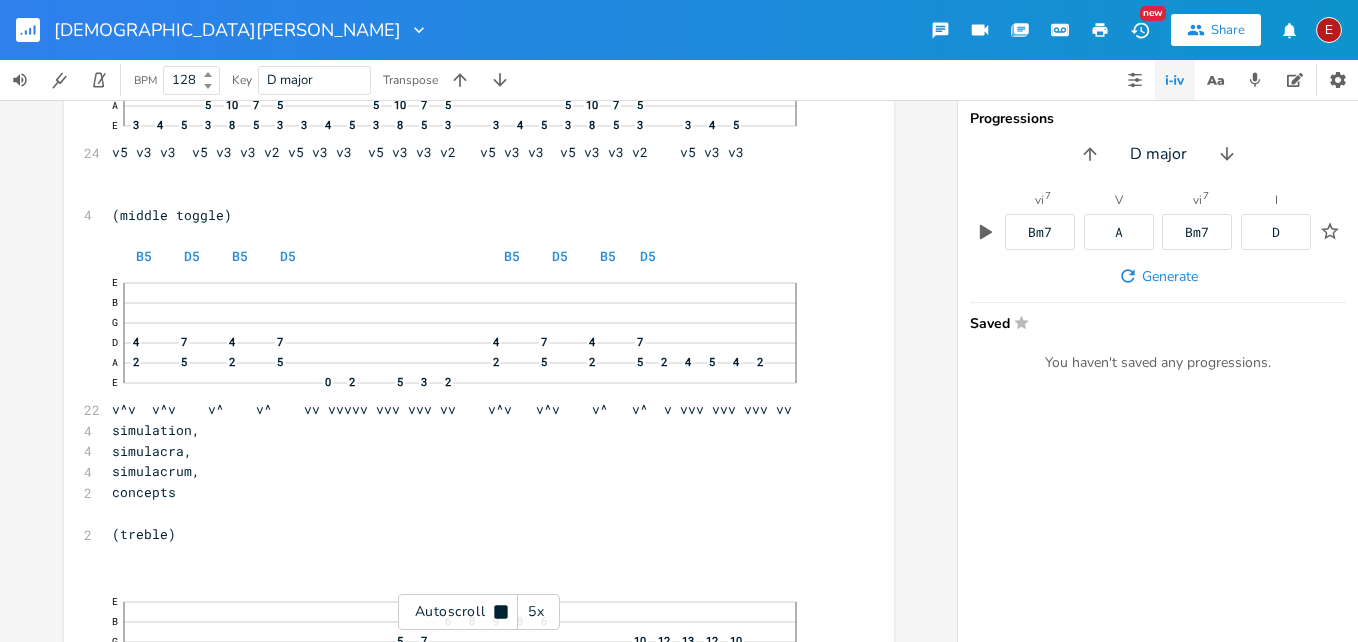 scroll, scrollTop: 18950, scrollLeft: 0, axis: vertical 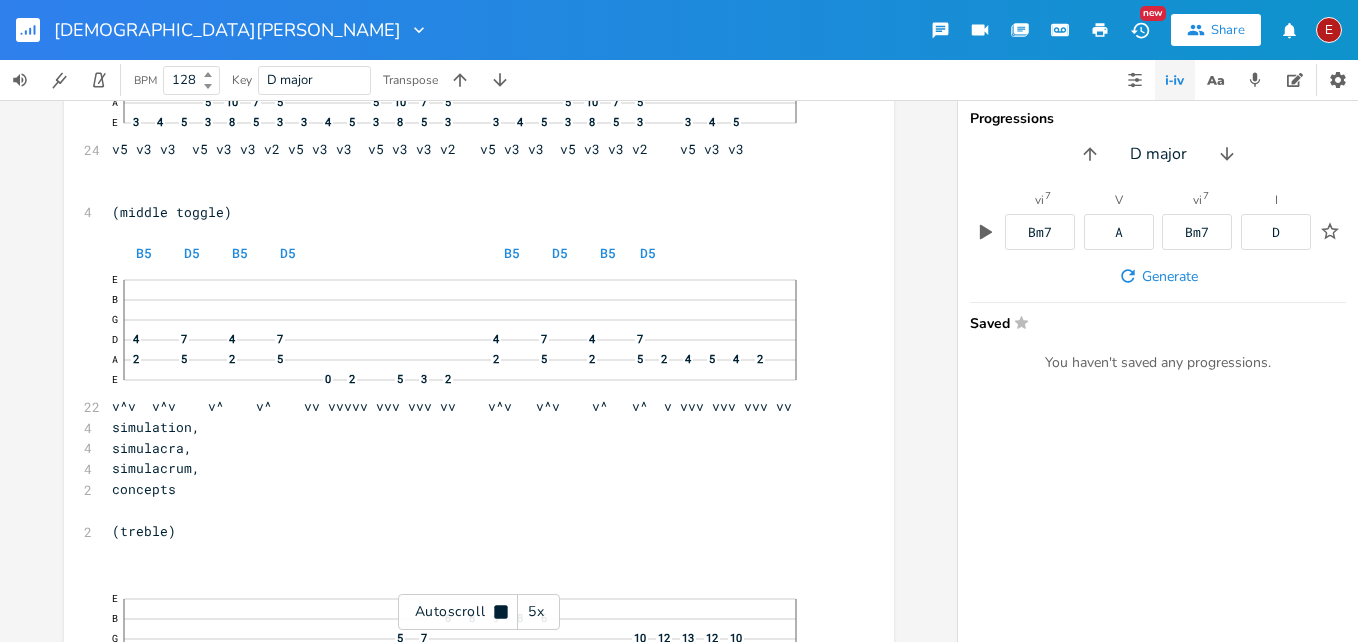 click 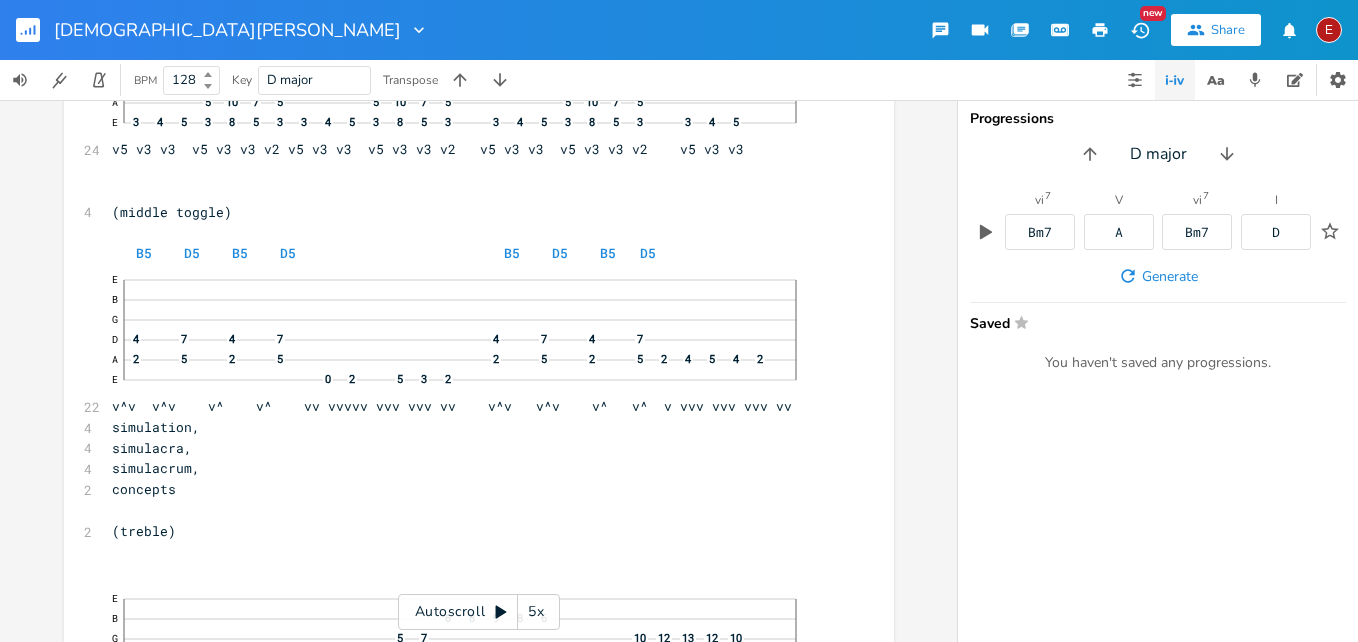 click 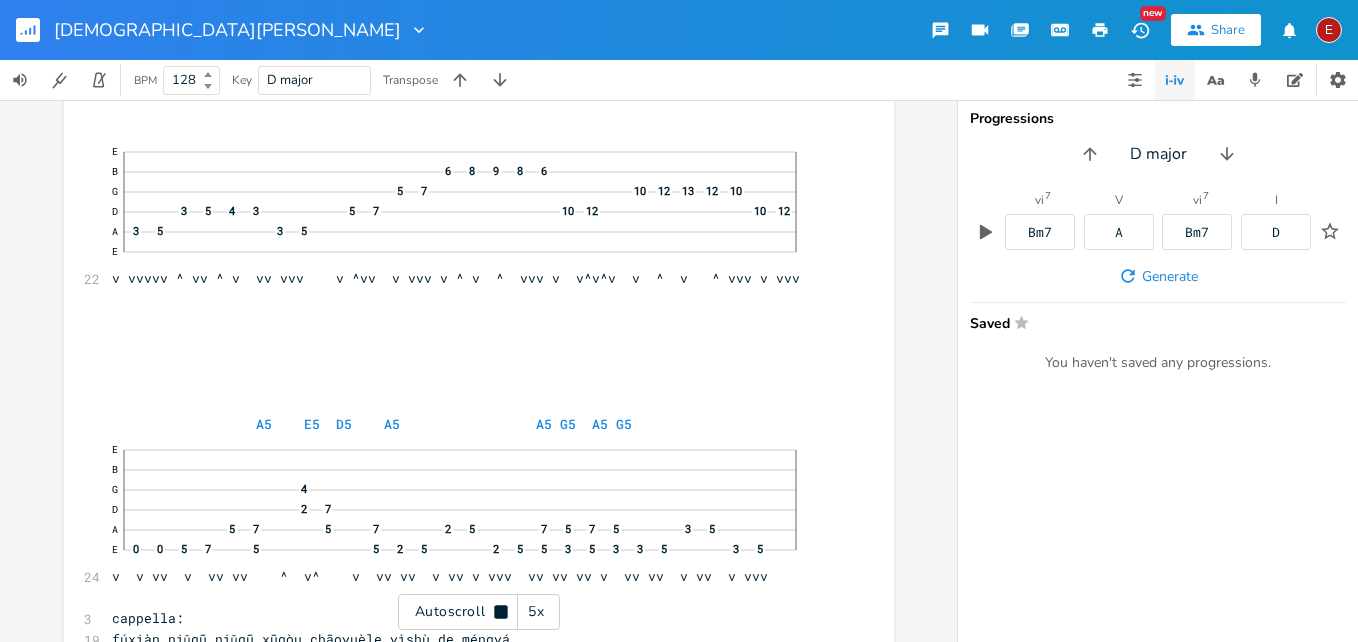 scroll, scrollTop: 19400, scrollLeft: 0, axis: vertical 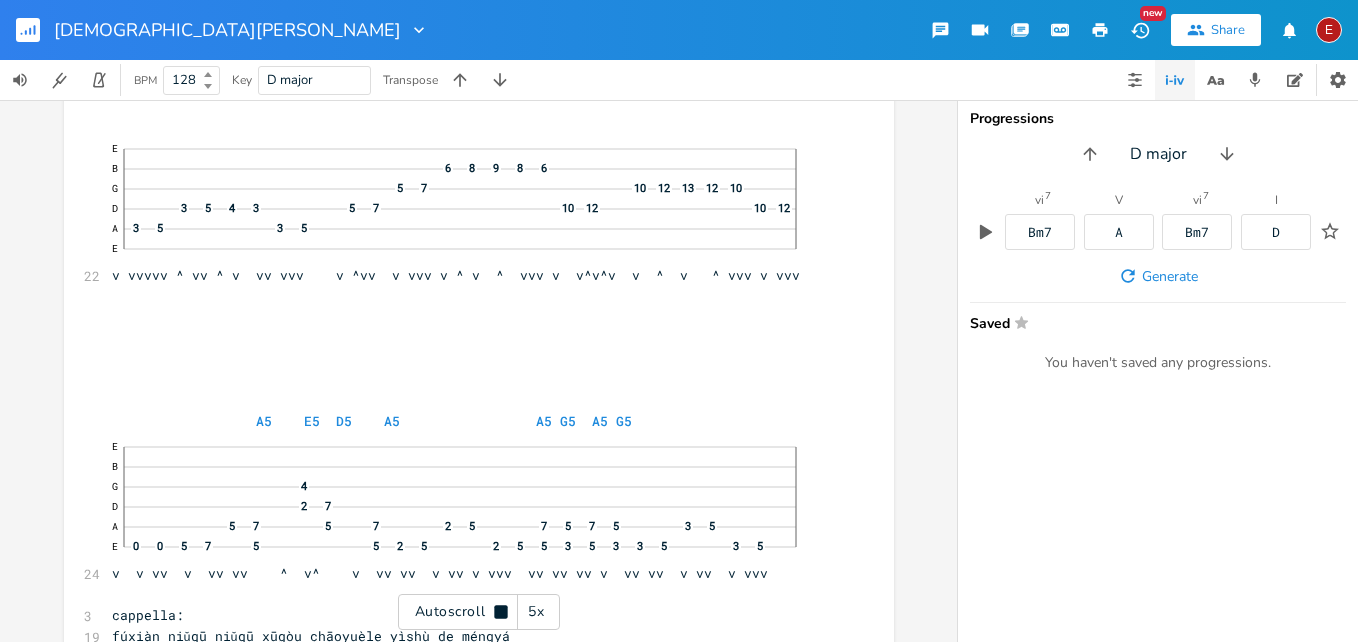 click 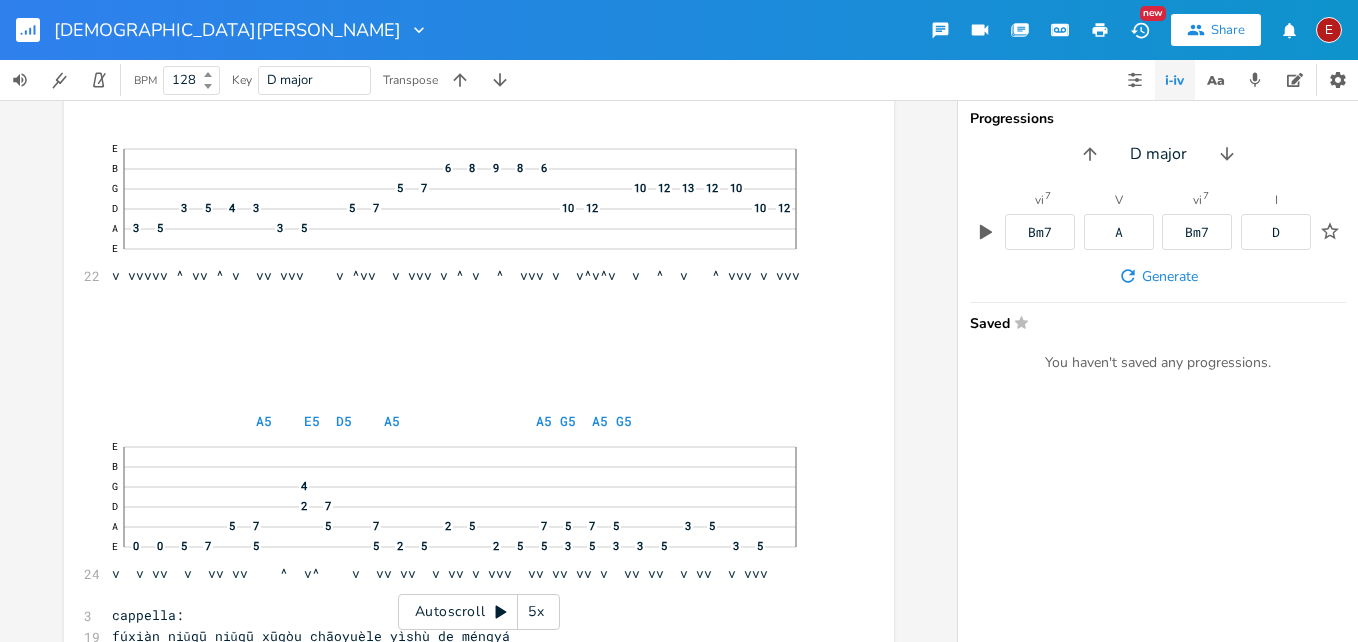 click 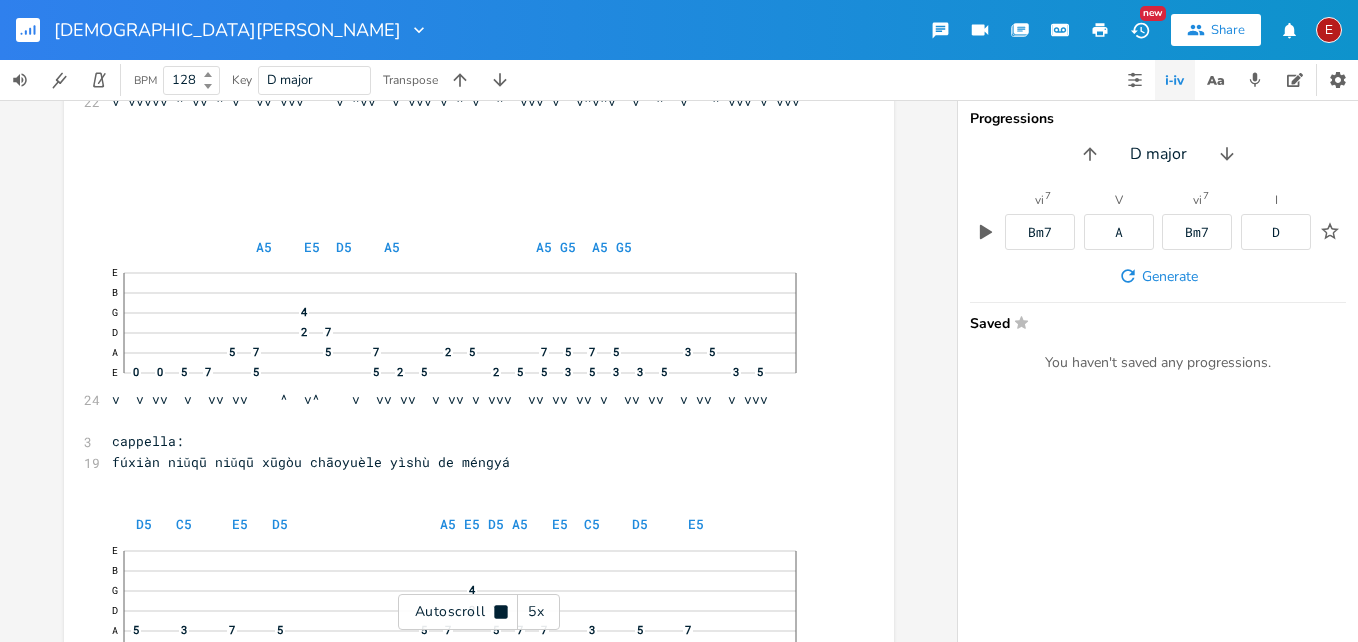 click 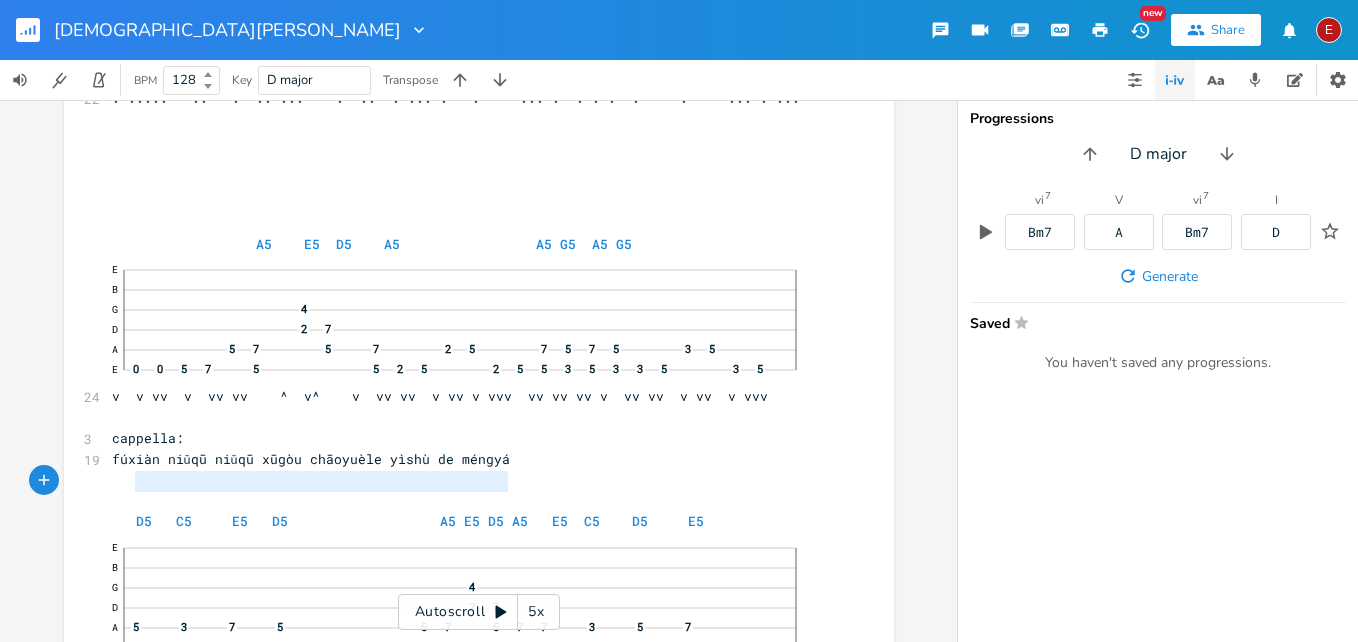 type on "fúxiàn niǔqū niǔqū xūgòu chāoyuèle yìshù de méngyá" 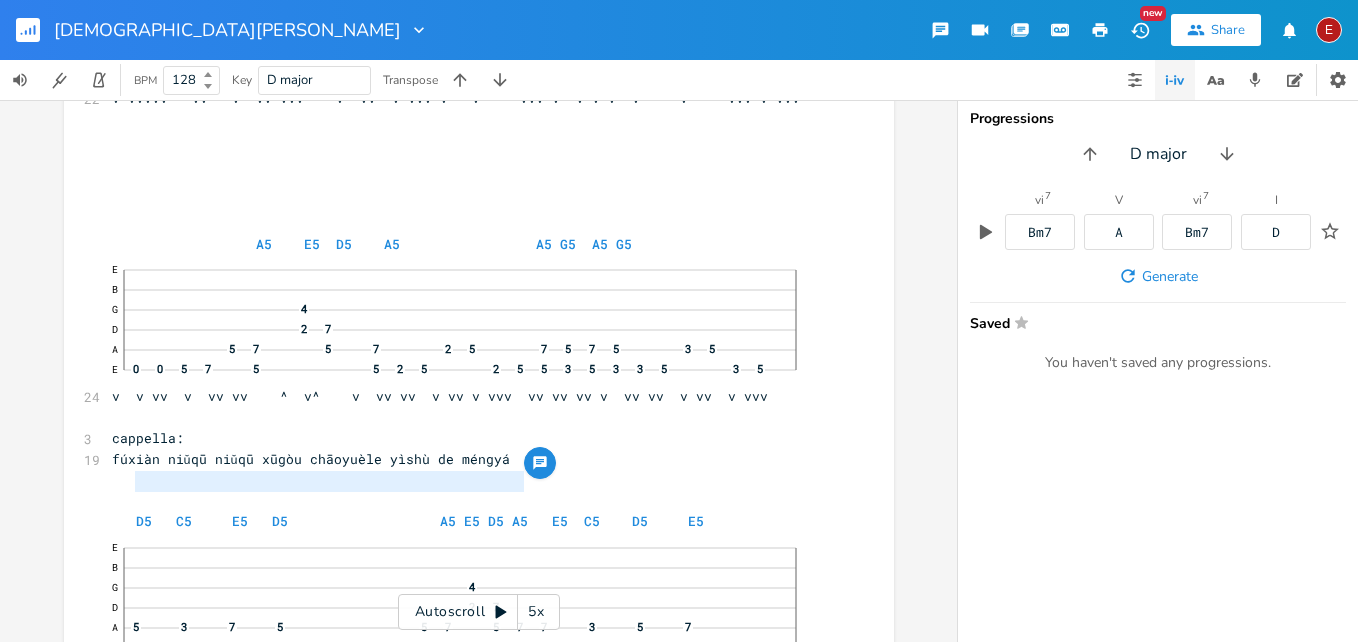 drag, startPoint x: 128, startPoint y: 486, endPoint x: 529, endPoint y: 482, distance: 401.01996 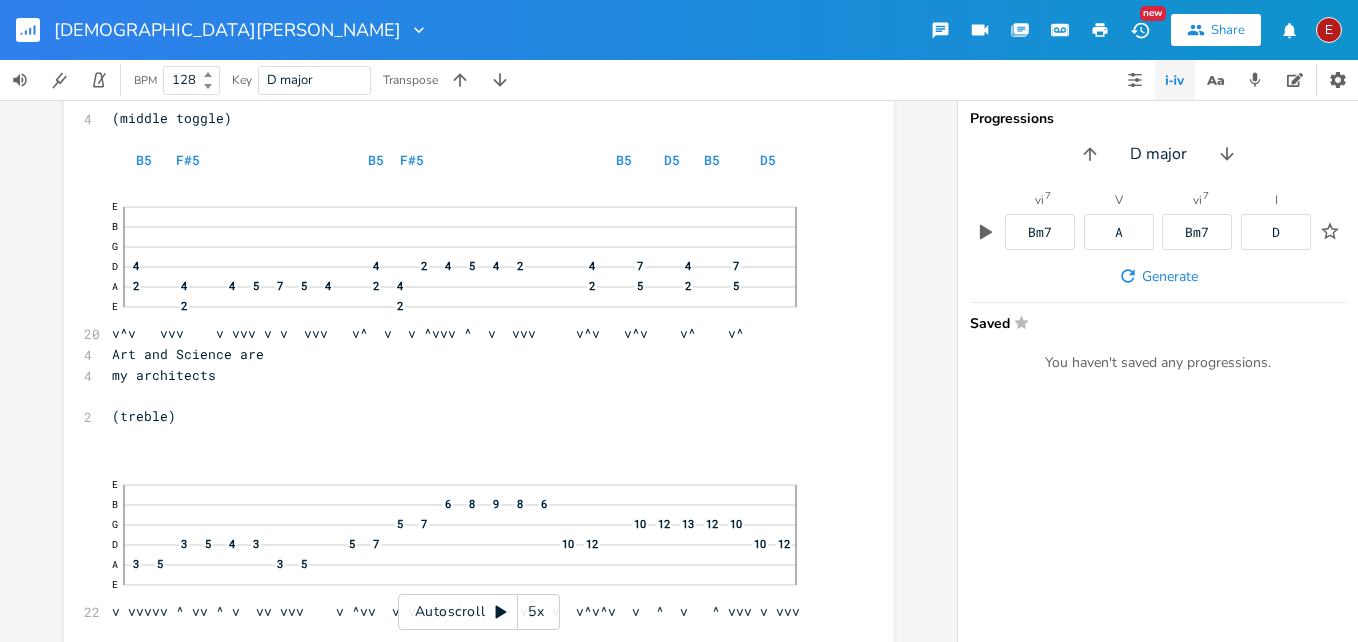 scroll, scrollTop: 20655, scrollLeft: 0, axis: vertical 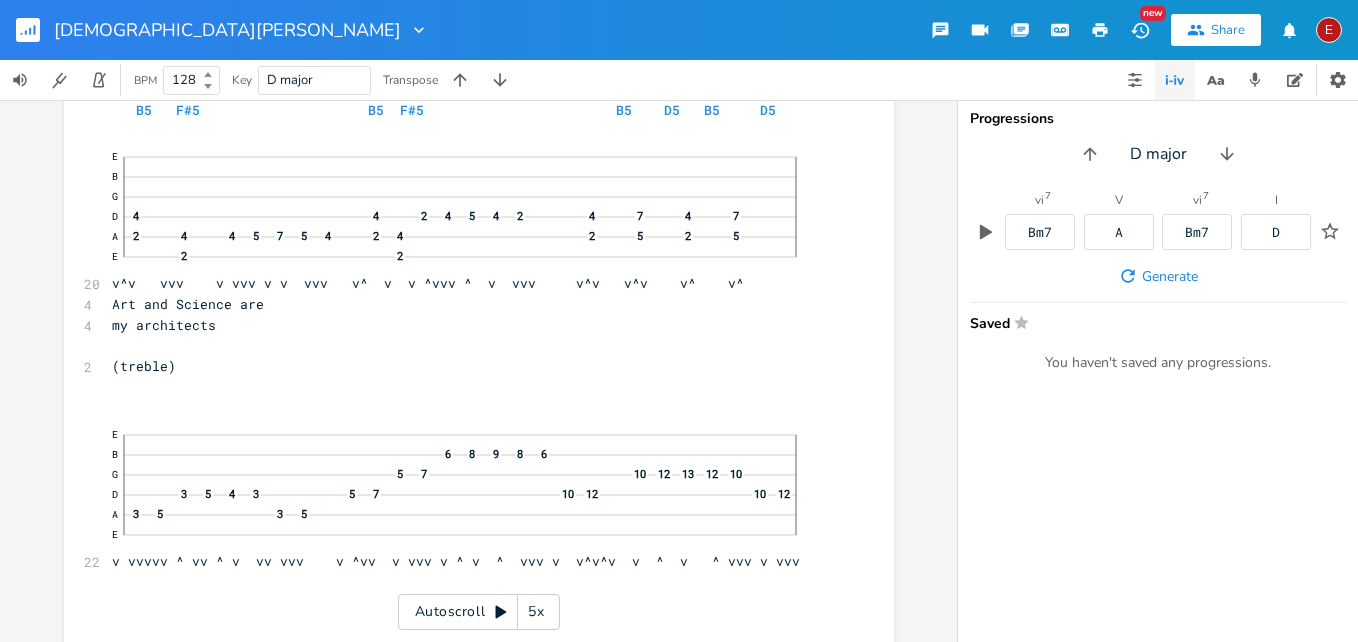 click on "Autoscroll 5x" at bounding box center [479, 612] 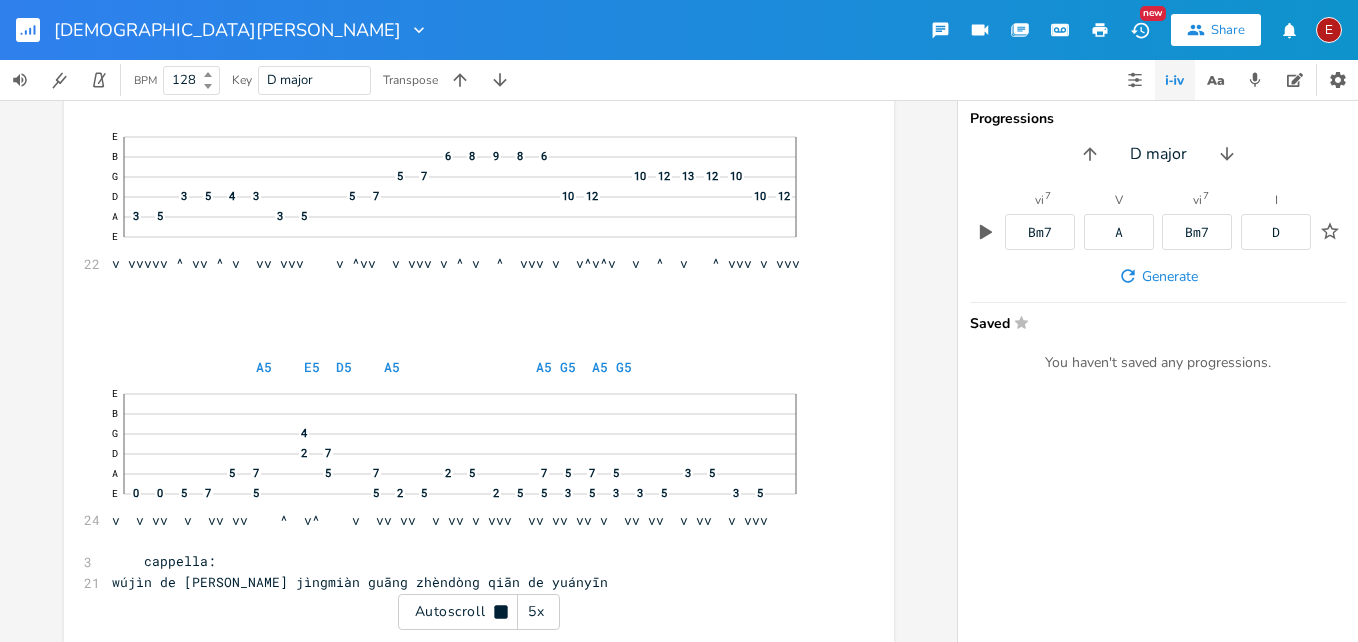 scroll, scrollTop: 20955, scrollLeft: 0, axis: vertical 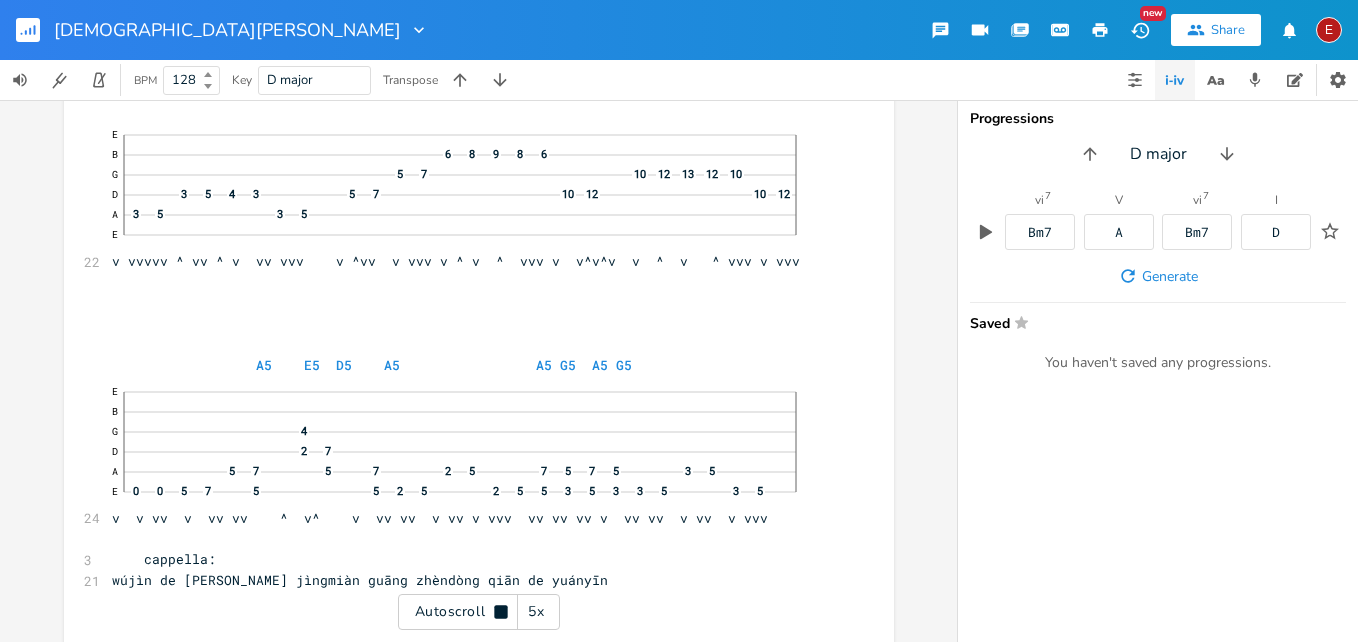 click on "Autoscroll 5x" at bounding box center [479, 612] 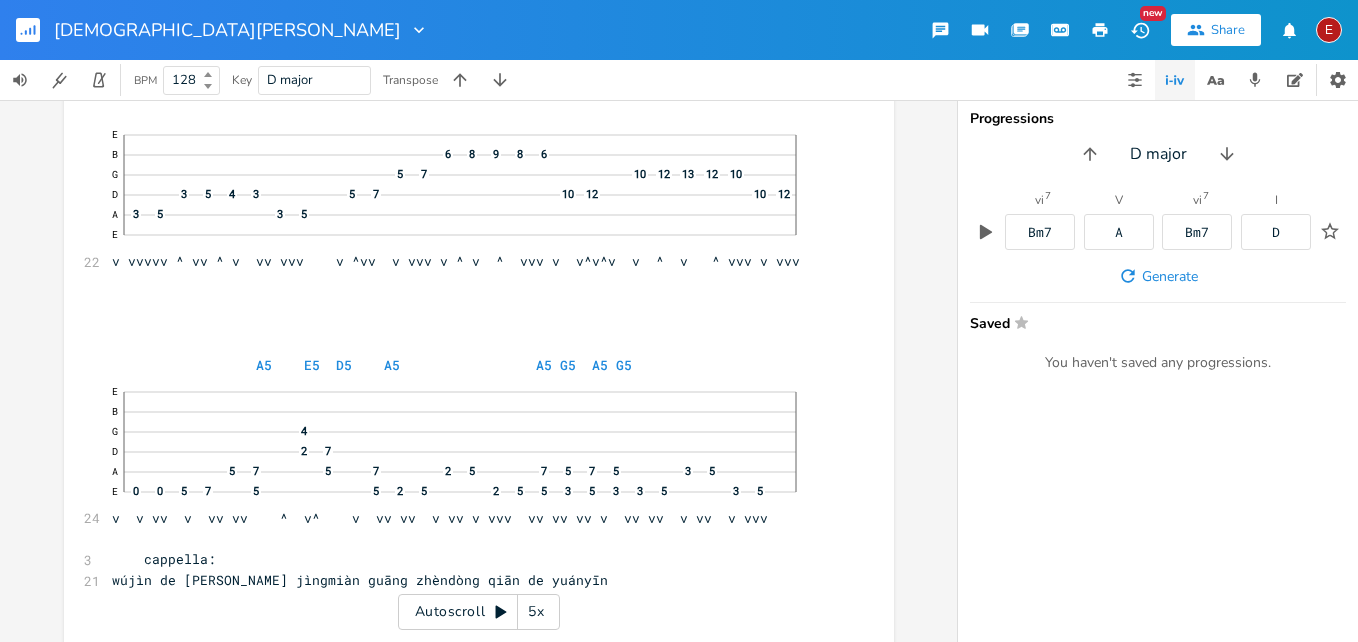 click on "Autoscroll 5x" at bounding box center (479, 612) 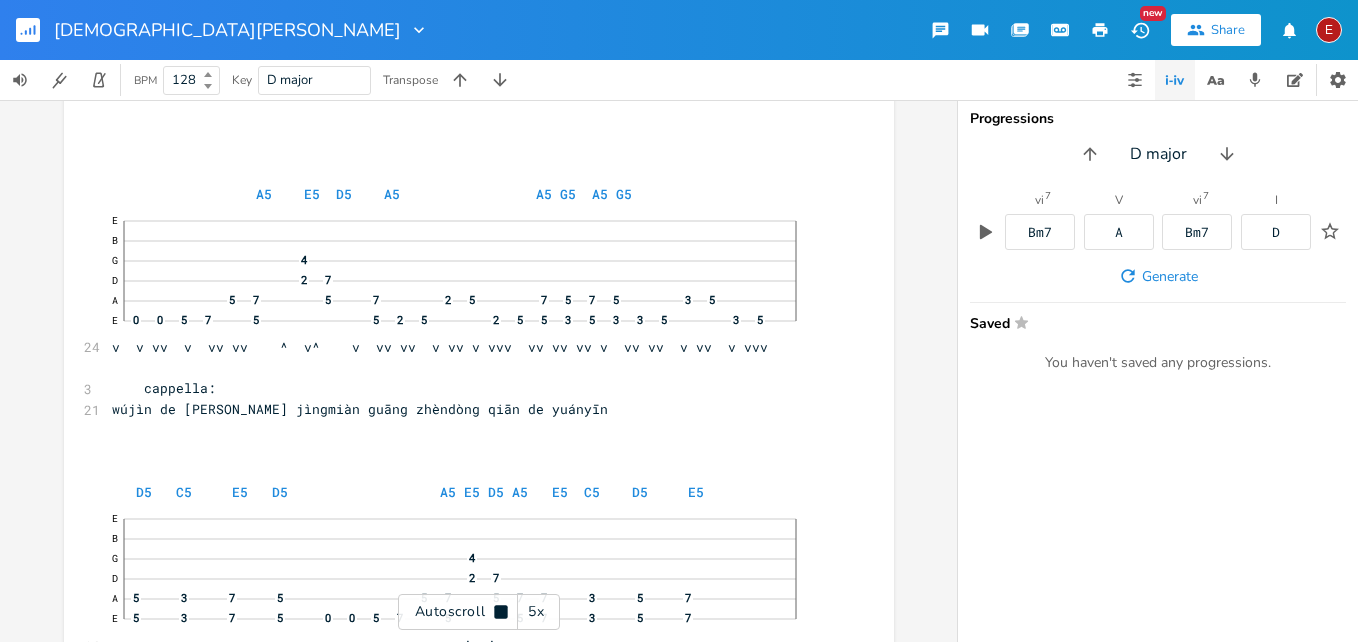click on "Autoscroll 5x" at bounding box center [479, 612] 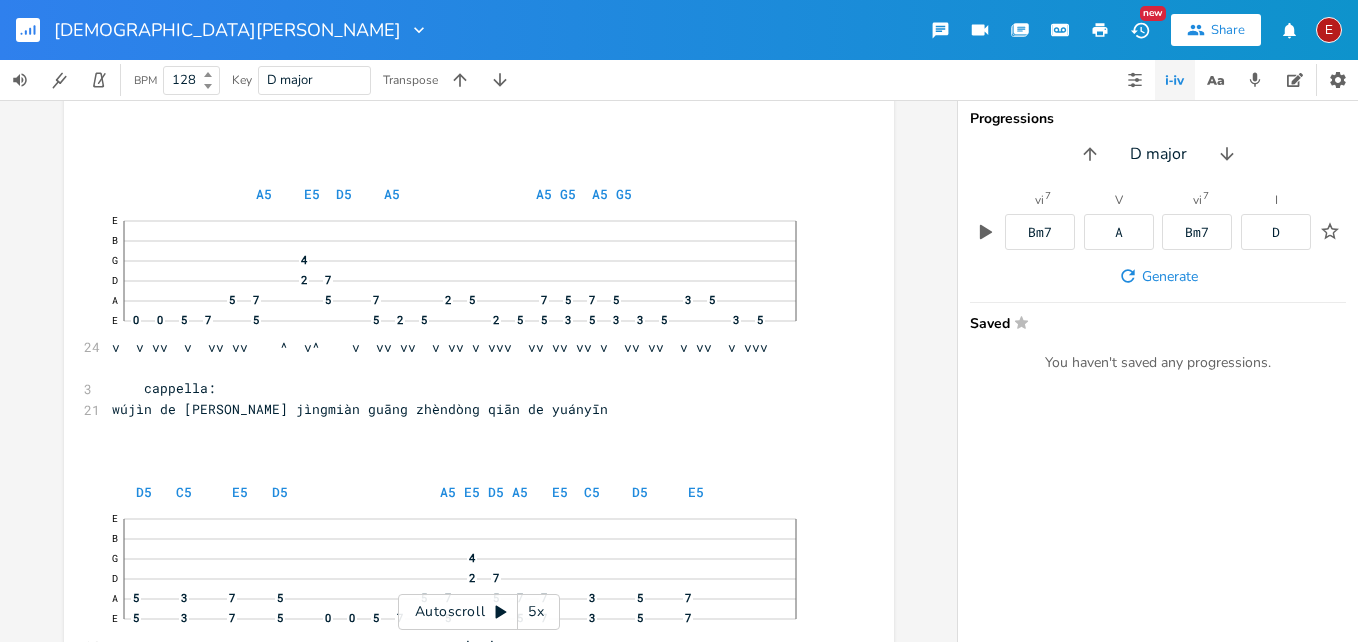 scroll, scrollTop: 21128, scrollLeft: 0, axis: vertical 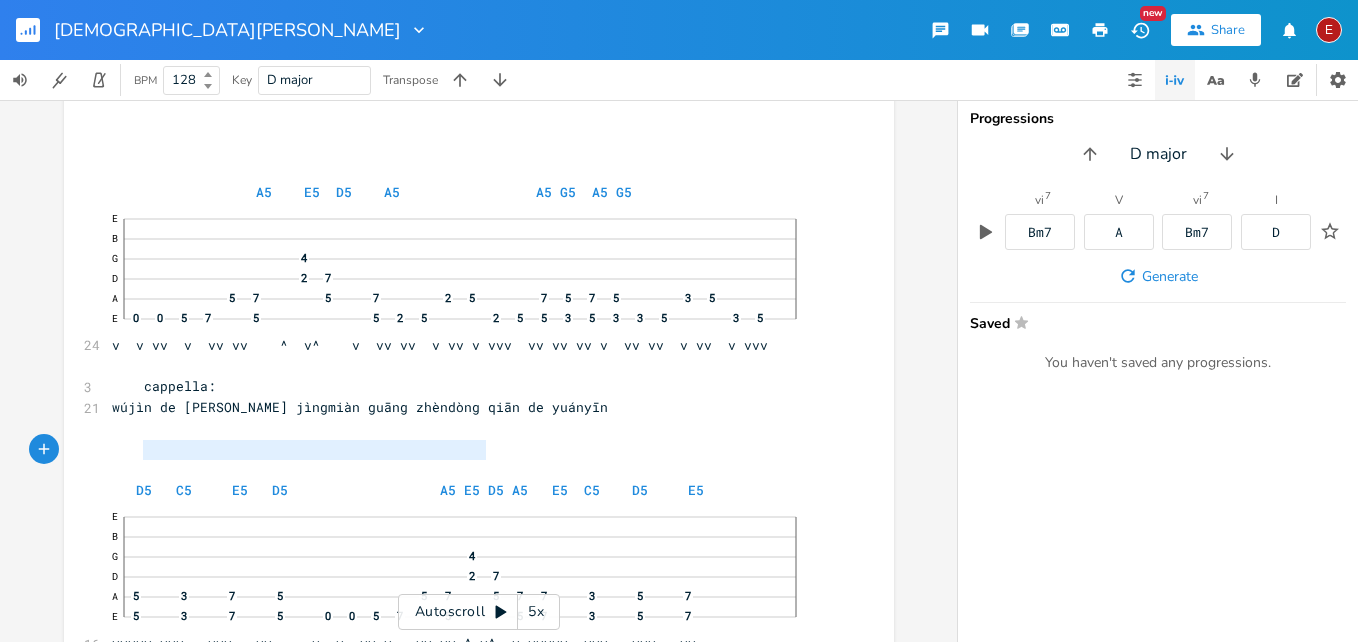 type on "wújìn de [PERSON_NAME] jìngmiàn guāng zhèndò" 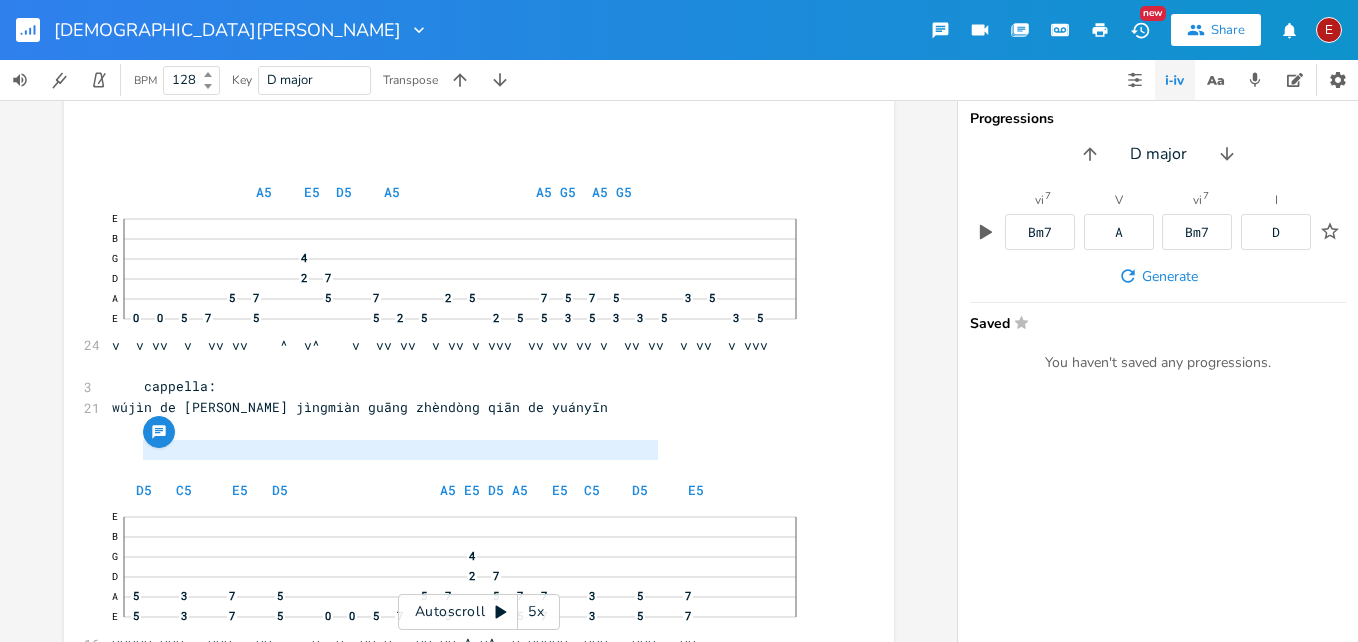 type on "wújìn de [PERSON_NAME] jìngmiàn guāng zhèndòng qiān de yuányīn" 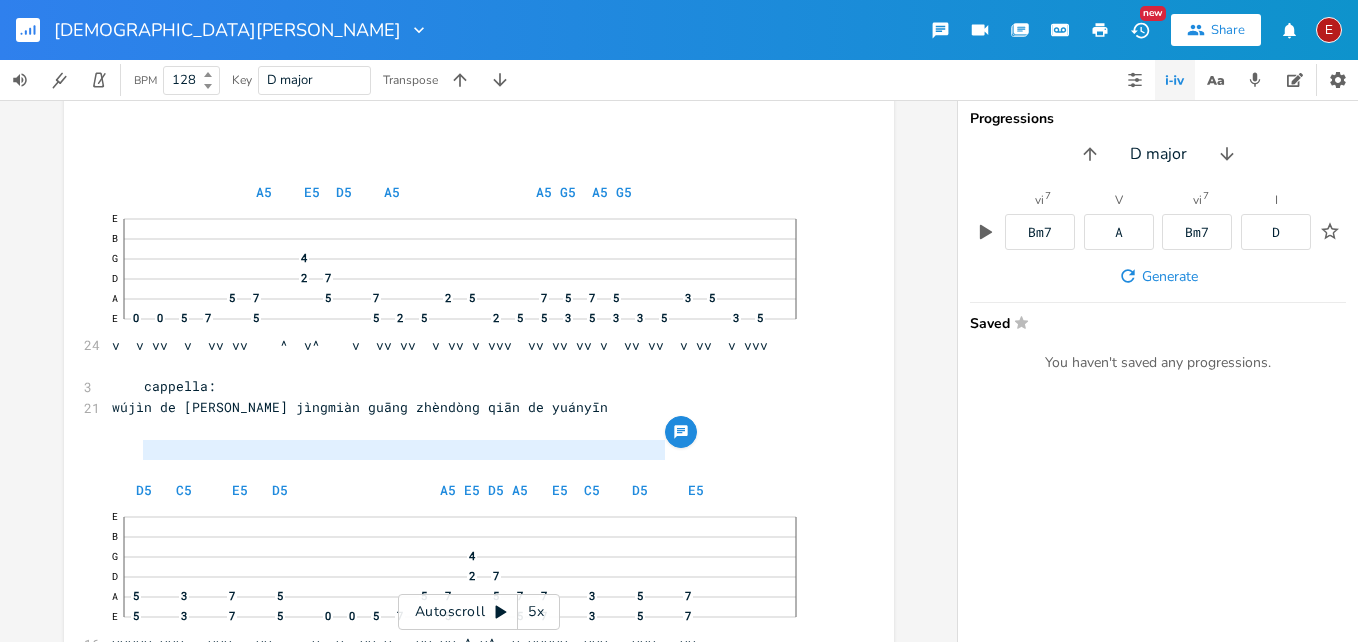 drag, startPoint x: 135, startPoint y: 448, endPoint x: 672, endPoint y: 454, distance: 537.0335 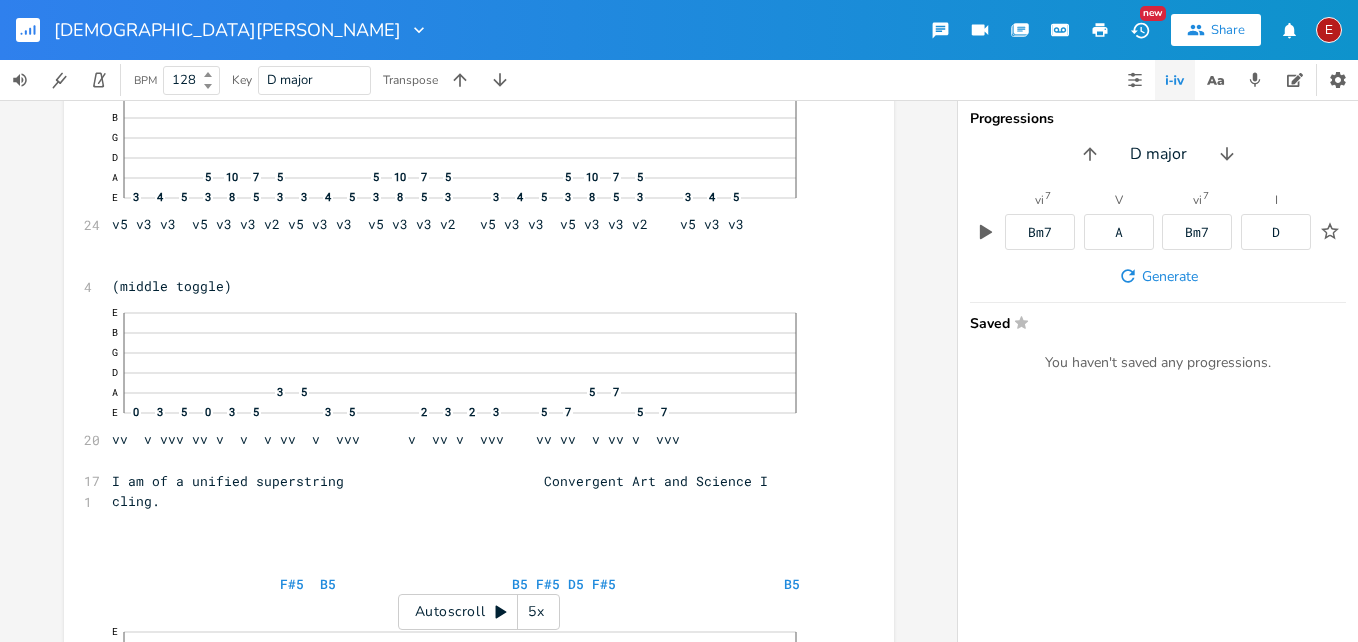 scroll, scrollTop: 22035, scrollLeft: 0, axis: vertical 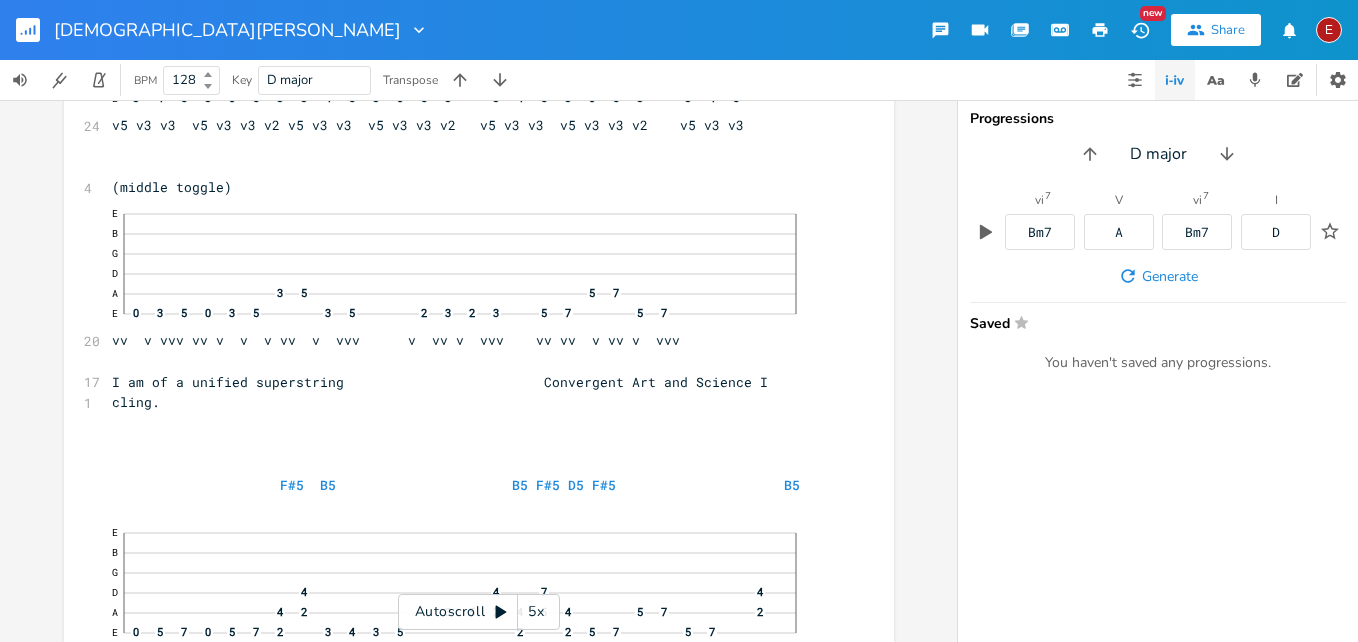 click 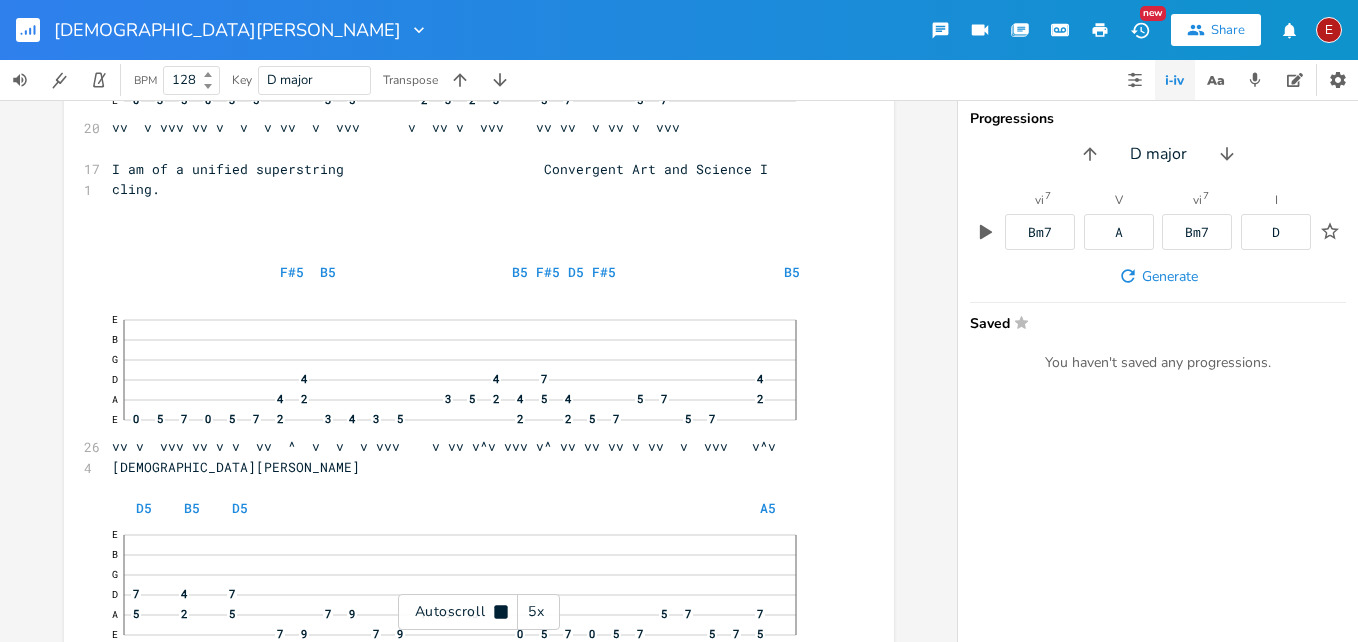 click 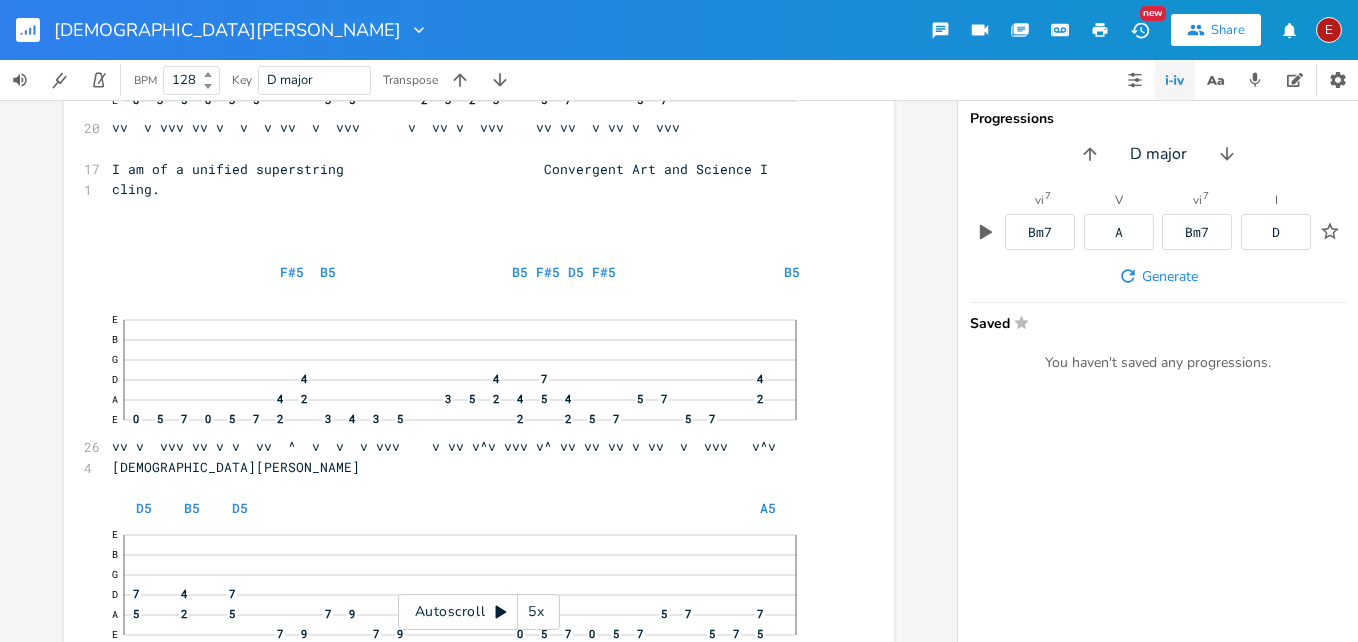 scroll, scrollTop: 22249, scrollLeft: 0, axis: vertical 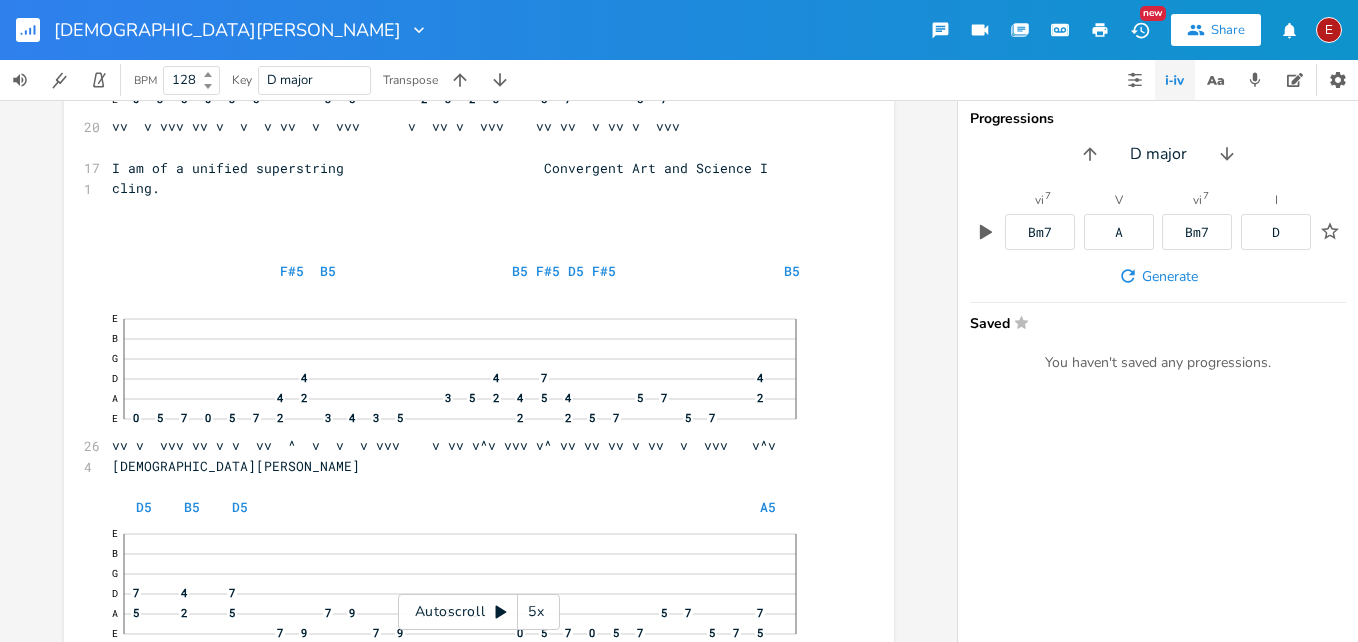 click 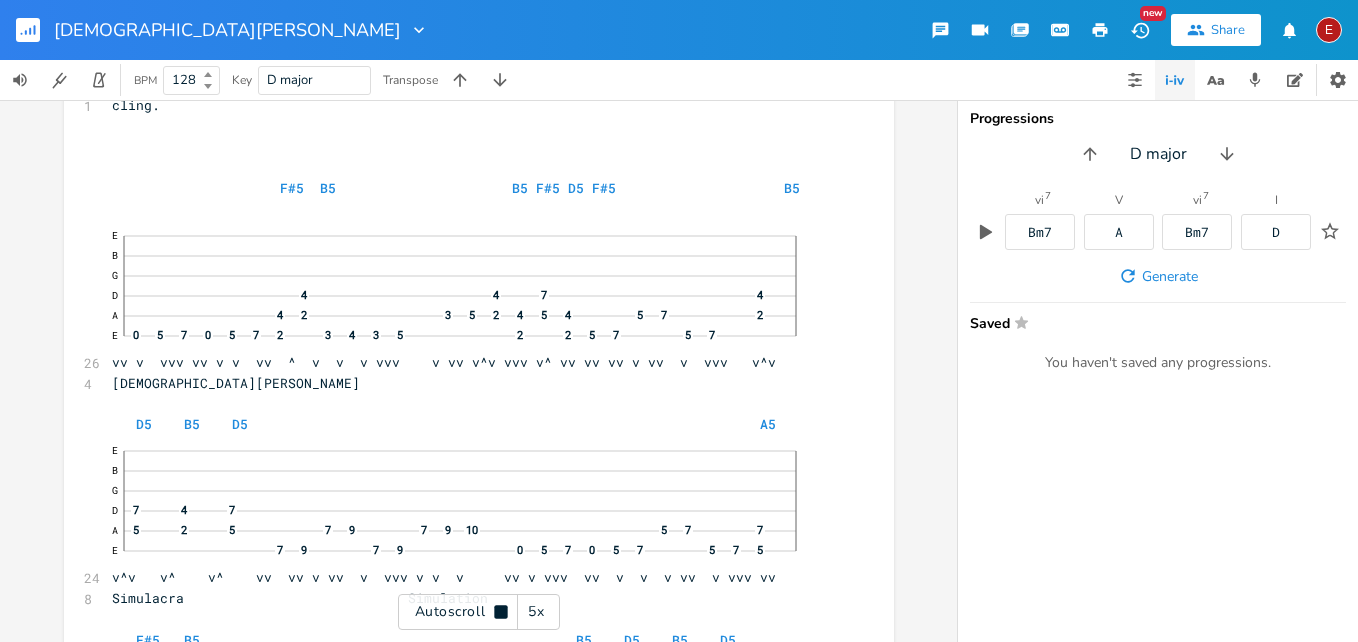 scroll, scrollTop: 22338, scrollLeft: 0, axis: vertical 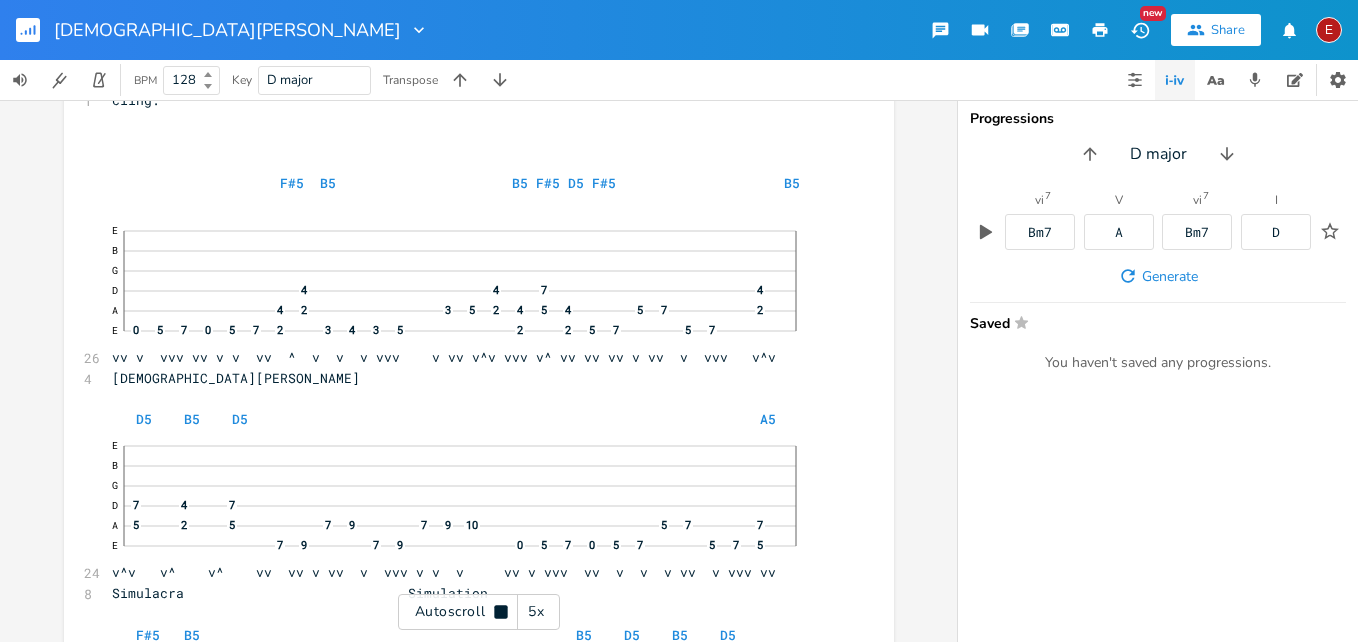 click 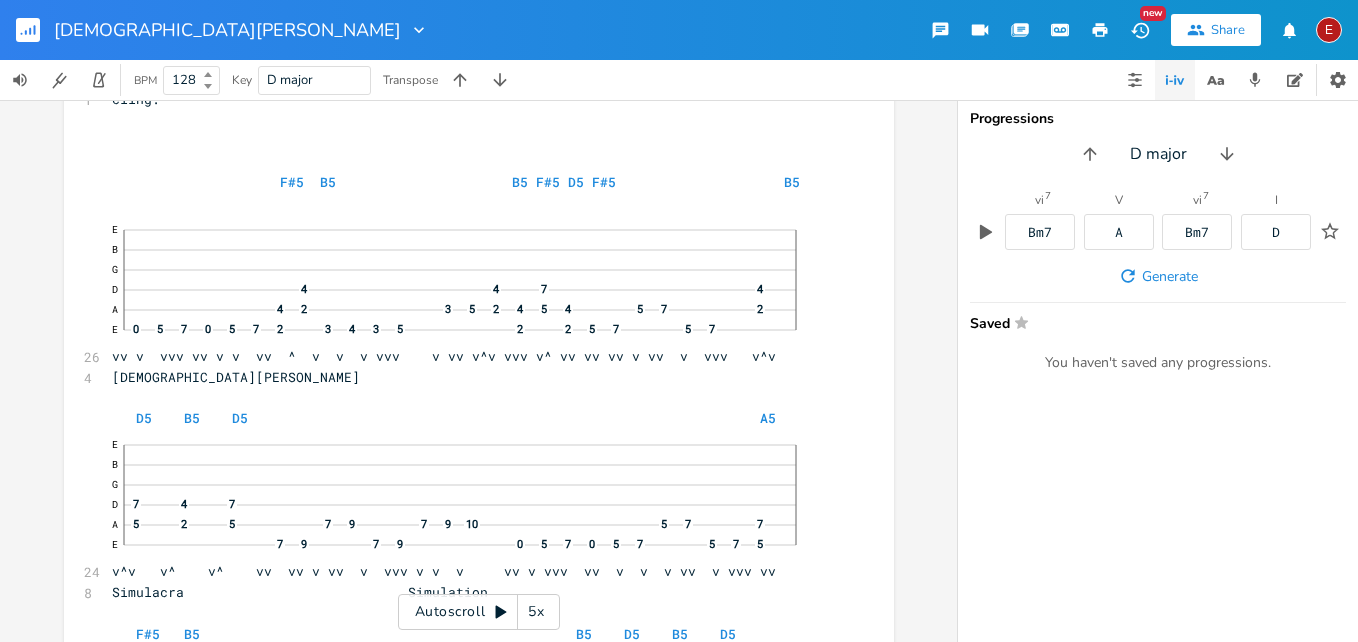click 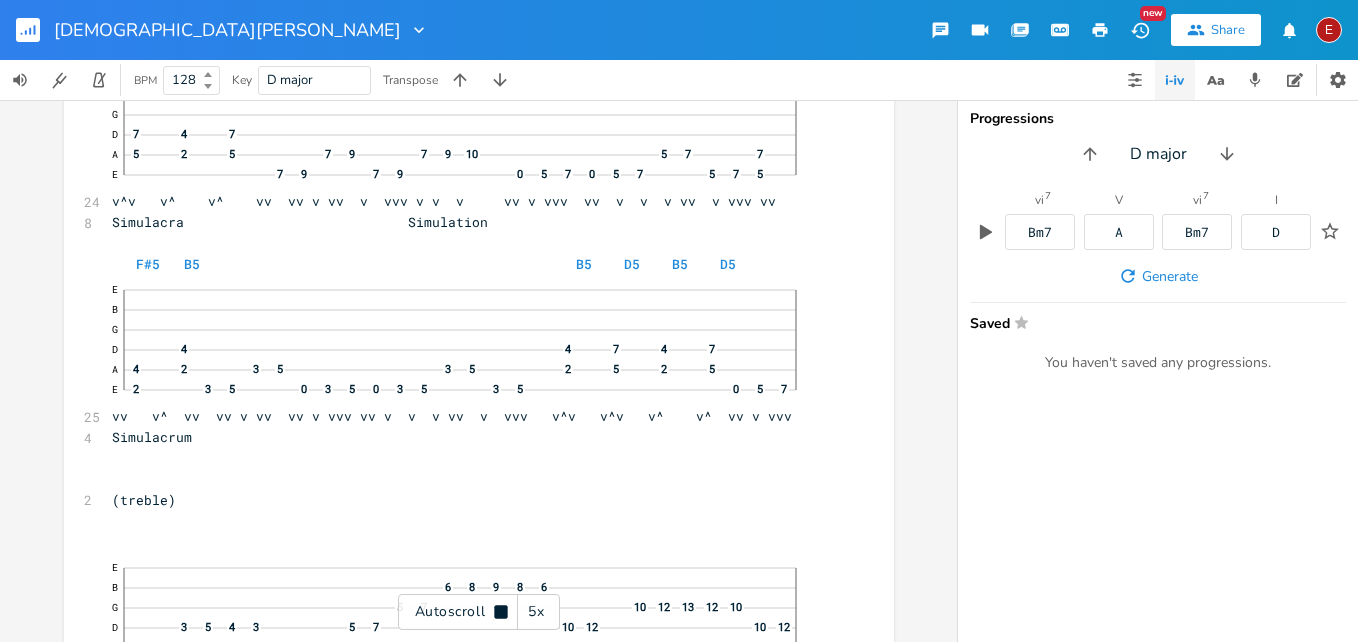 click 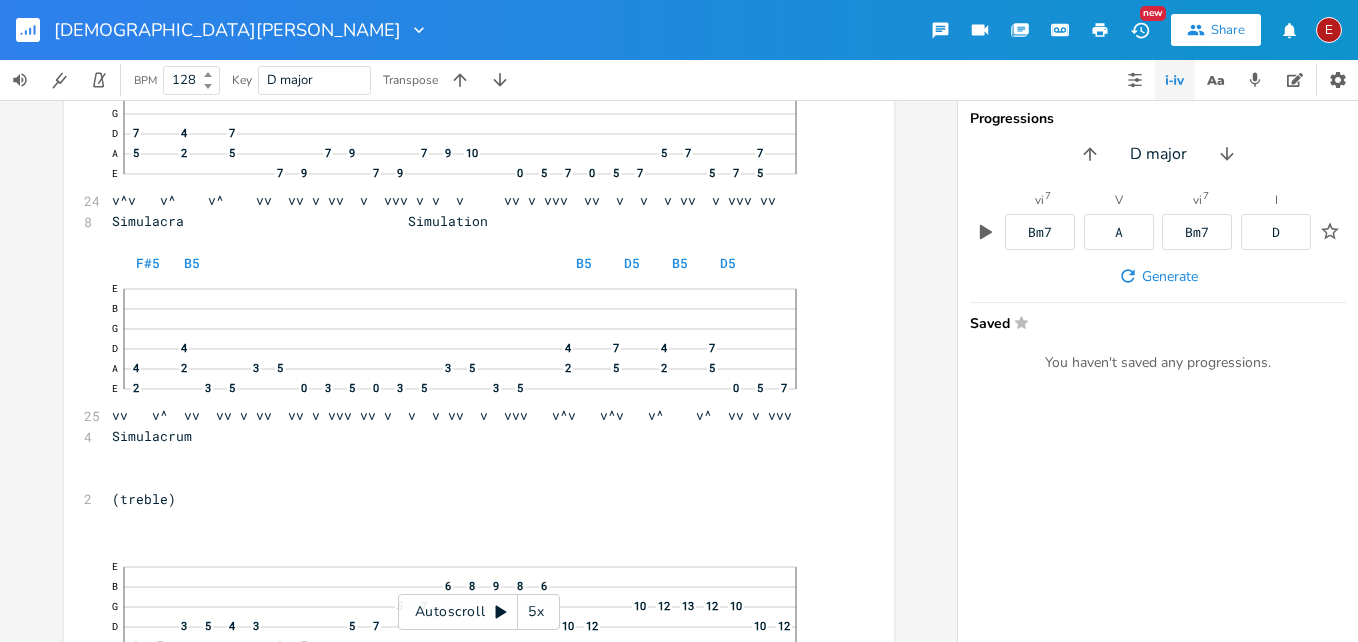click 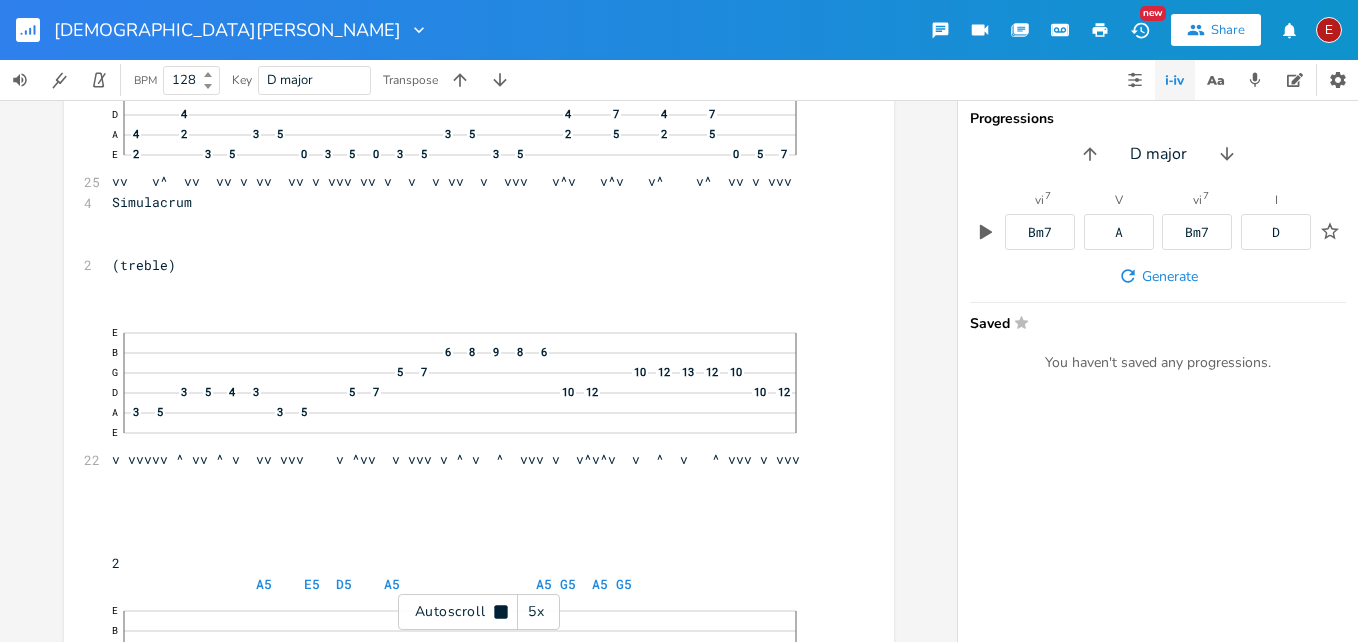 scroll, scrollTop: 22946, scrollLeft: 0, axis: vertical 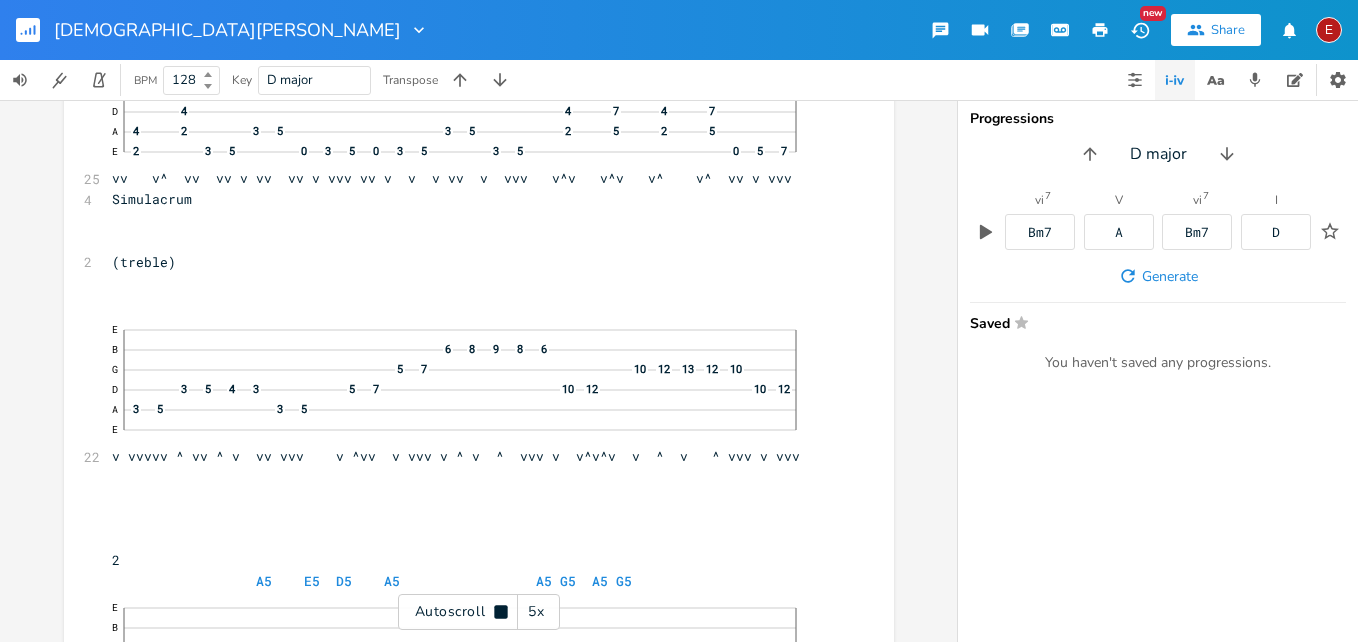 click 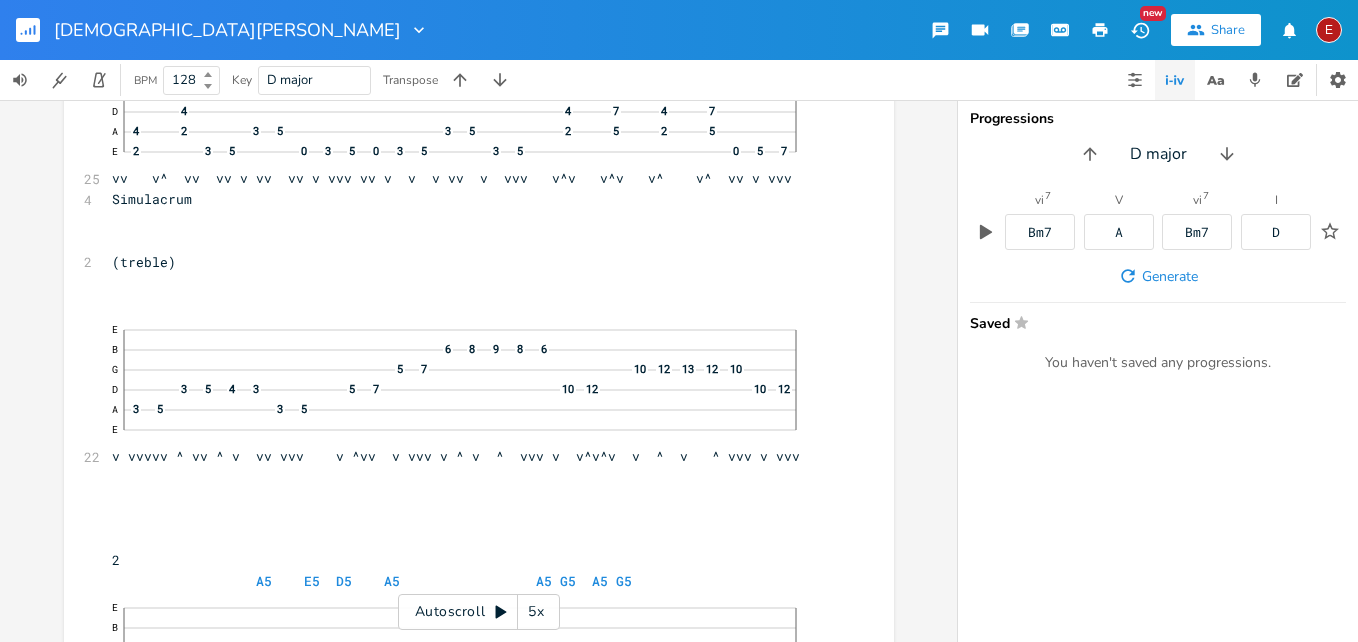 click 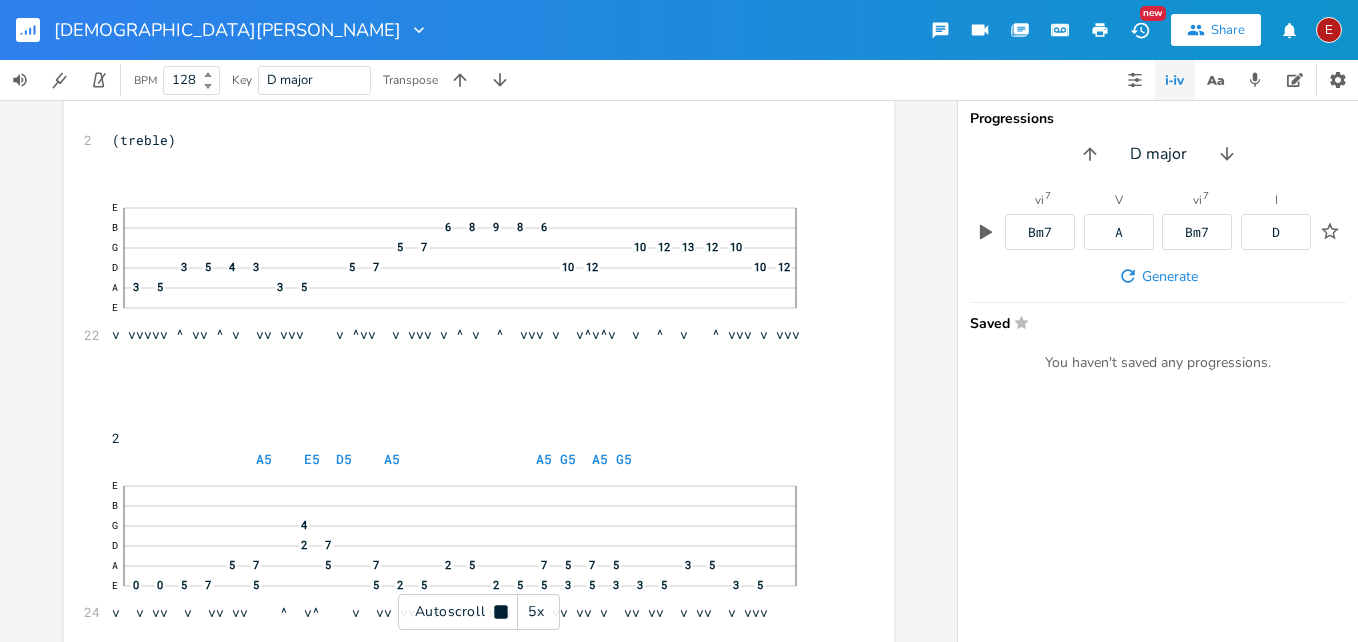 scroll, scrollTop: 23075, scrollLeft: 0, axis: vertical 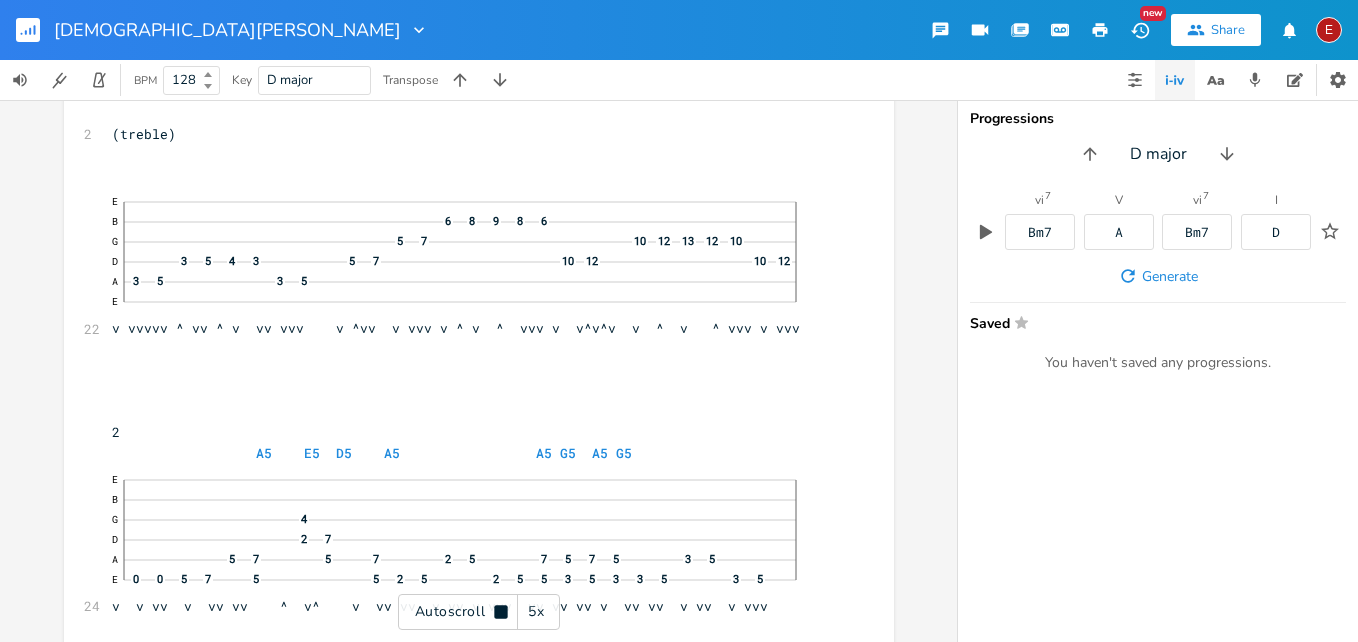 click 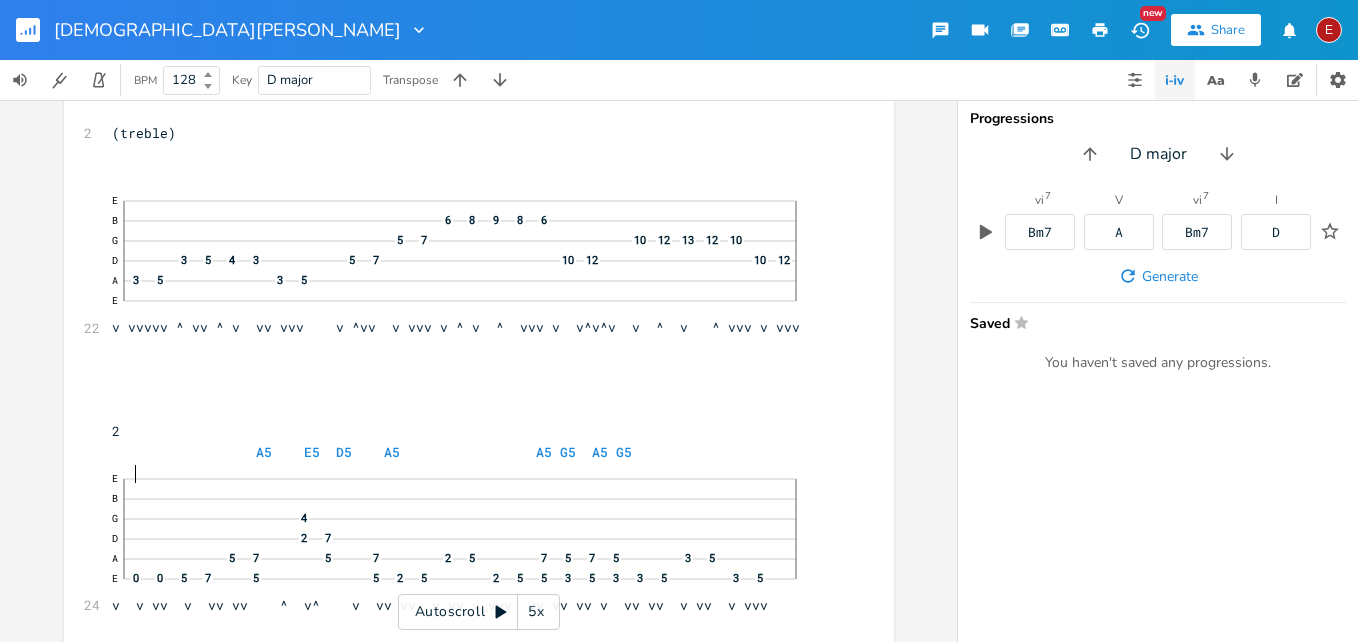 click on "2" at bounding box center (469, 431) 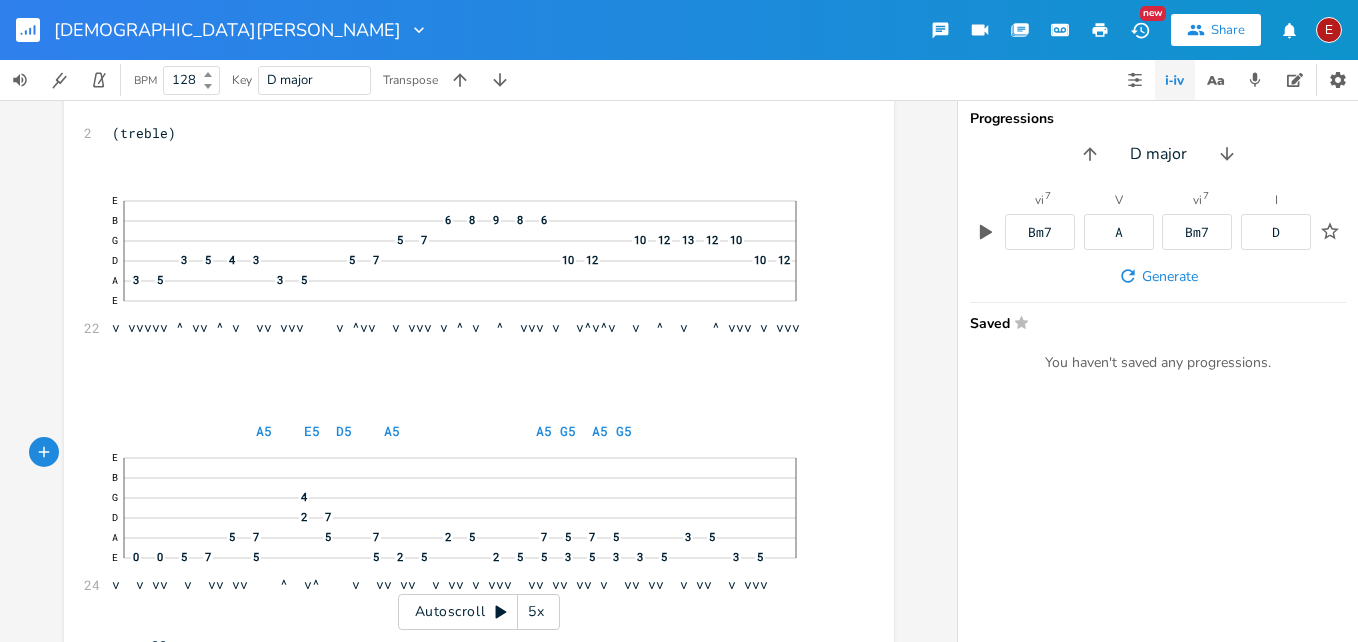 click 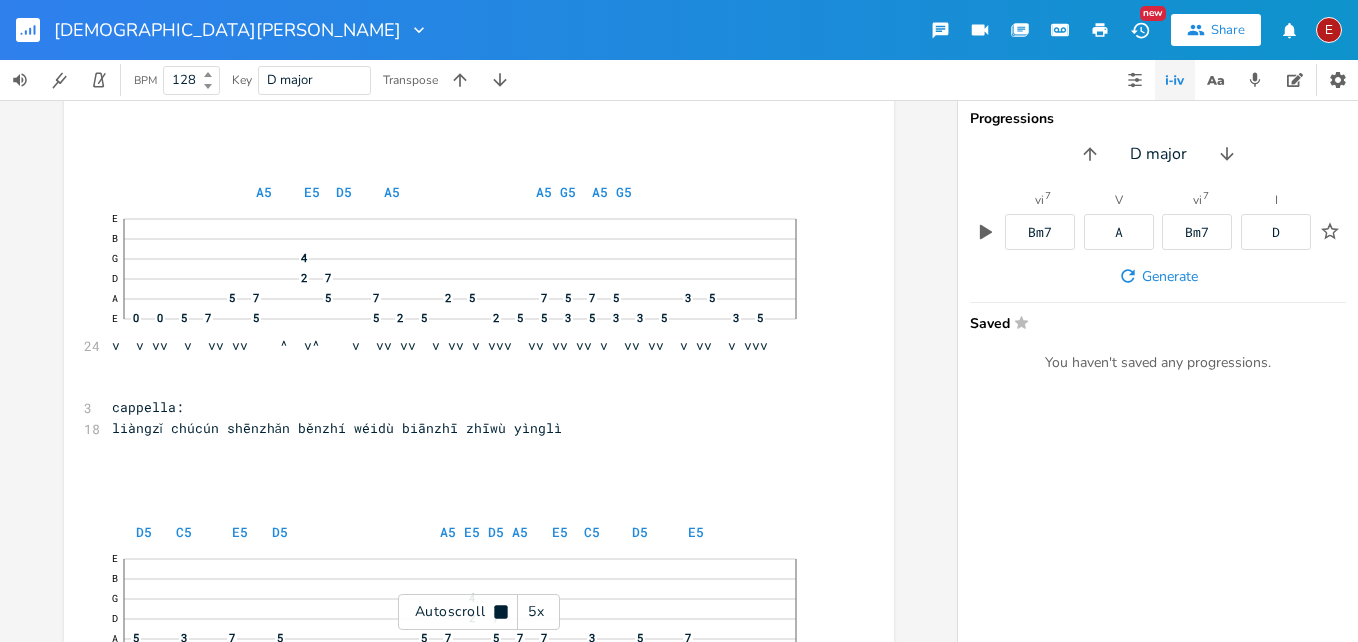 click 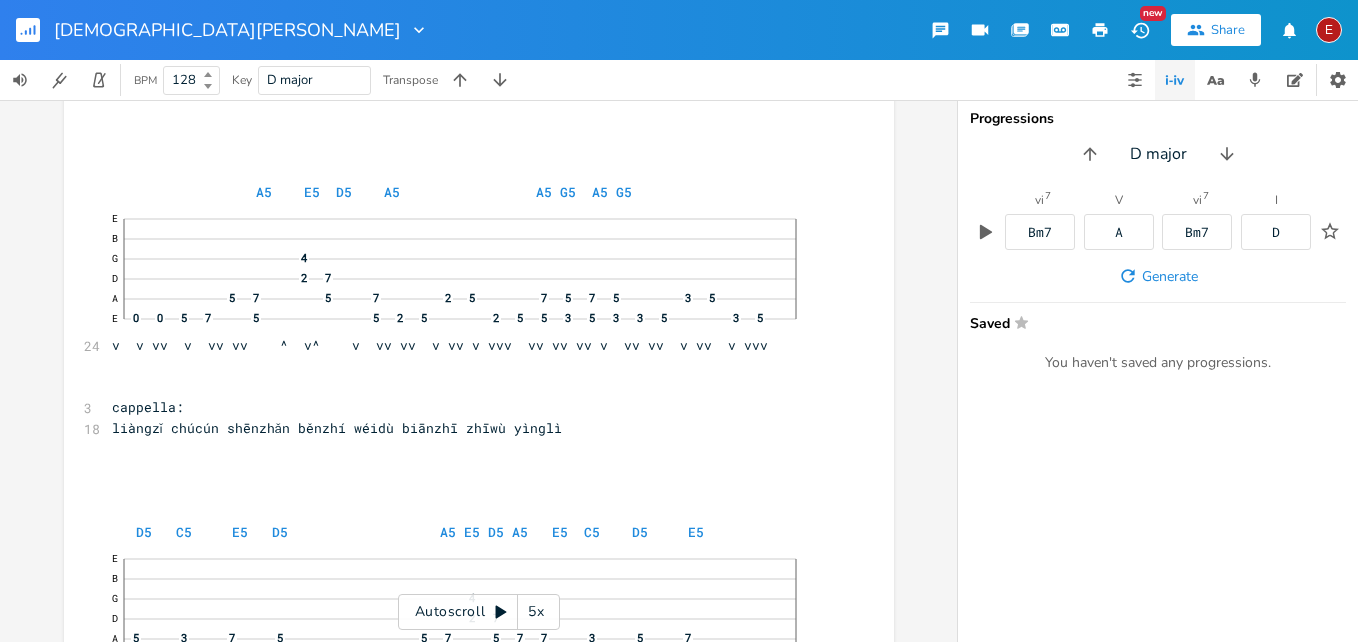 scroll, scrollTop: 23315, scrollLeft: 0, axis: vertical 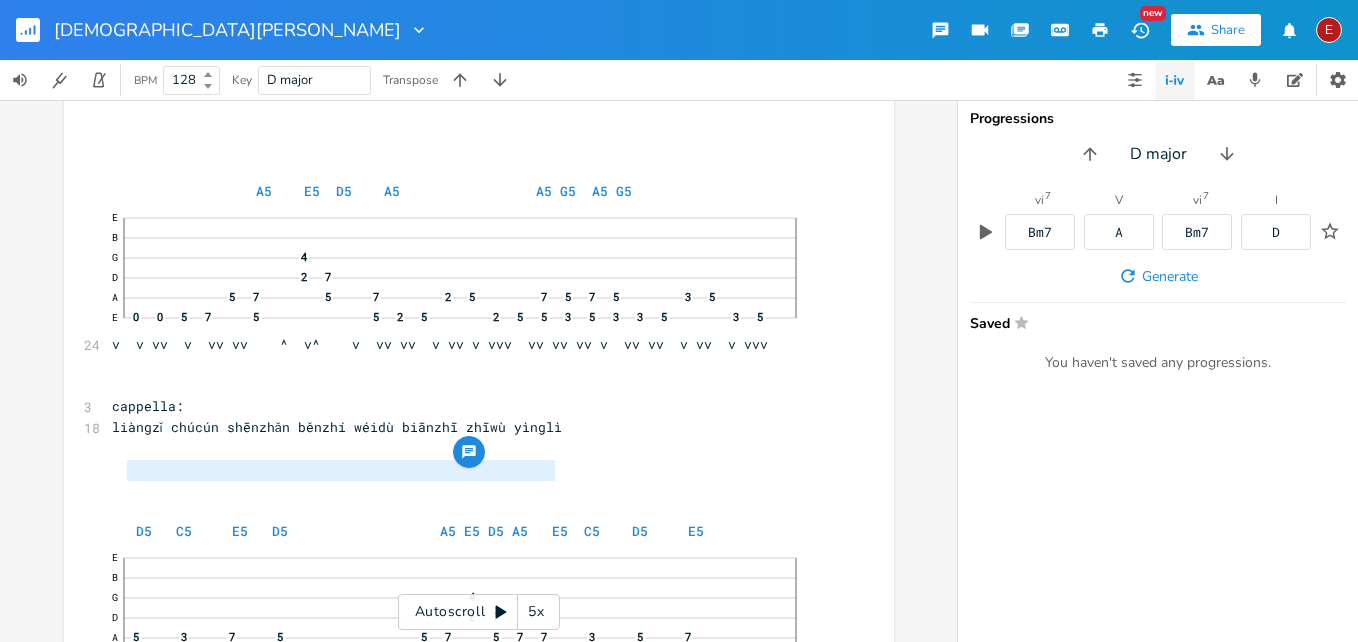 type on "liàngzǐ chúcún shēnzhǎn běnzhí wéidù biānzhī zhīwù yìnglì" 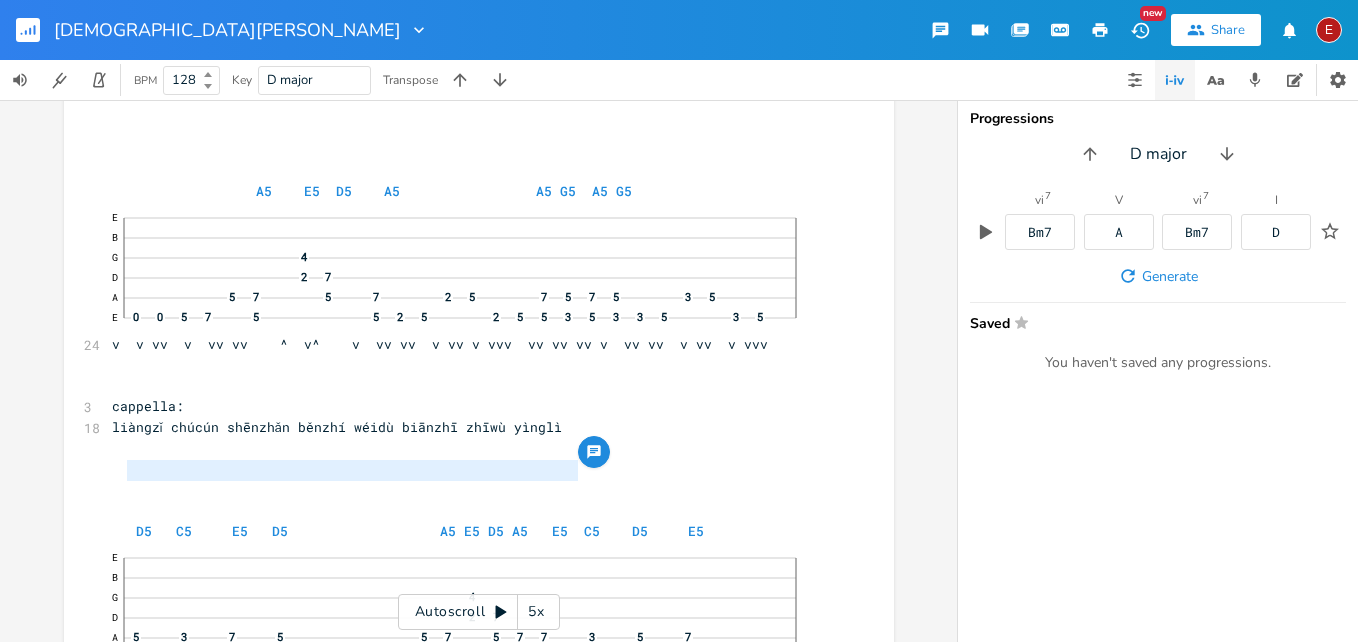 drag, startPoint x: 123, startPoint y: 469, endPoint x: 587, endPoint y: 471, distance: 464.0043 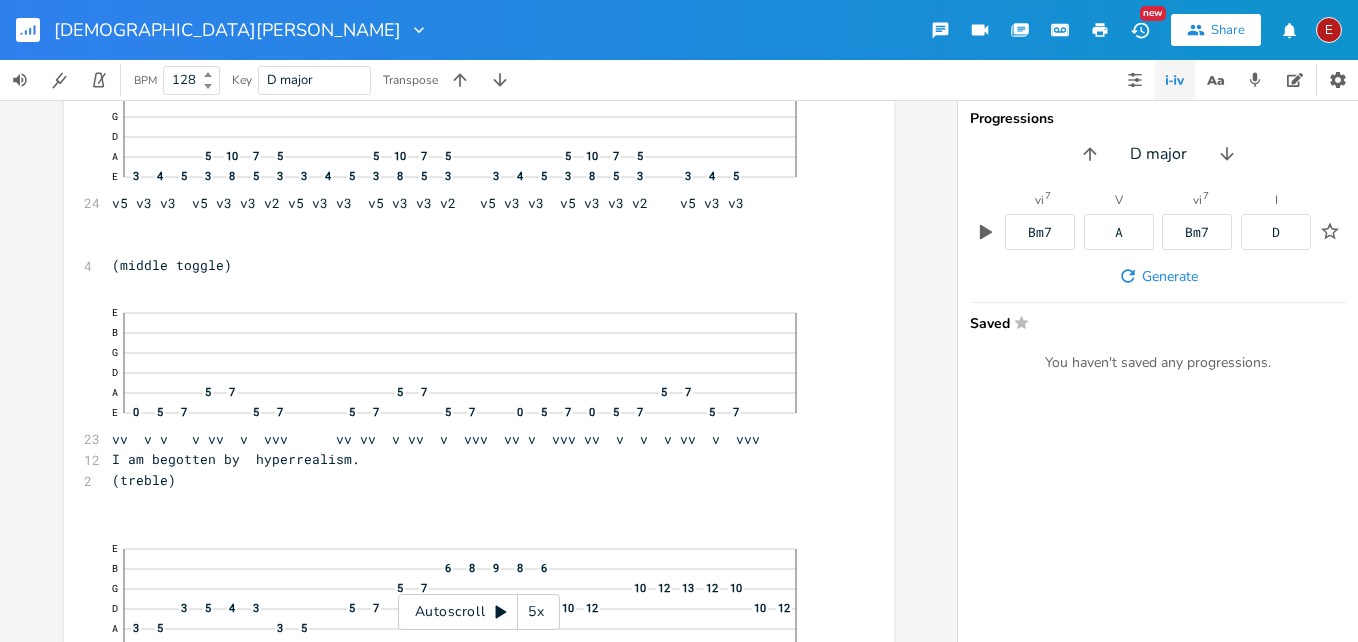 scroll, scrollTop: 24234, scrollLeft: 0, axis: vertical 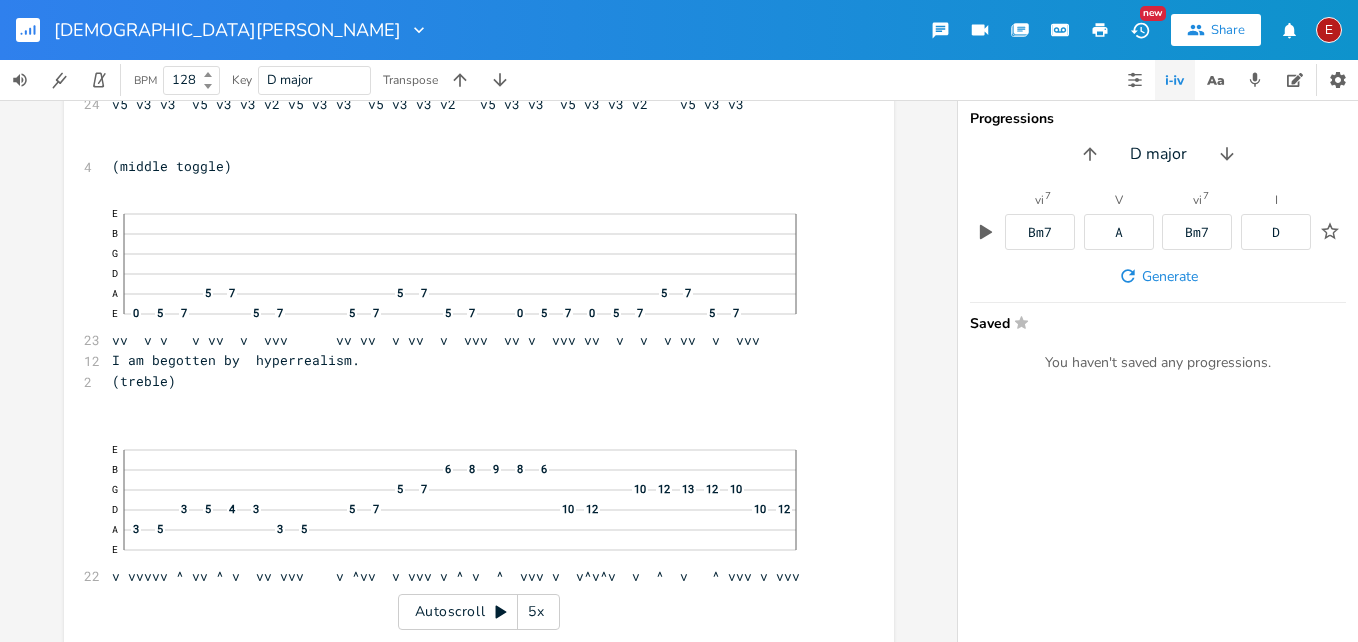 click 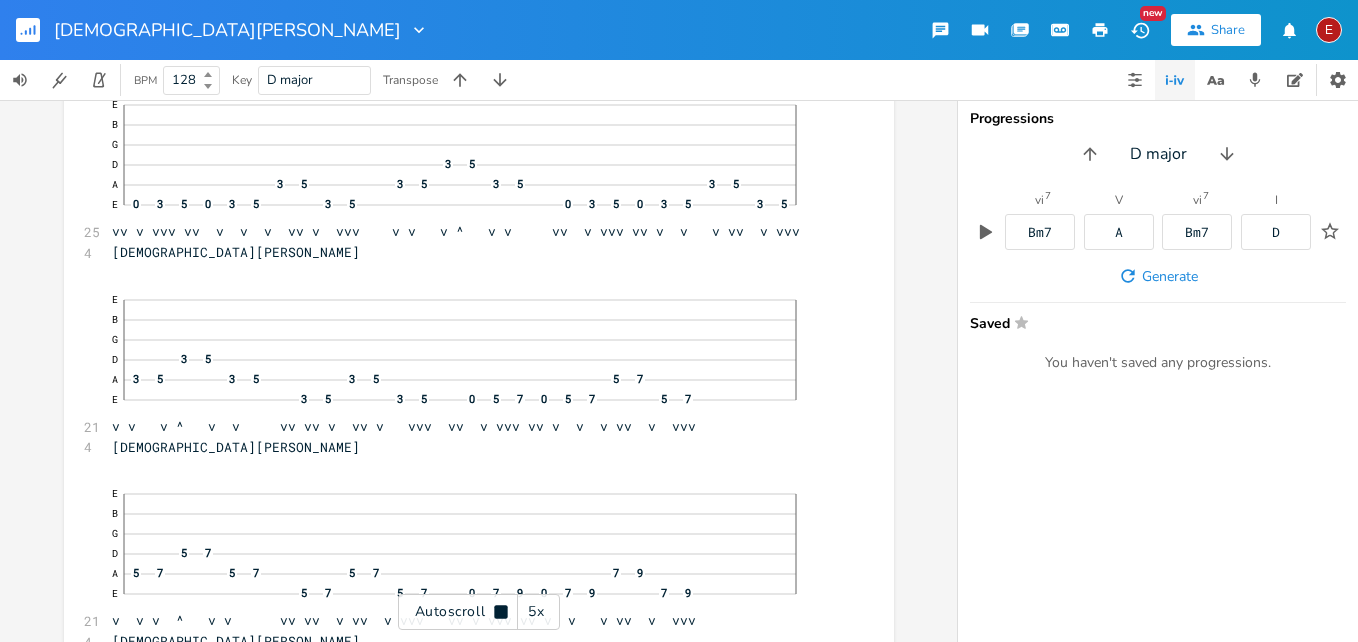 click 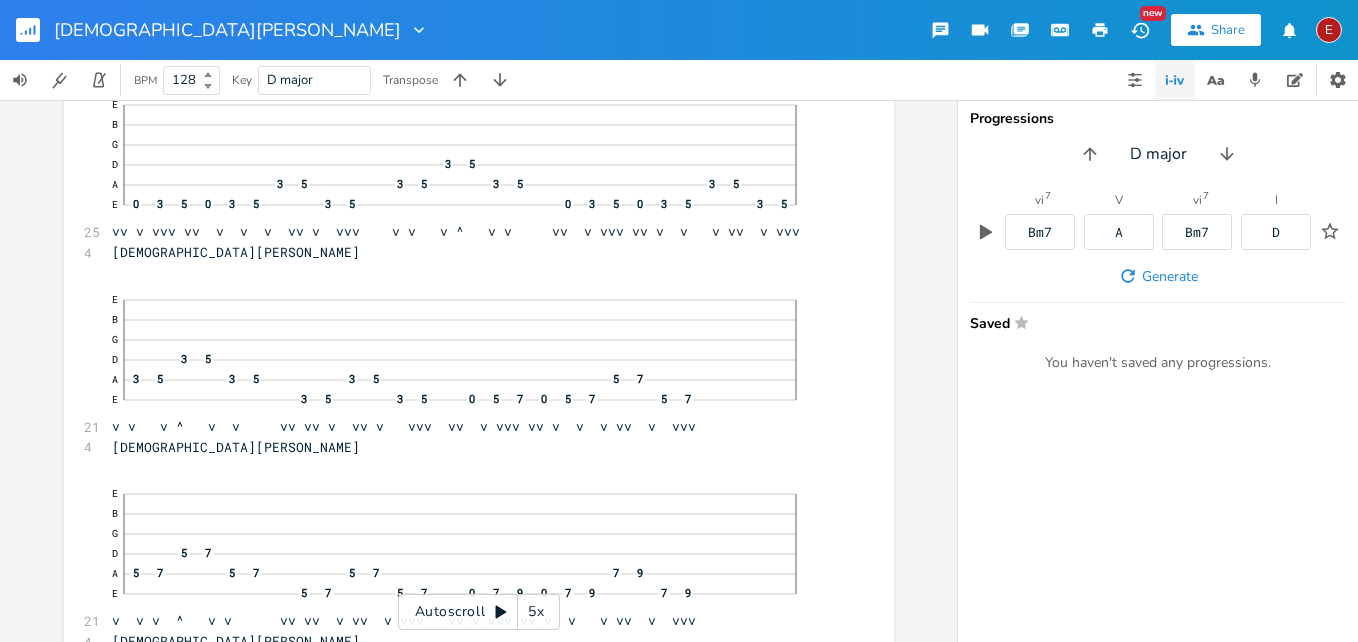 scroll, scrollTop: 24887, scrollLeft: 0, axis: vertical 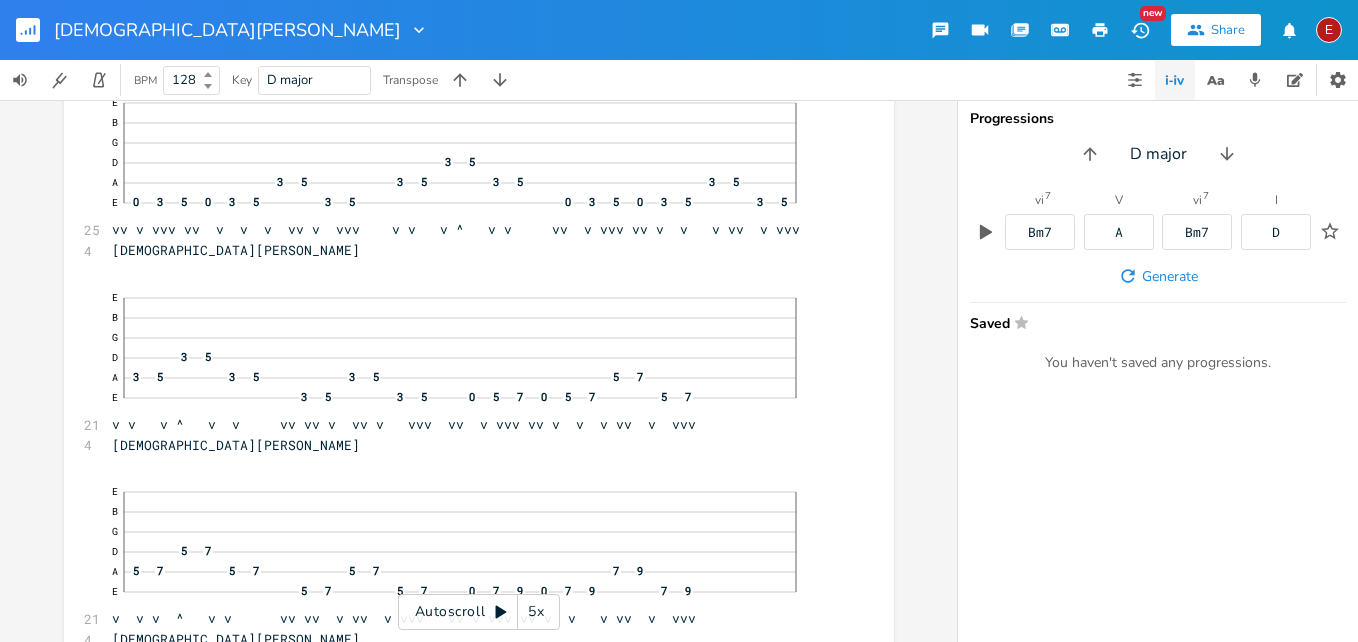 click 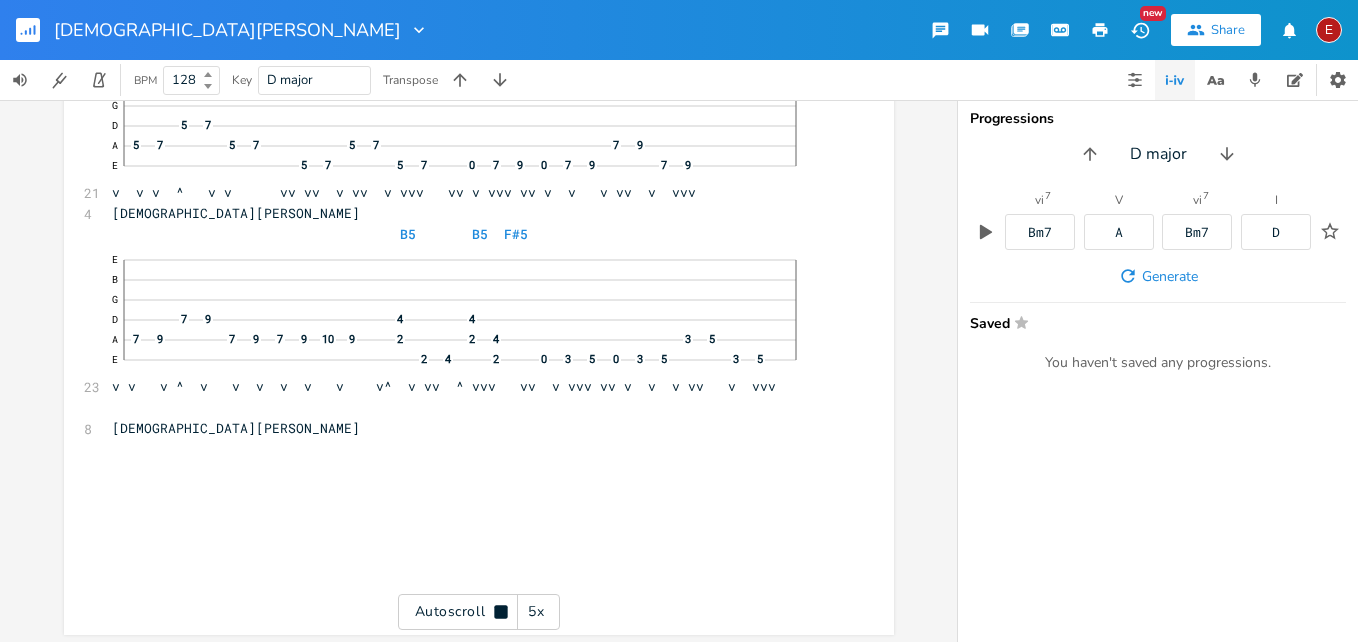 scroll, scrollTop: 25318, scrollLeft: 0, axis: vertical 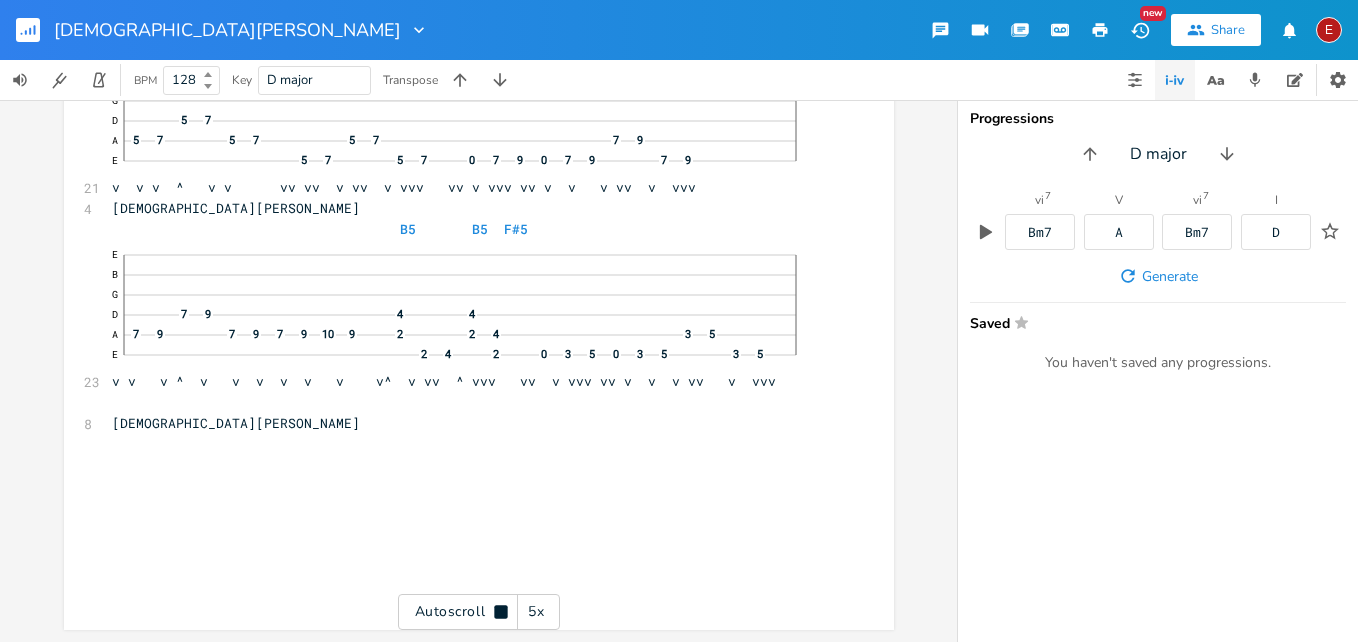 click on "E" at bounding box center [1329, 30] 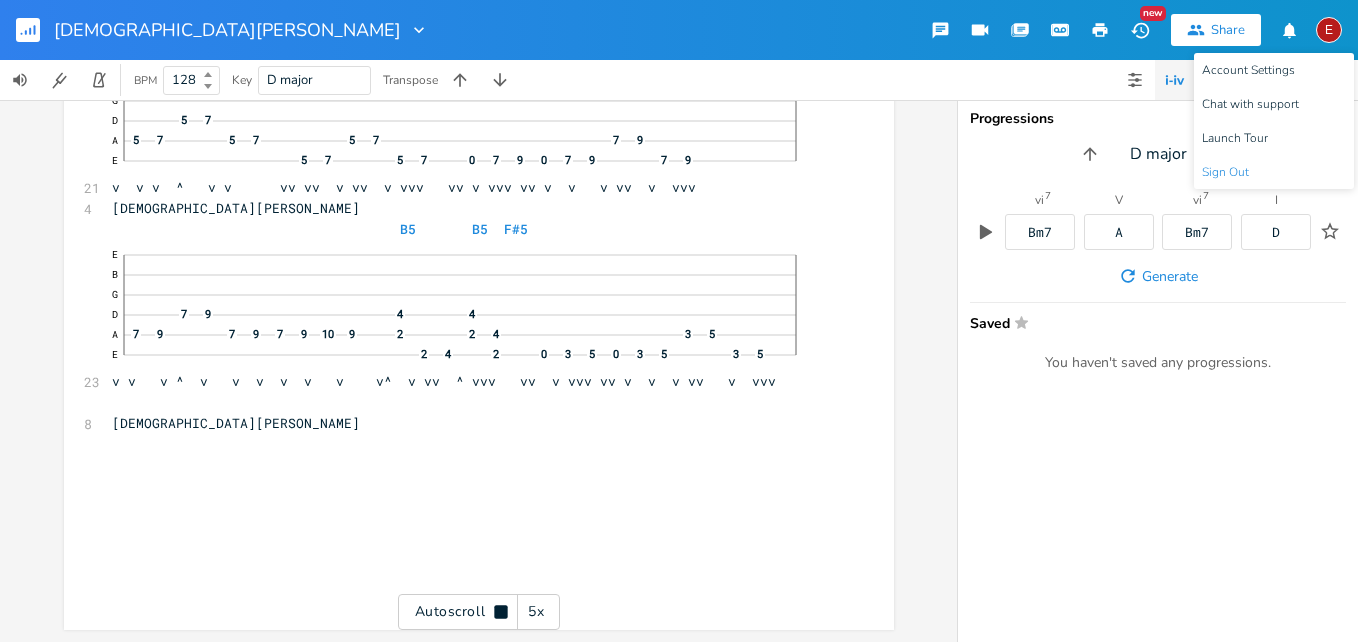 click on "Sign Out" at bounding box center [1274, 172] 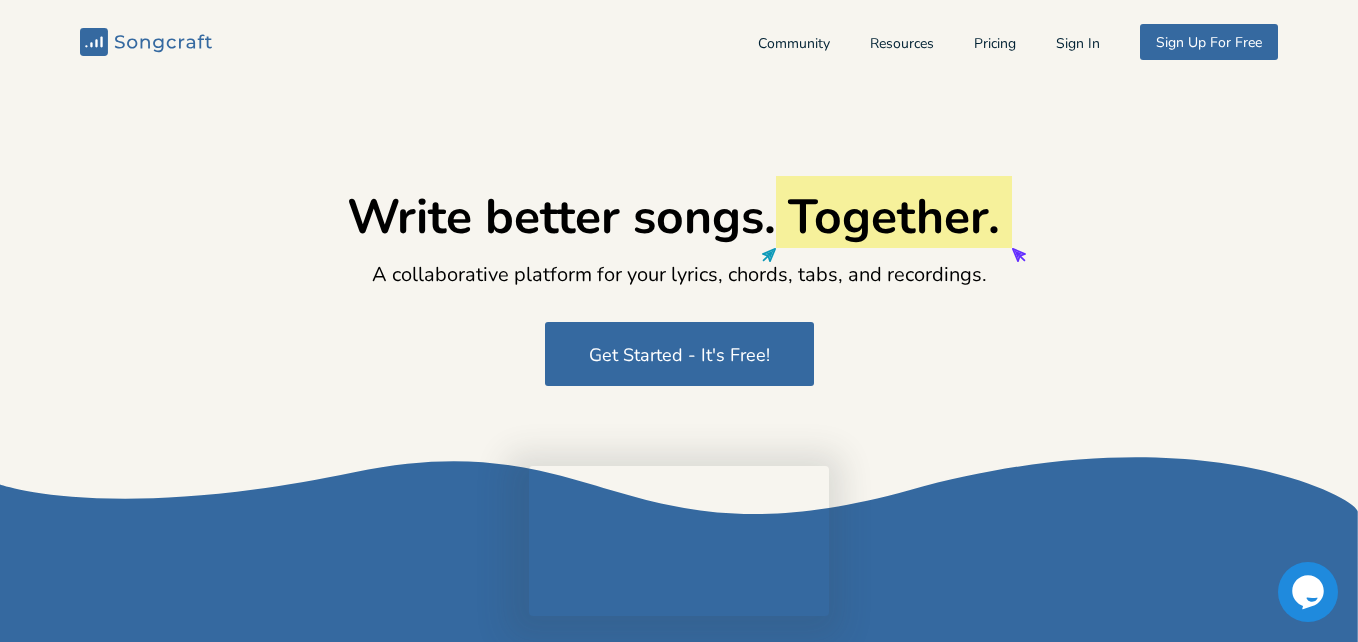 type on "[EMAIL_ADDRESS][DOMAIN_NAME]" 